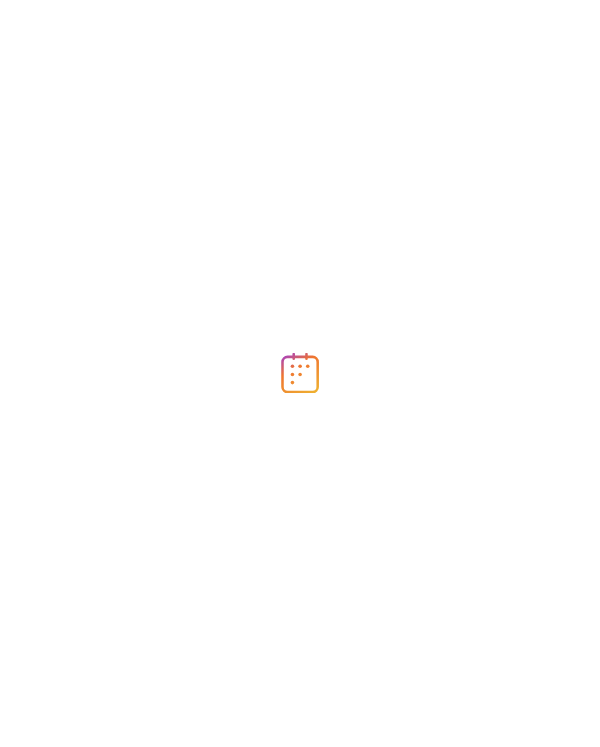 scroll, scrollTop: 0, scrollLeft: 0, axis: both 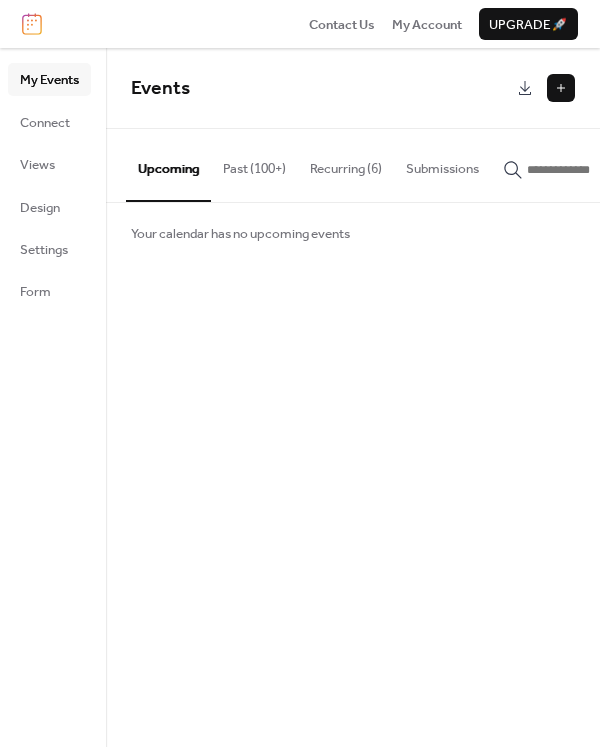 click on "Past (100+)" at bounding box center (254, 164) 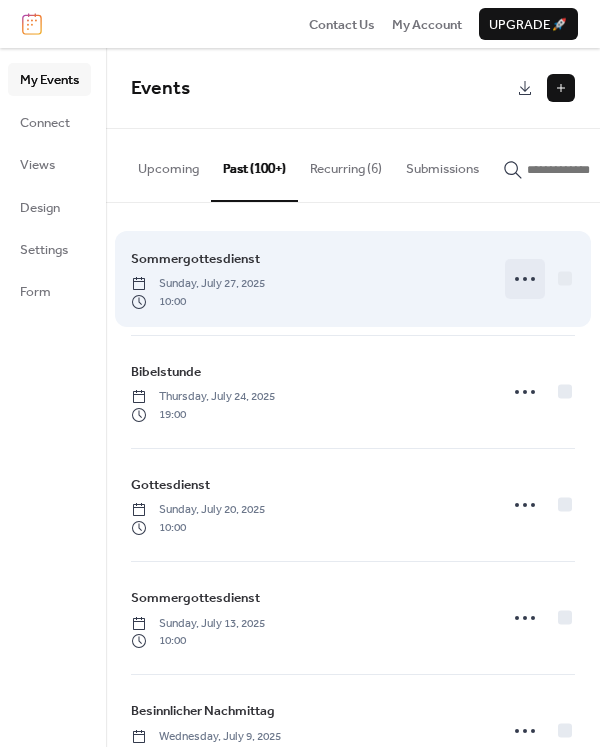 click 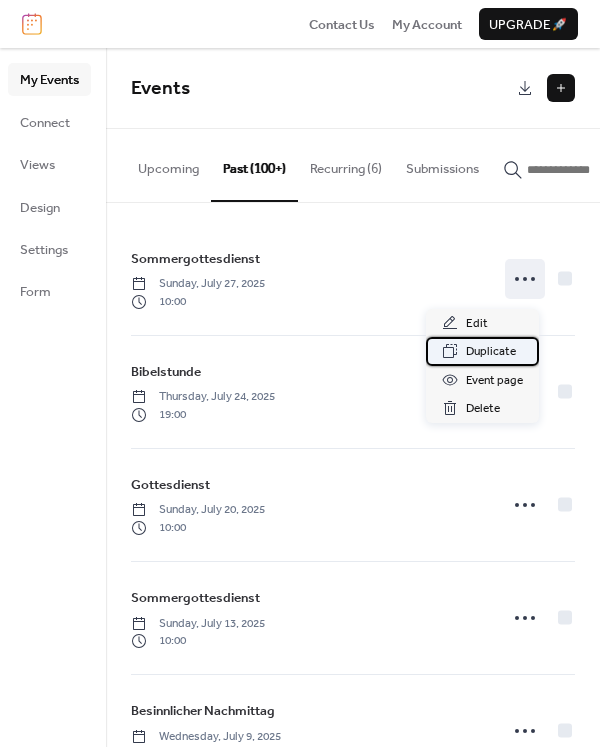 click on "Duplicate" at bounding box center (491, 352) 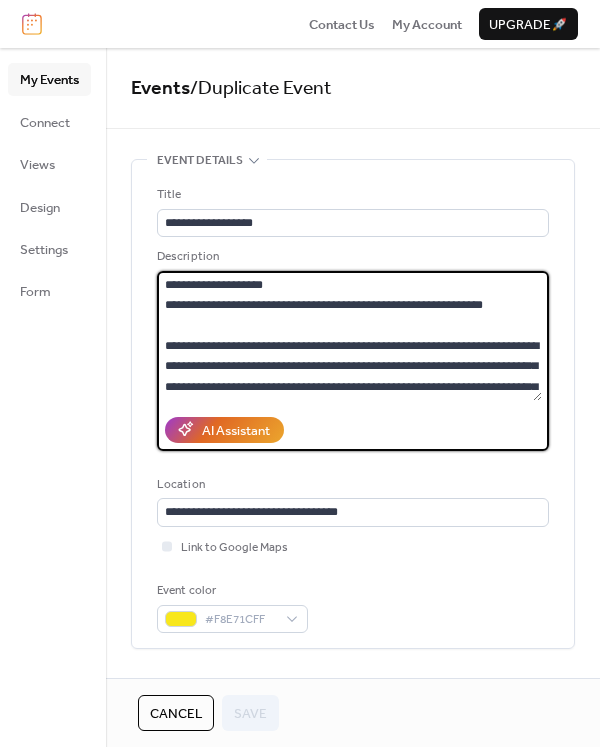 drag, startPoint x: 212, startPoint y: 284, endPoint x: 247, endPoint y: 303, distance: 39.824615 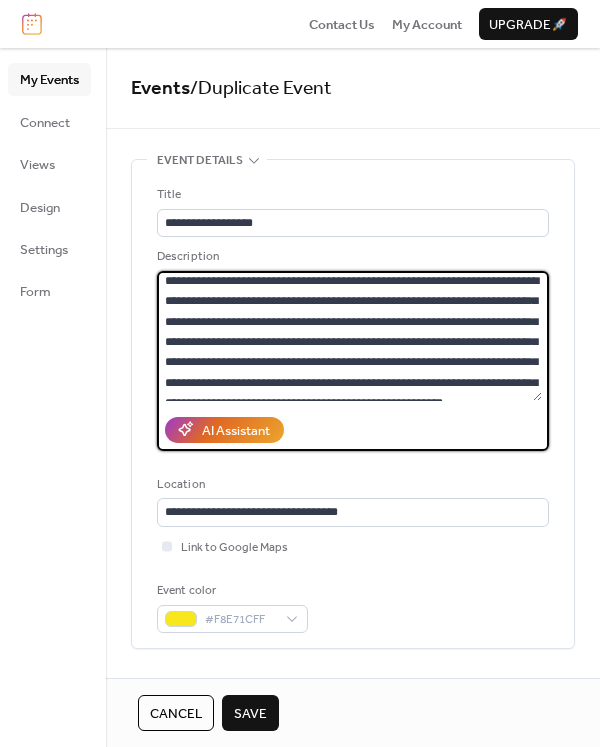scroll, scrollTop: 102, scrollLeft: 0, axis: vertical 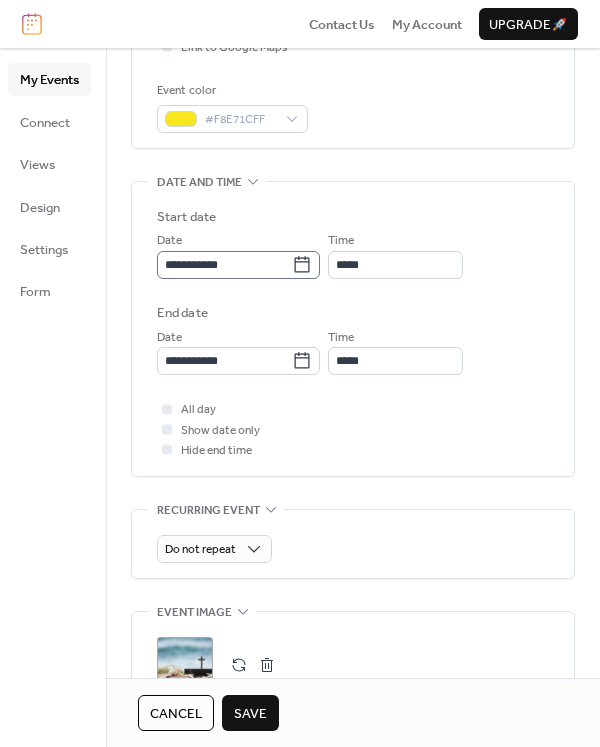 type on "**********" 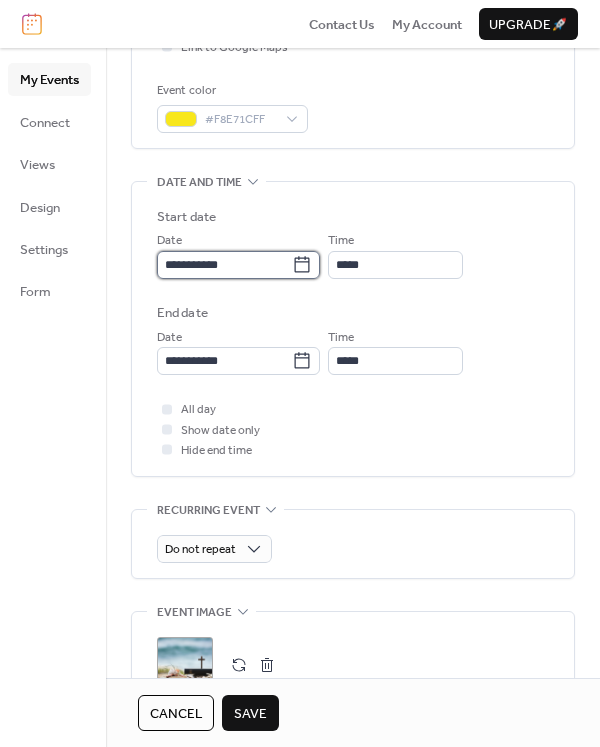 click on "**********" at bounding box center [224, 265] 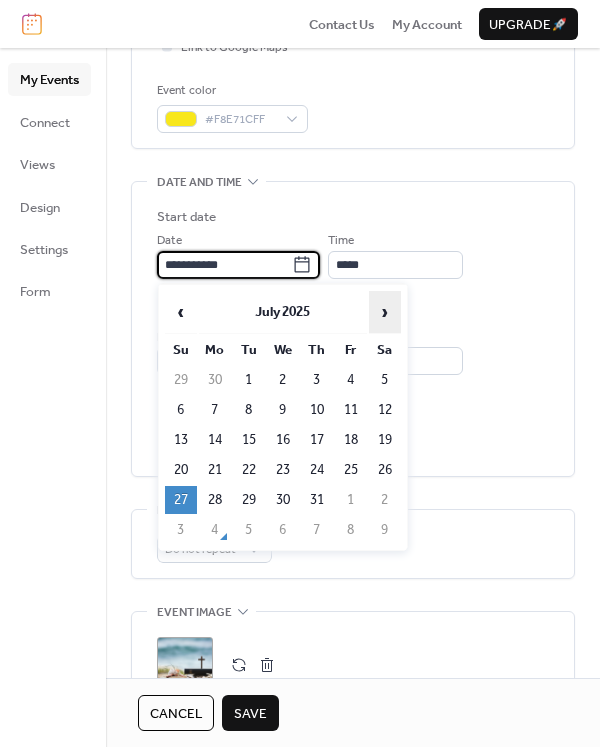 click on "›" at bounding box center (385, 312) 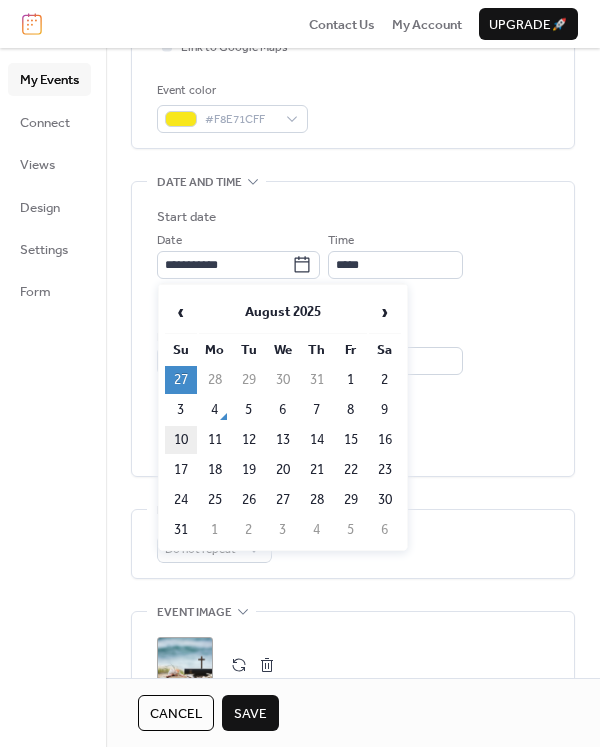 click on "10" at bounding box center [181, 440] 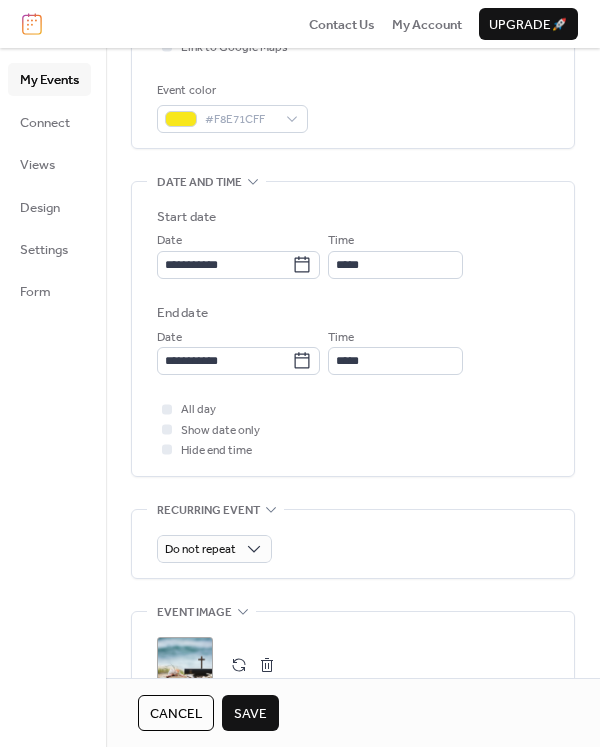 scroll, scrollTop: 773, scrollLeft: 0, axis: vertical 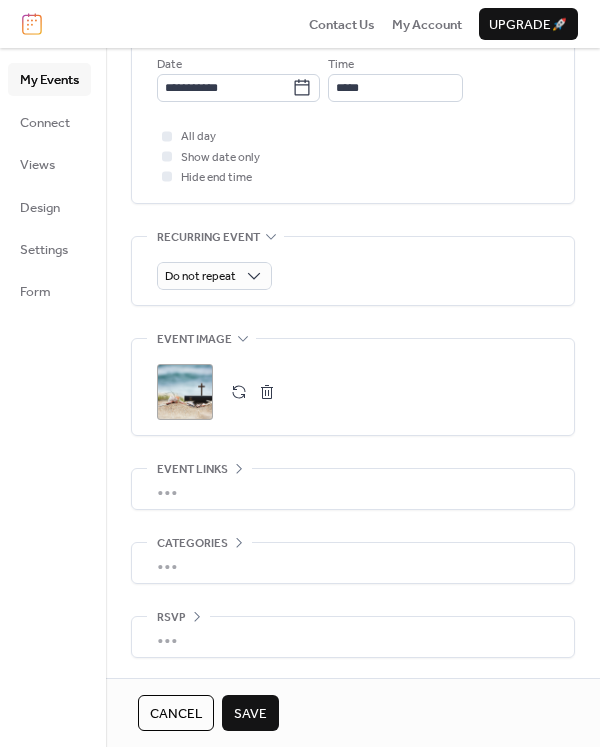 click on "Save" at bounding box center (250, 714) 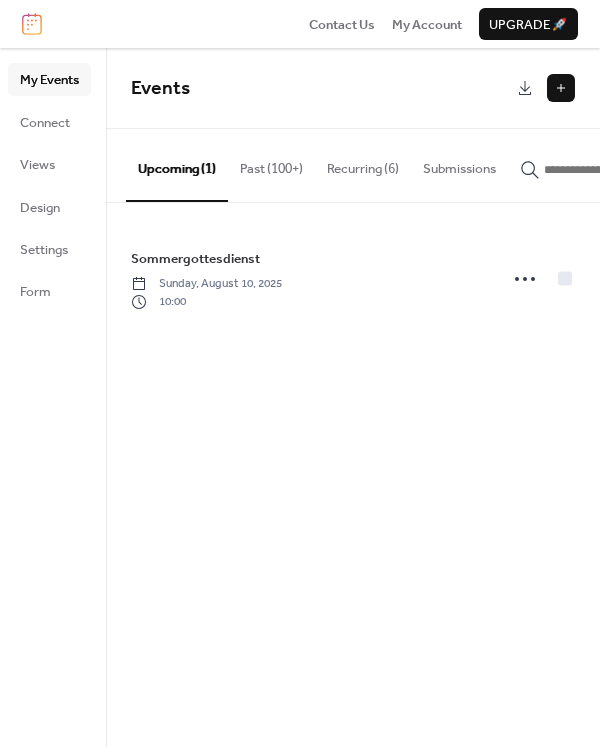 click on "Past (100+)" at bounding box center (271, 164) 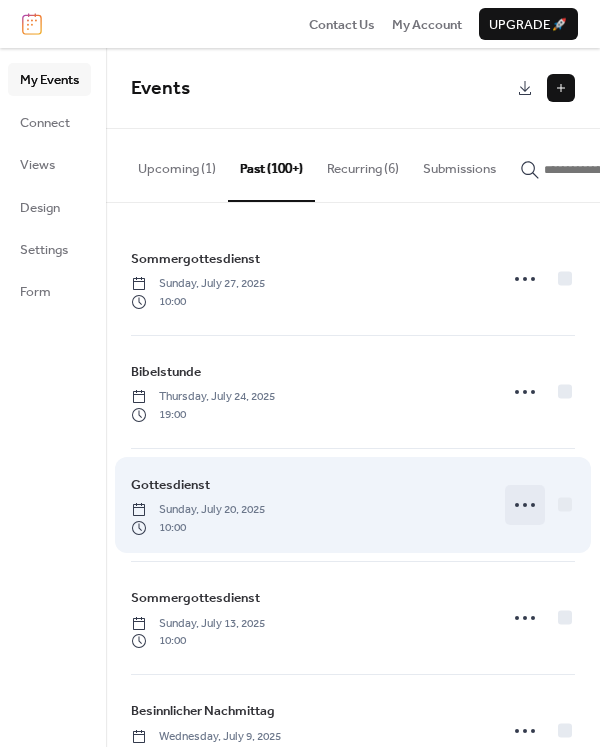 click 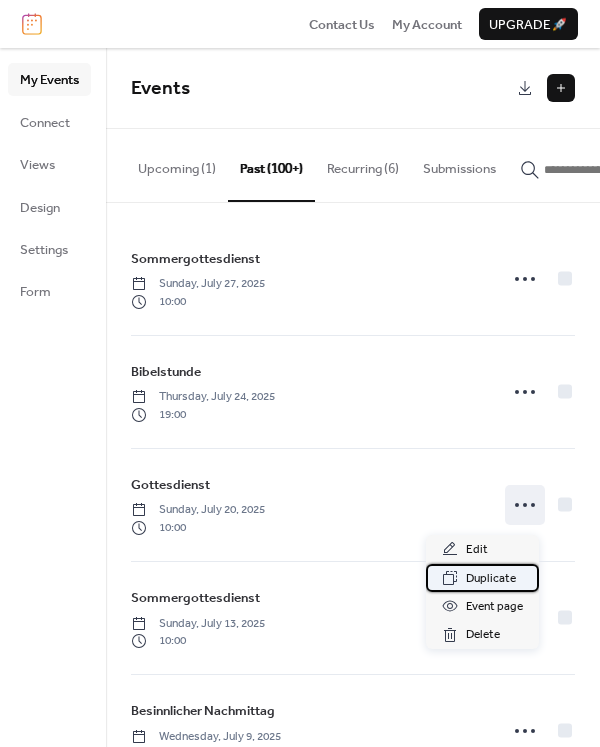 click on "Duplicate" at bounding box center [491, 579] 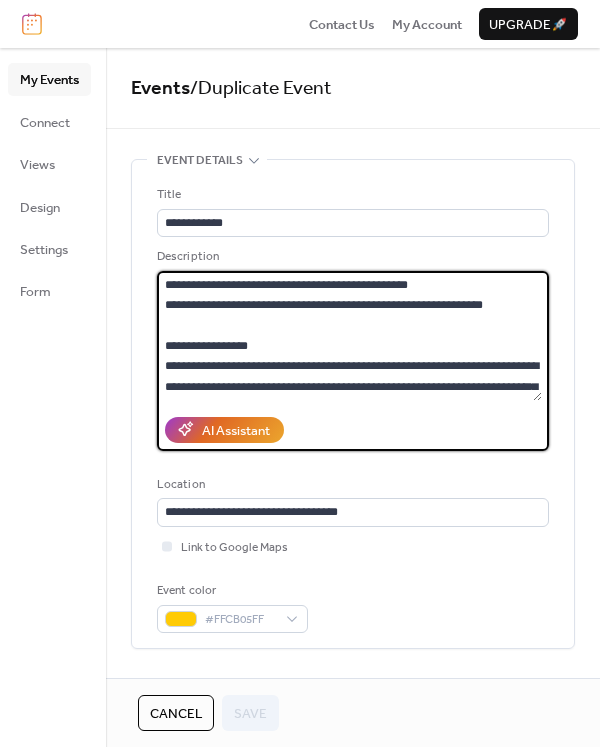 drag, startPoint x: 286, startPoint y: 285, endPoint x: 313, endPoint y: 287, distance: 27.073973 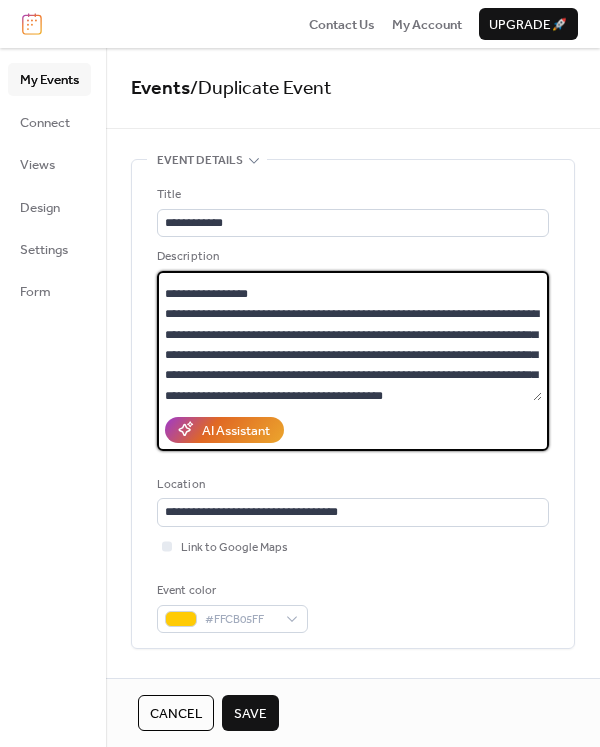 scroll, scrollTop: 122, scrollLeft: 0, axis: vertical 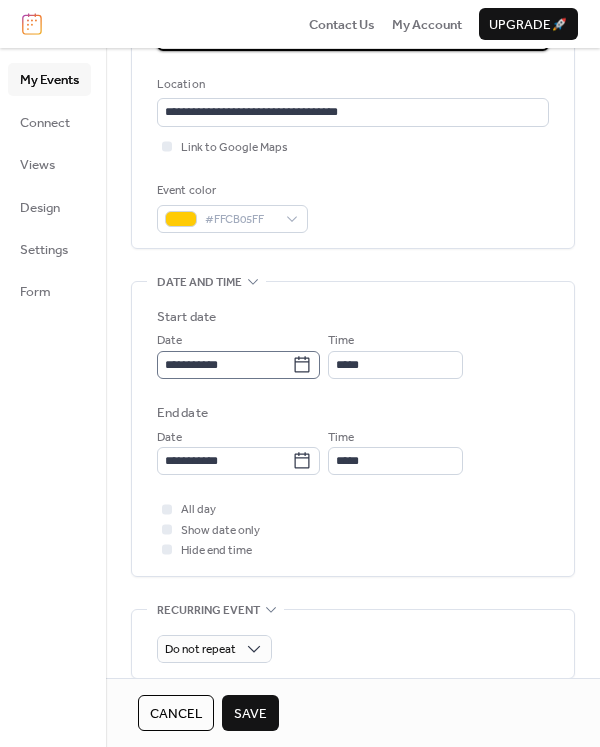 type on "**********" 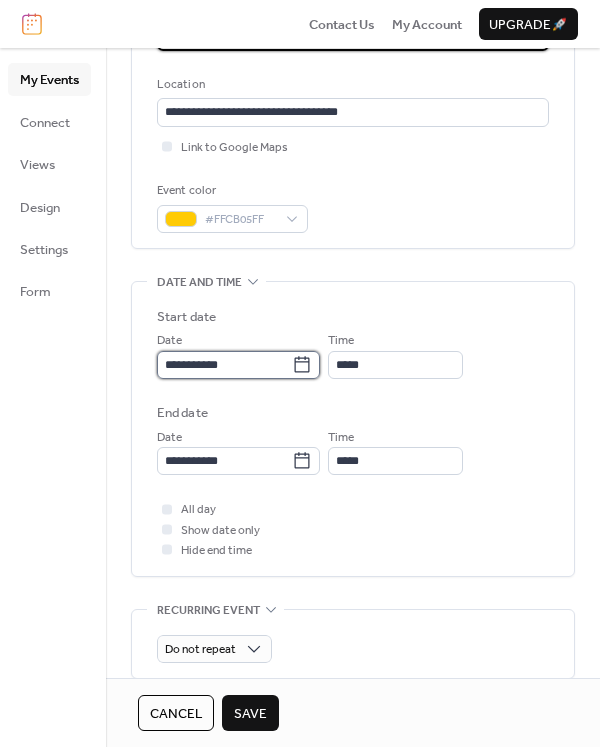 click on "**********" at bounding box center [224, 365] 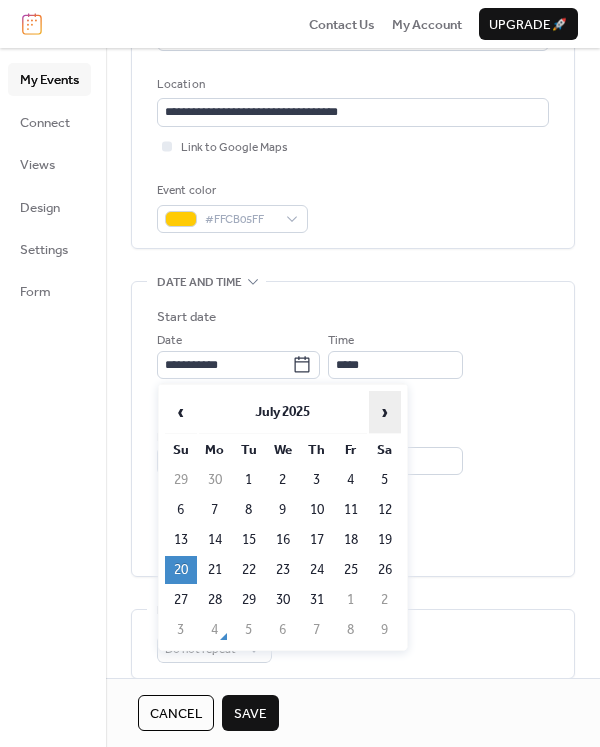 click on "›" at bounding box center (385, 412) 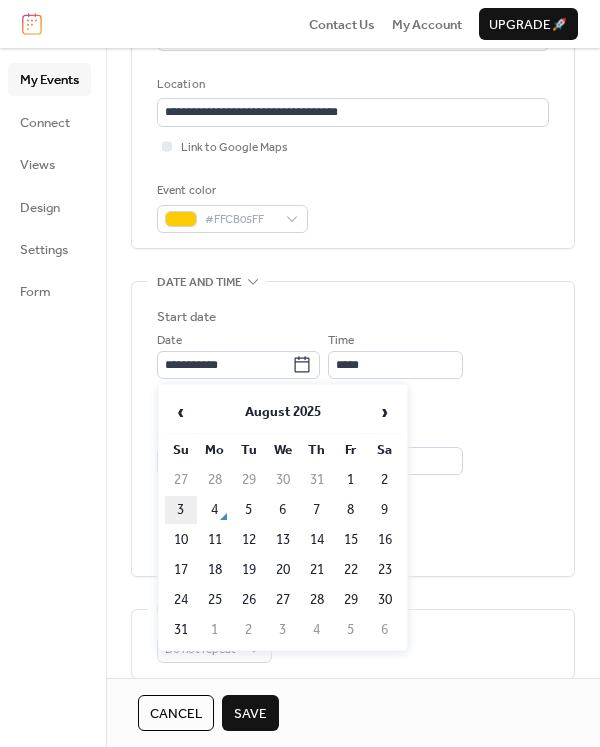 click on "3" at bounding box center [181, 510] 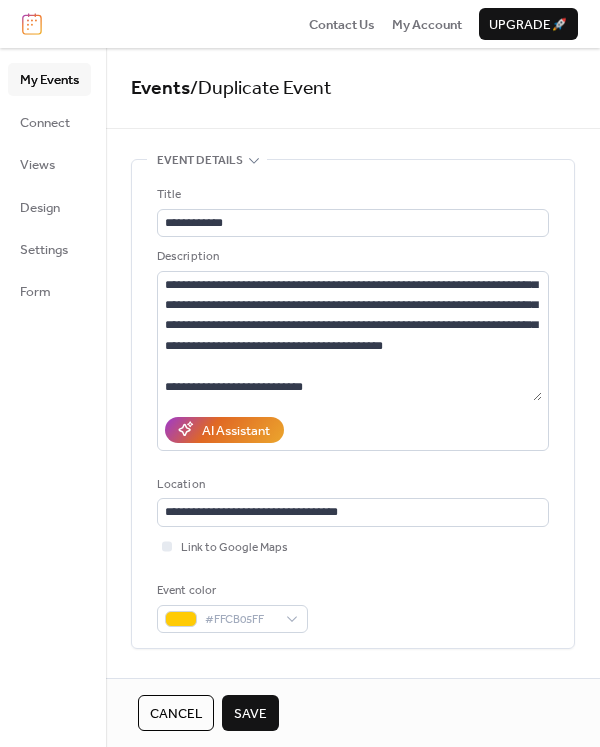 scroll, scrollTop: 773, scrollLeft: 0, axis: vertical 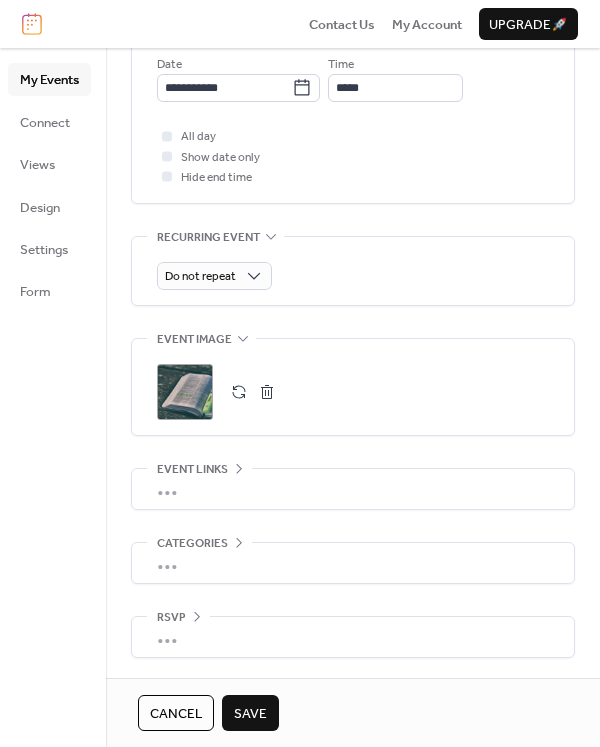 click on "Save" at bounding box center [250, 714] 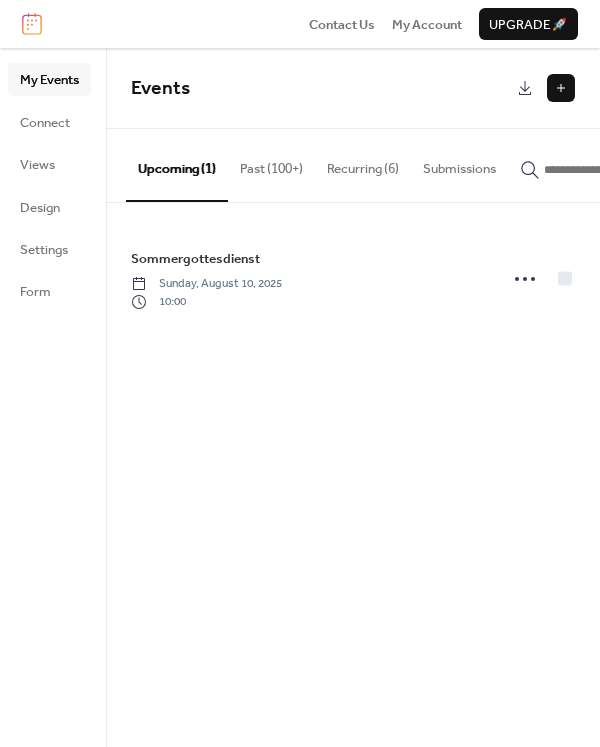 click on "Past (100+)" at bounding box center (271, 164) 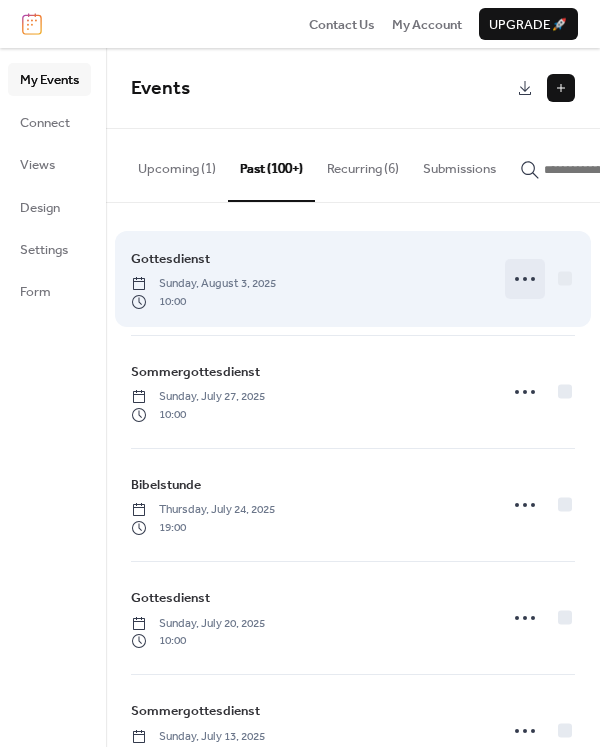 click 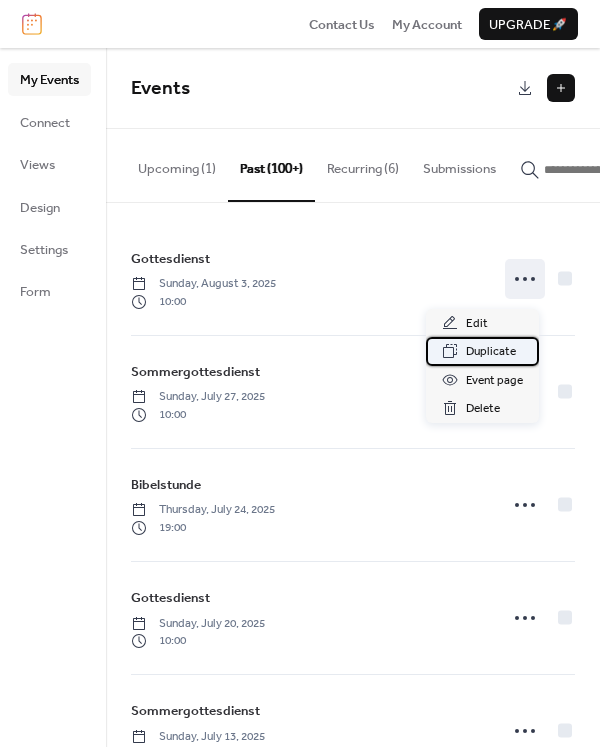click on "Duplicate" at bounding box center [491, 352] 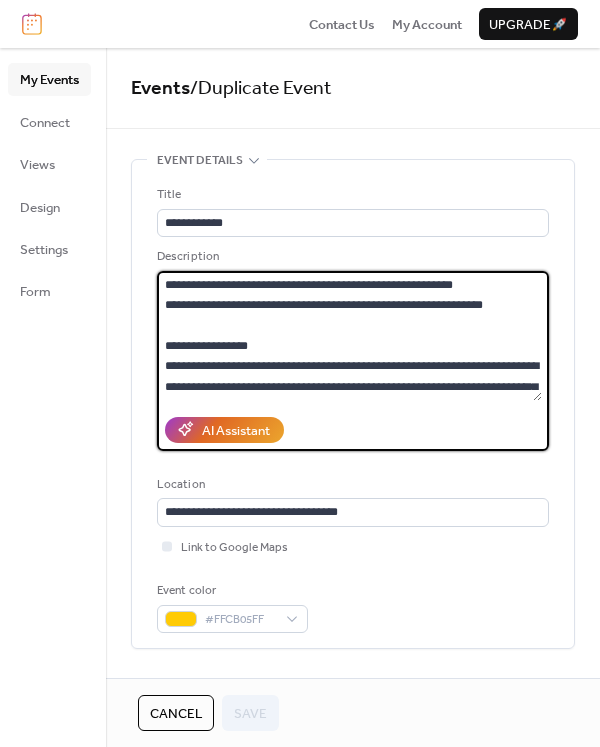 drag, startPoint x: 283, startPoint y: 284, endPoint x: 375, endPoint y: 284, distance: 92 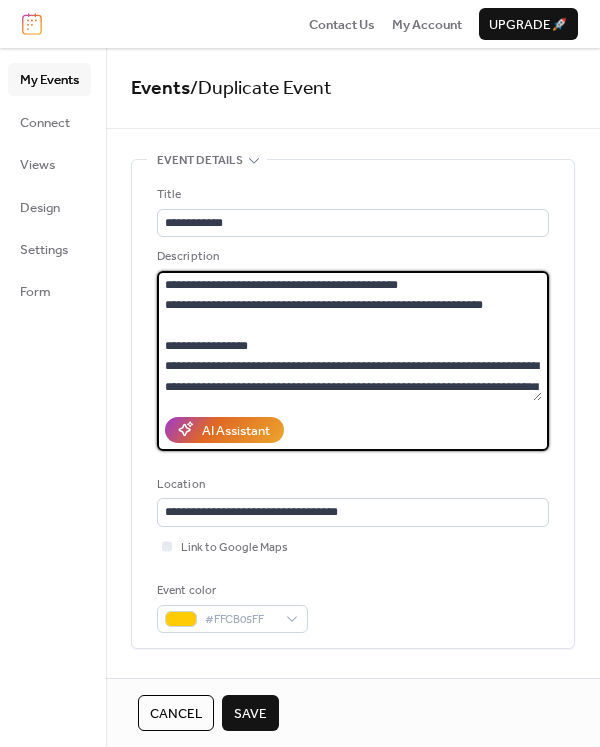 paste on "********" 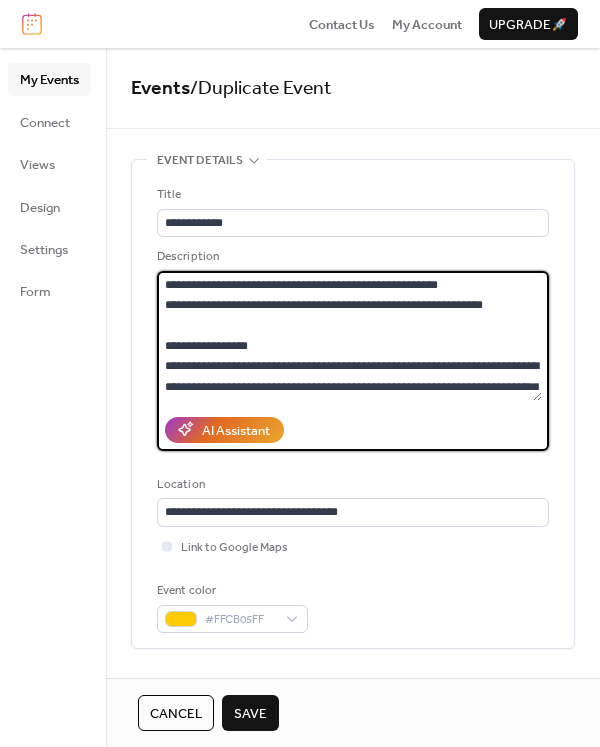 drag, startPoint x: 446, startPoint y: 280, endPoint x: 331, endPoint y: 292, distance: 115.62439 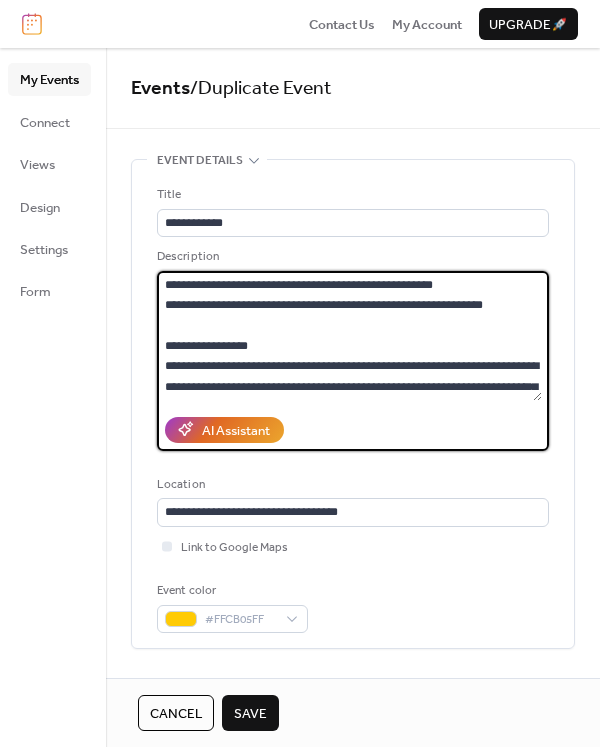 click on "**********" at bounding box center (349, 336) 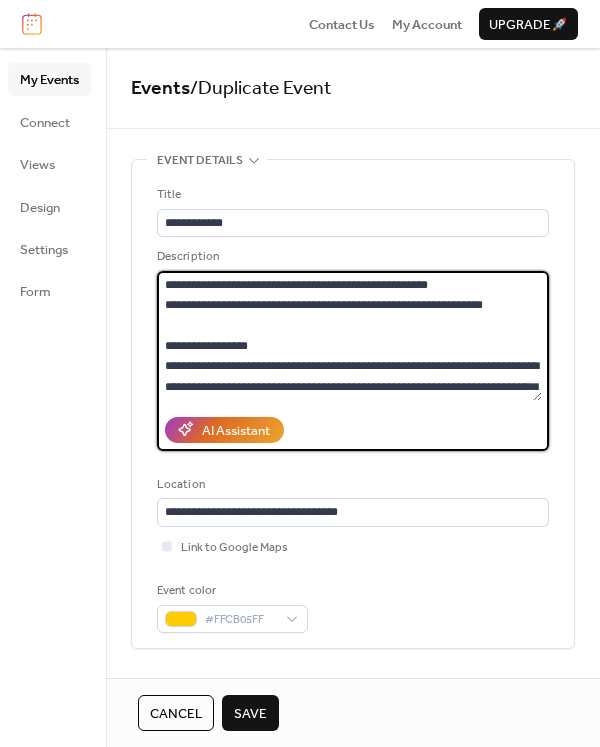 click on "**********" at bounding box center (349, 336) 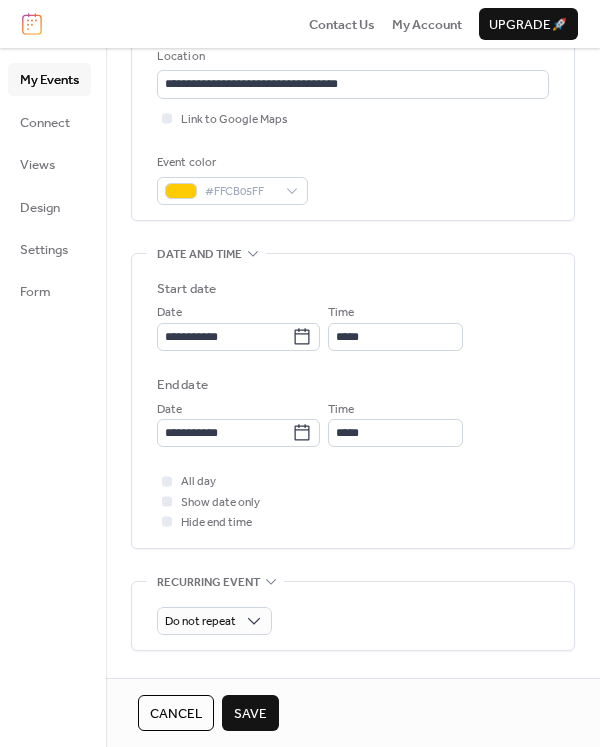 scroll, scrollTop: 400, scrollLeft: 0, axis: vertical 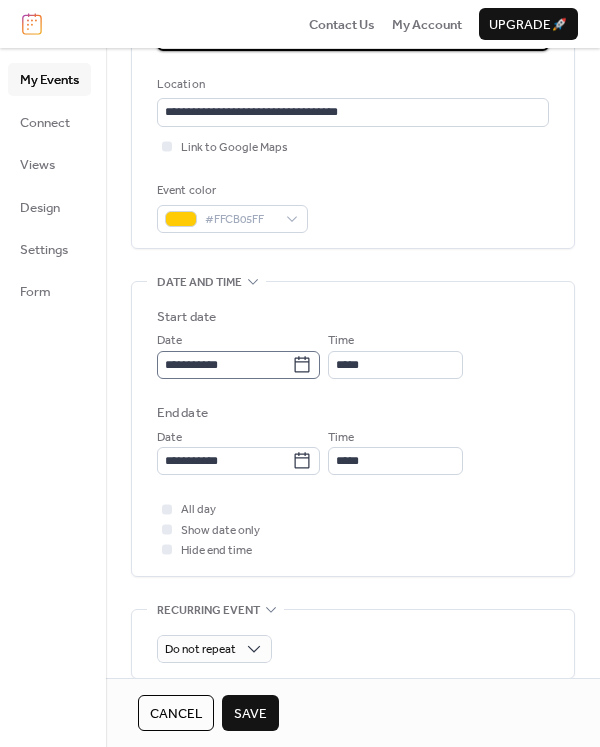 type on "**********" 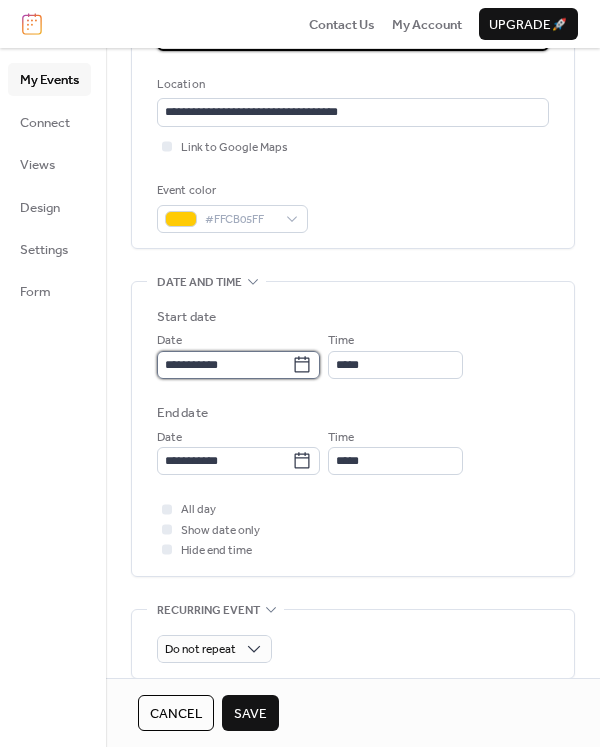 click on "**********" at bounding box center (224, 365) 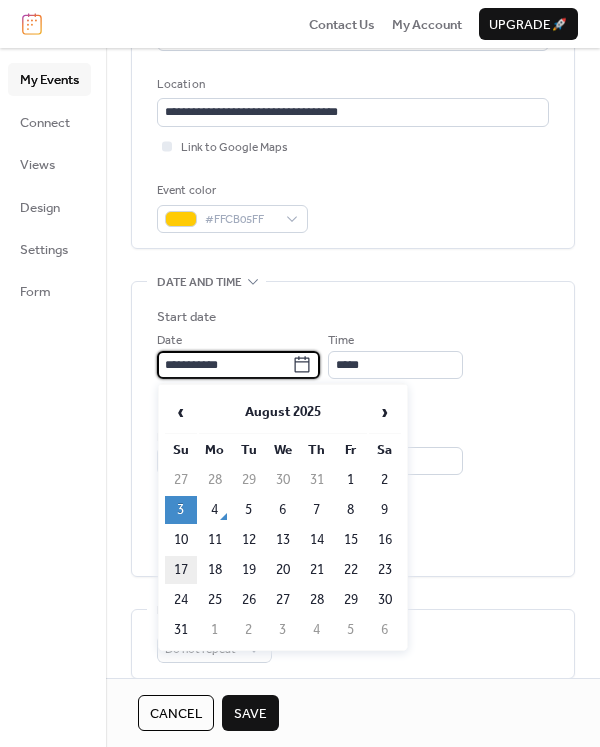 click on "17" at bounding box center [181, 570] 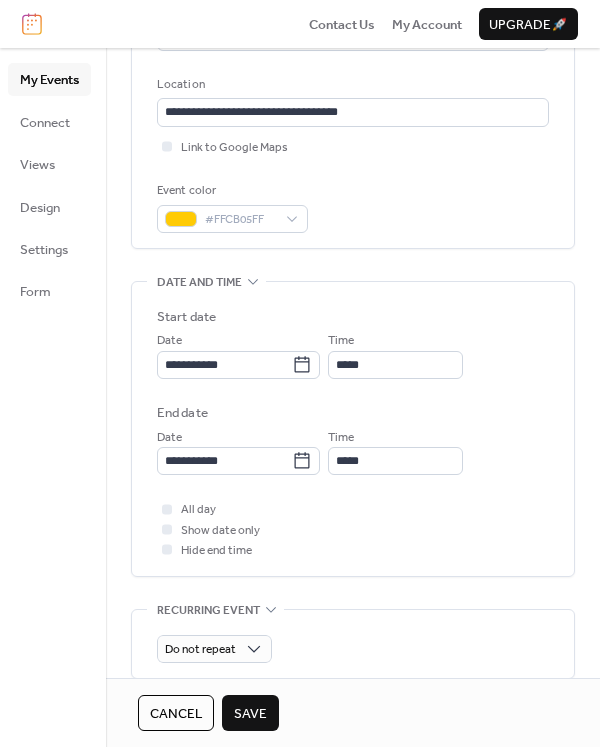 click on "Save" at bounding box center (250, 714) 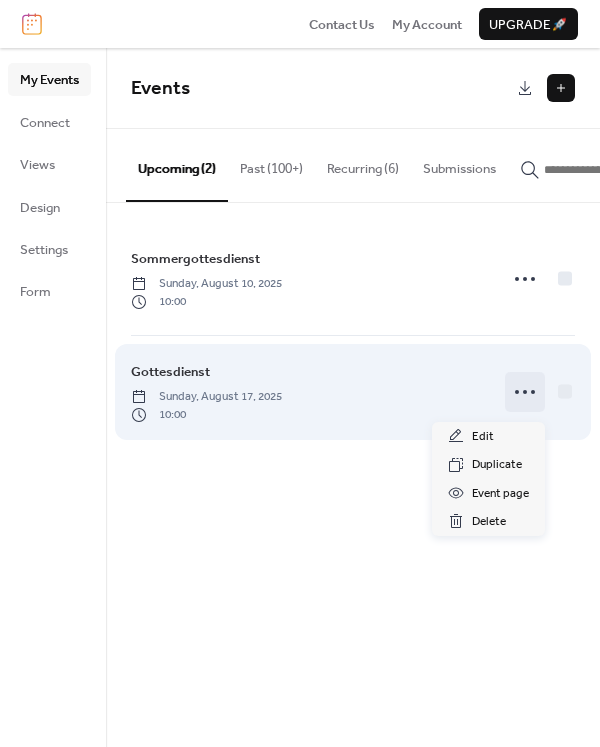 click 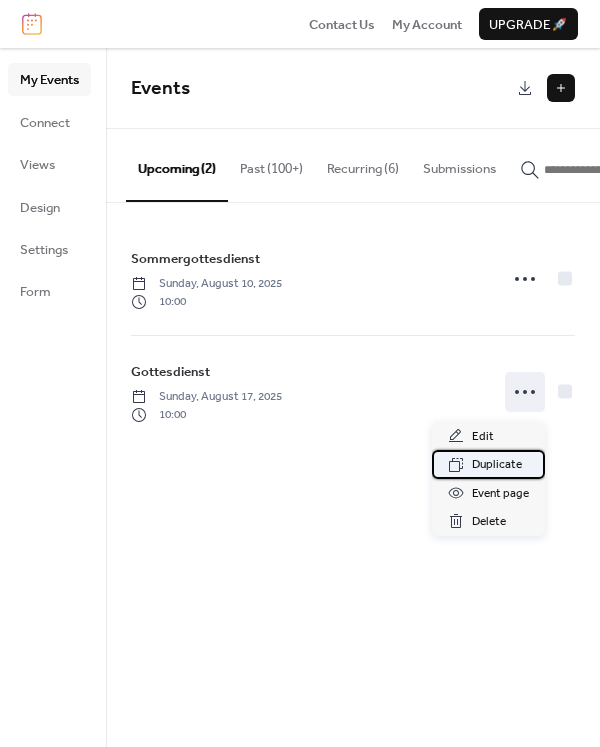 click on "Duplicate" at bounding box center (497, 465) 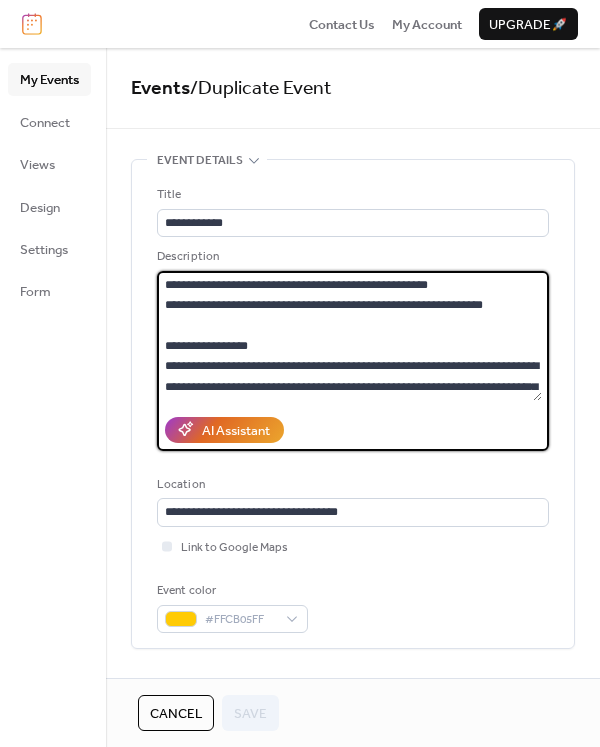 drag, startPoint x: 283, startPoint y: 284, endPoint x: 317, endPoint y: 284, distance: 34 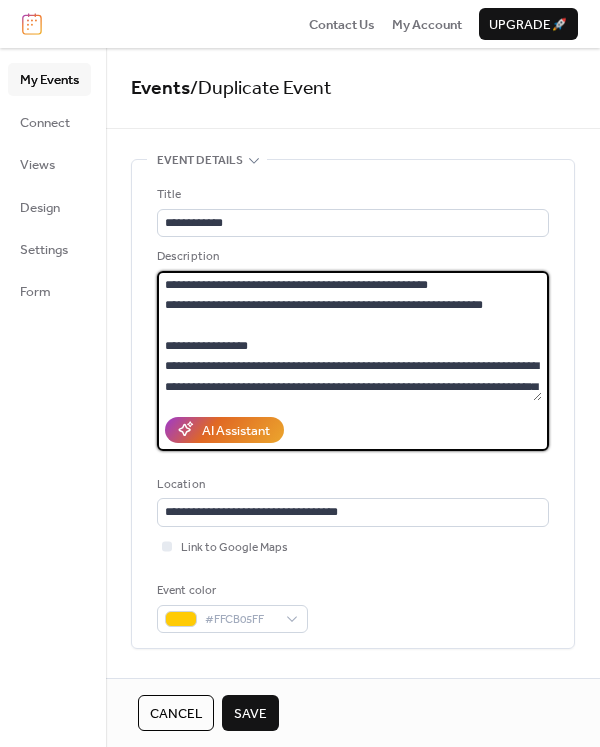 drag, startPoint x: 333, startPoint y: 281, endPoint x: 432, endPoint y: 279, distance: 99.0202 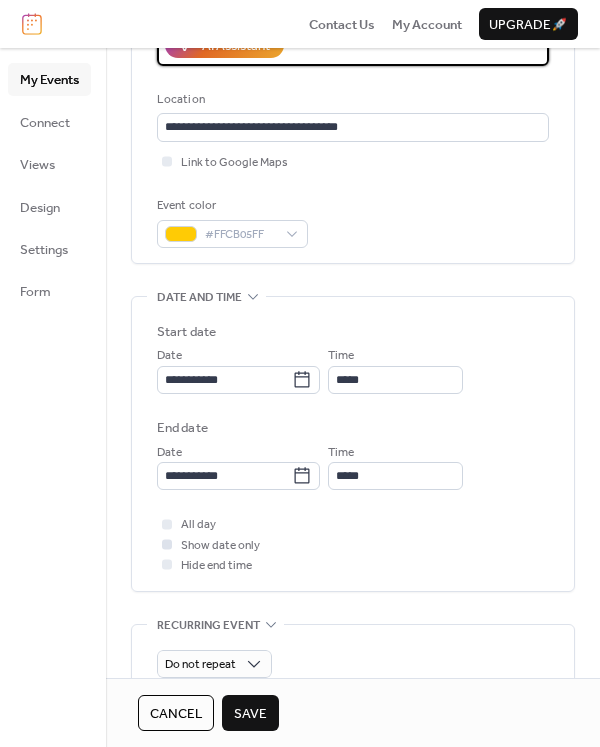scroll, scrollTop: 400, scrollLeft: 0, axis: vertical 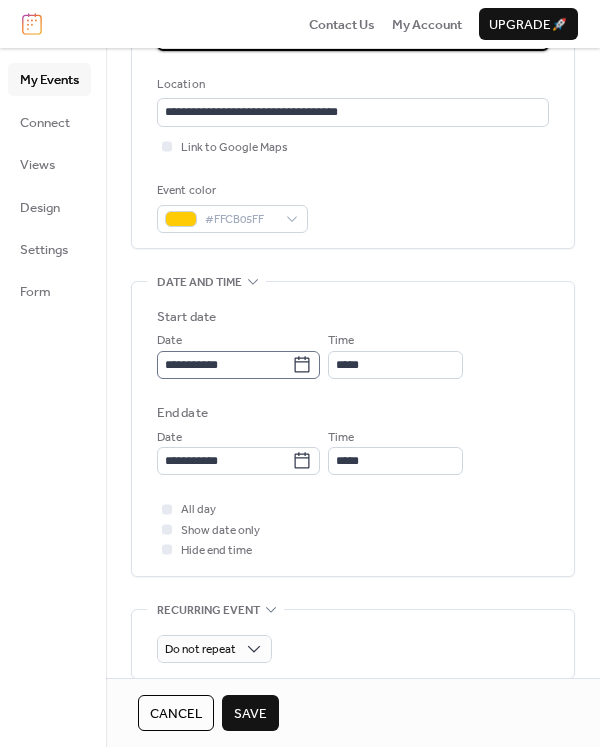 type on "**********" 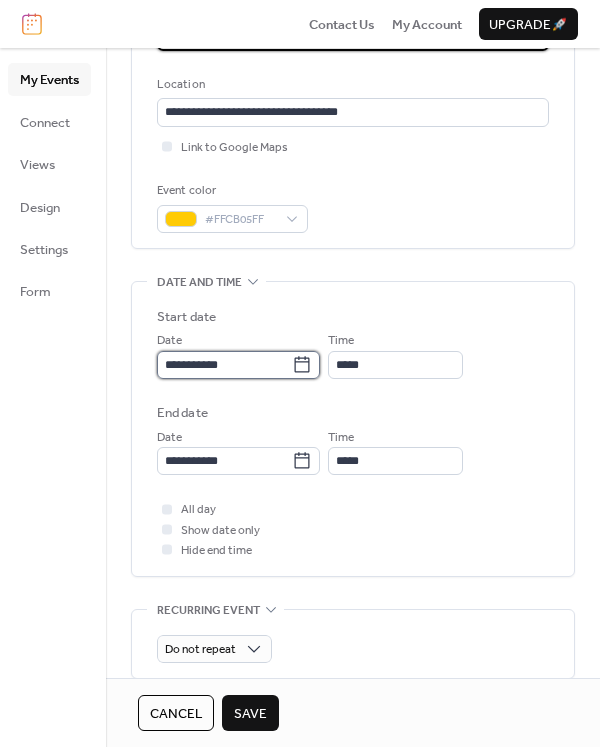 click on "**********" at bounding box center (224, 365) 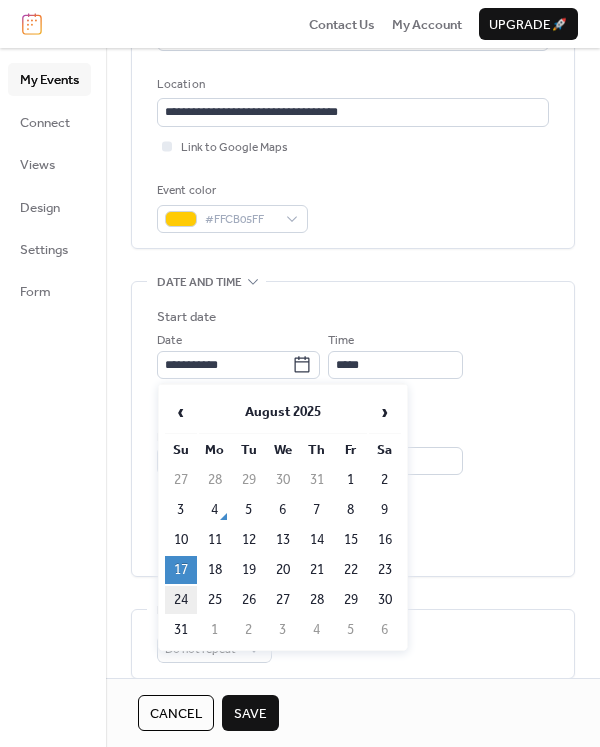 click on "24" at bounding box center (181, 600) 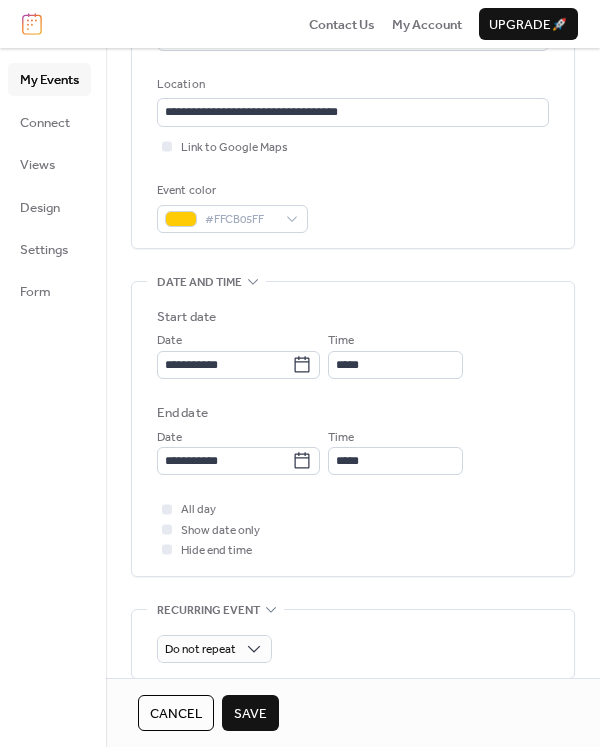 click on "Save" at bounding box center [250, 714] 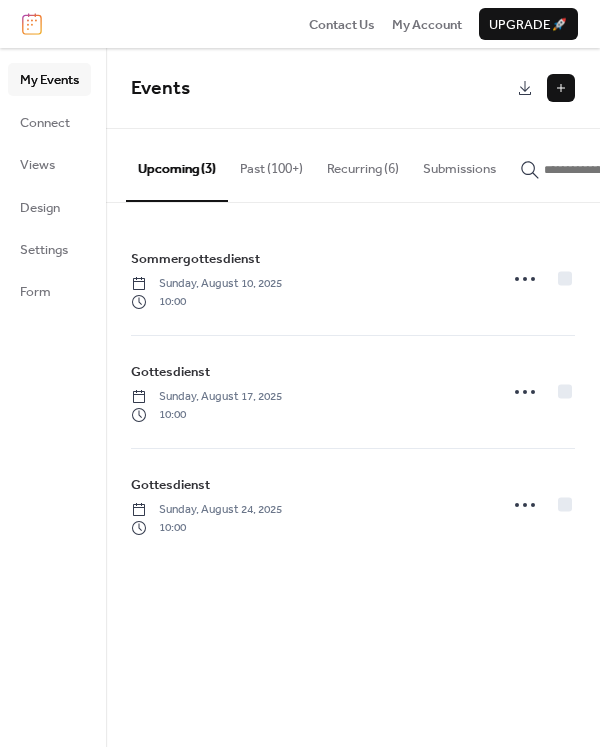 click on "Past (100+)" at bounding box center (271, 164) 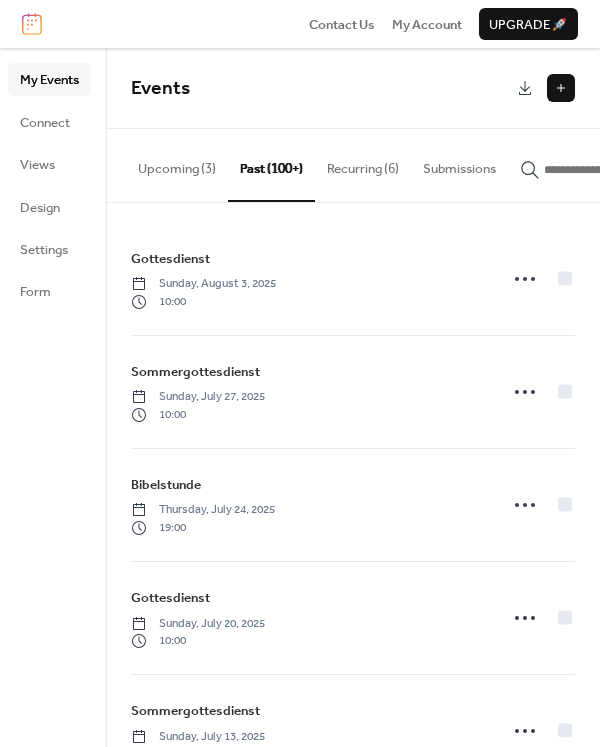click at bounding box center (604, 170) 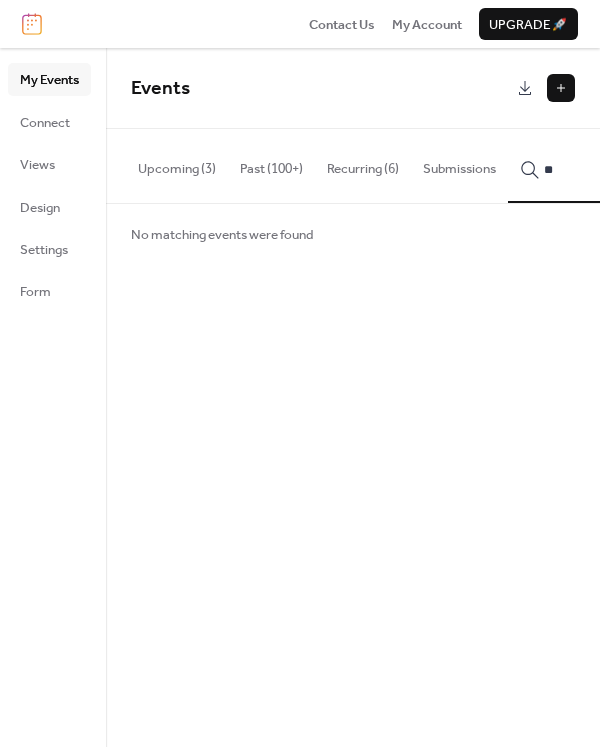 type on "*" 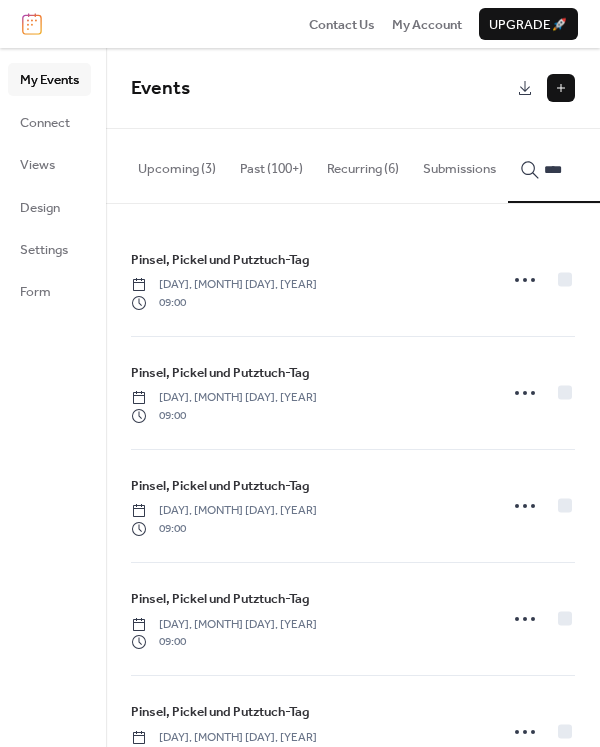 type on "****" 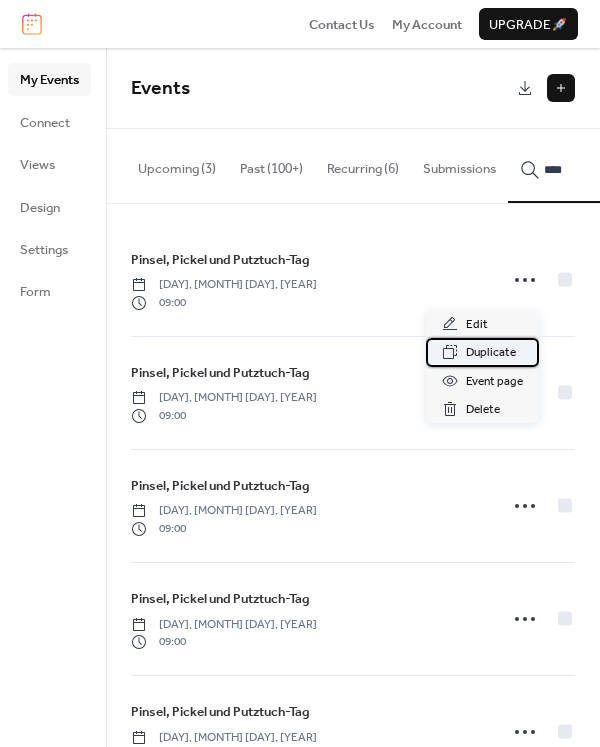 click on "Duplicate" at bounding box center (491, 353) 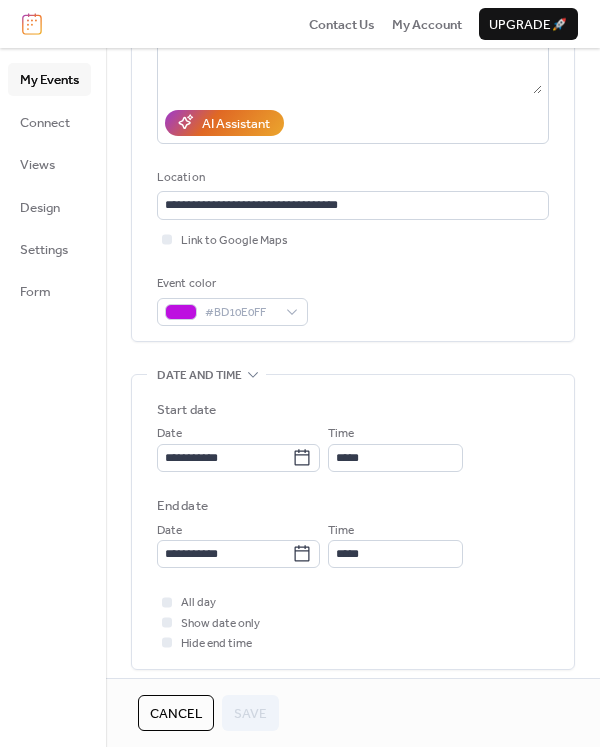 scroll, scrollTop: 400, scrollLeft: 0, axis: vertical 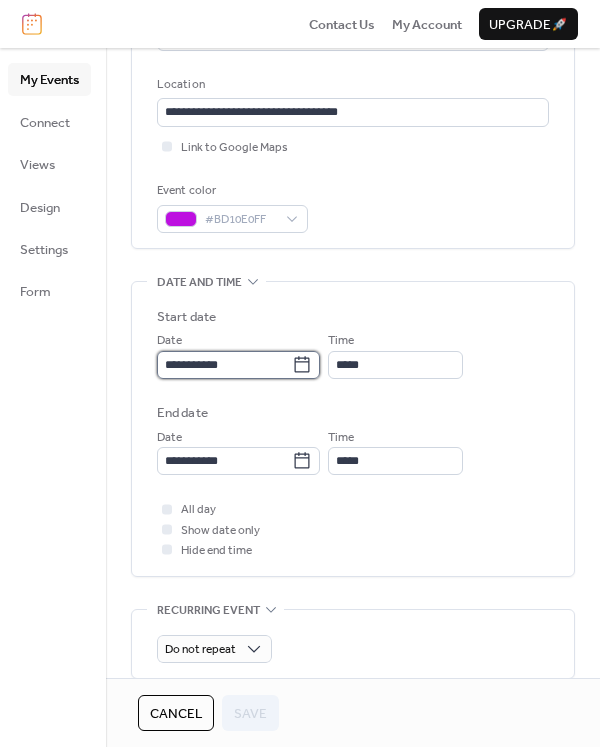 click on "**********" at bounding box center (224, 365) 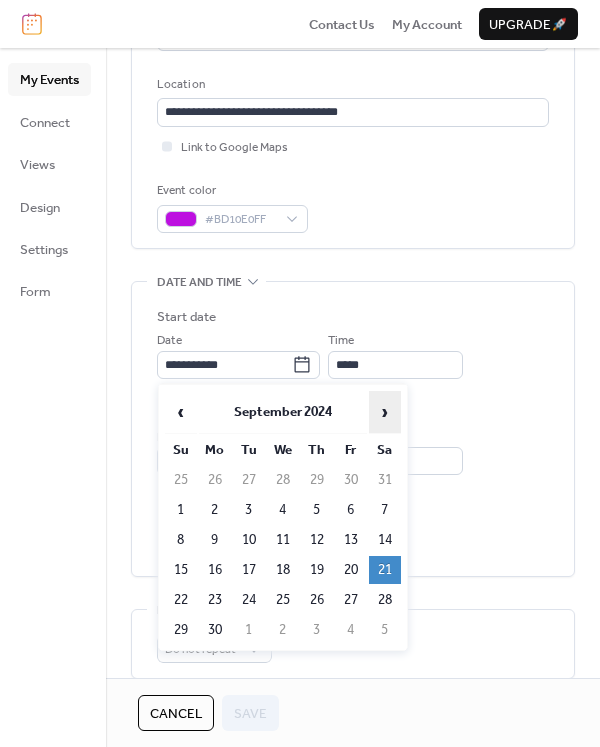 click on "›" at bounding box center [385, 412] 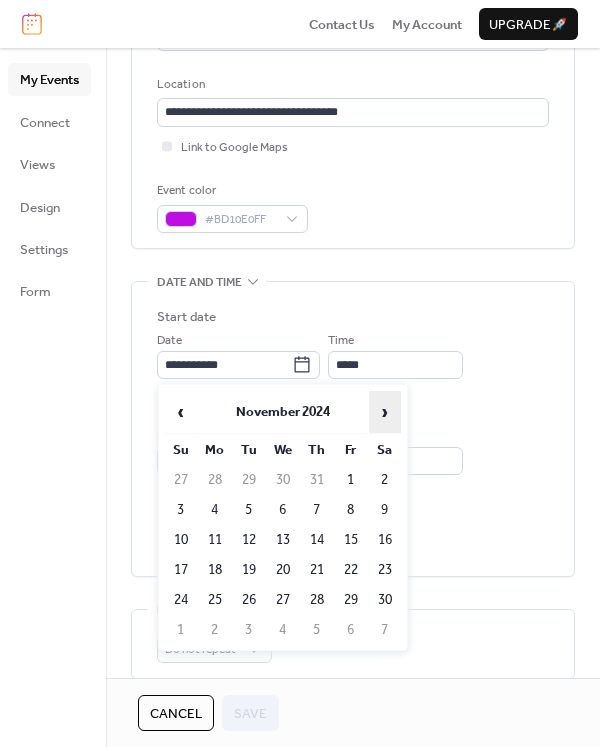 click on "›" at bounding box center (385, 412) 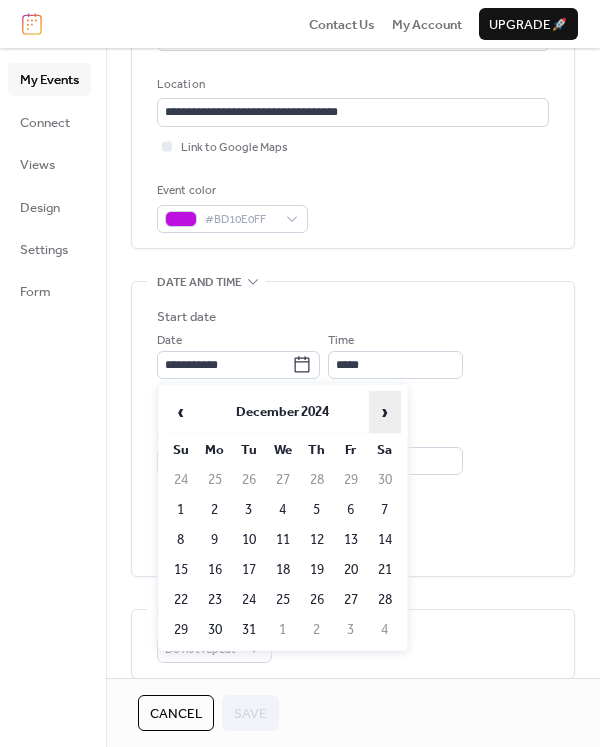 click on "›" at bounding box center [385, 412] 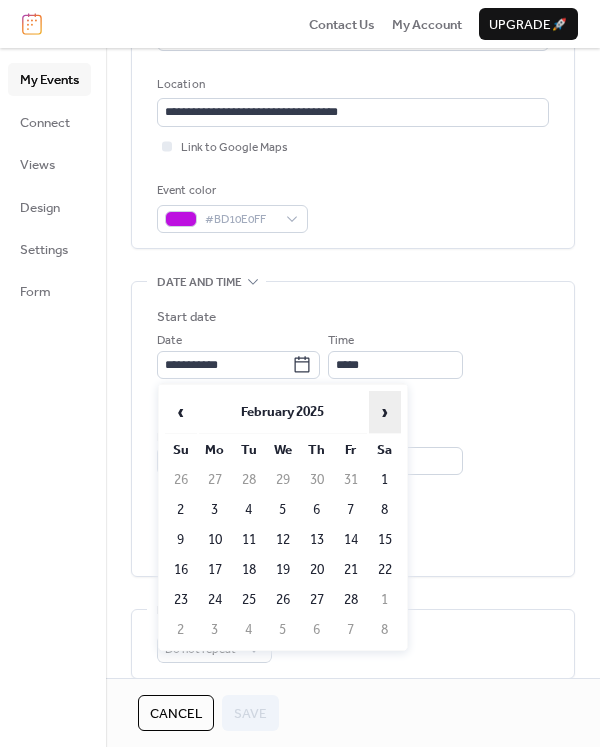 click on "›" at bounding box center (385, 412) 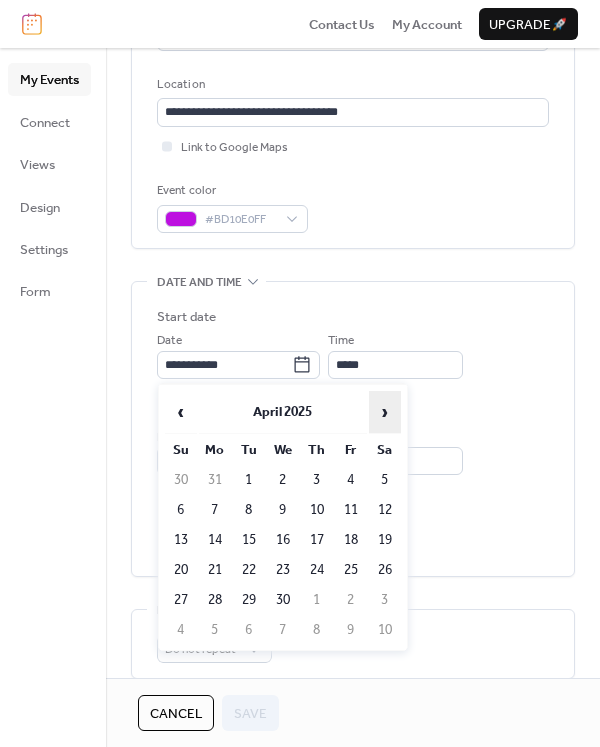 click on "›" at bounding box center (385, 412) 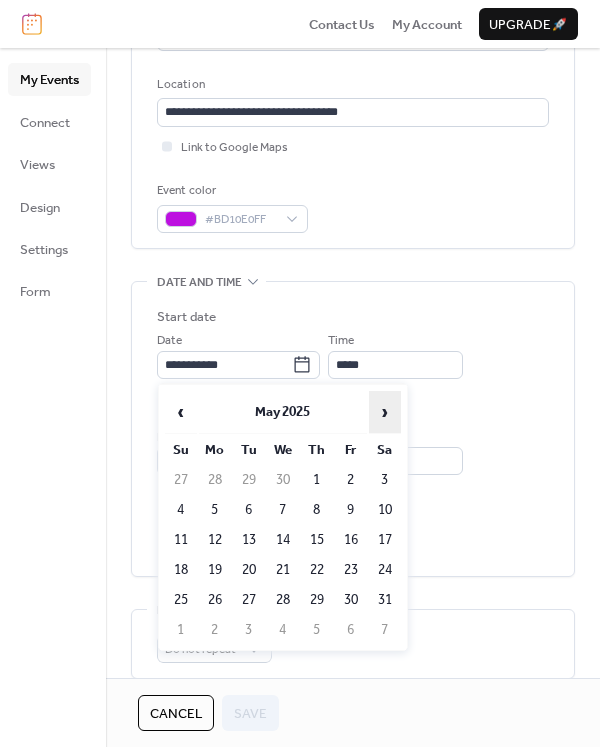 click on "›" at bounding box center [385, 412] 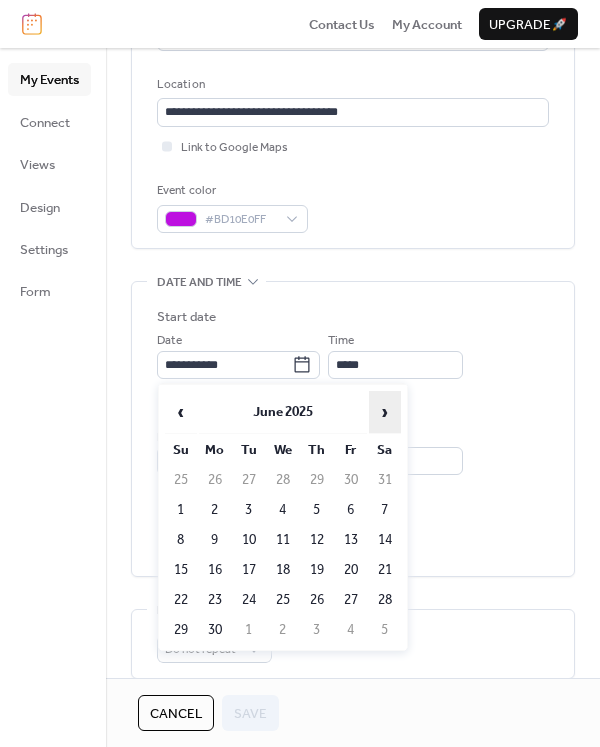 click on "›" at bounding box center [385, 412] 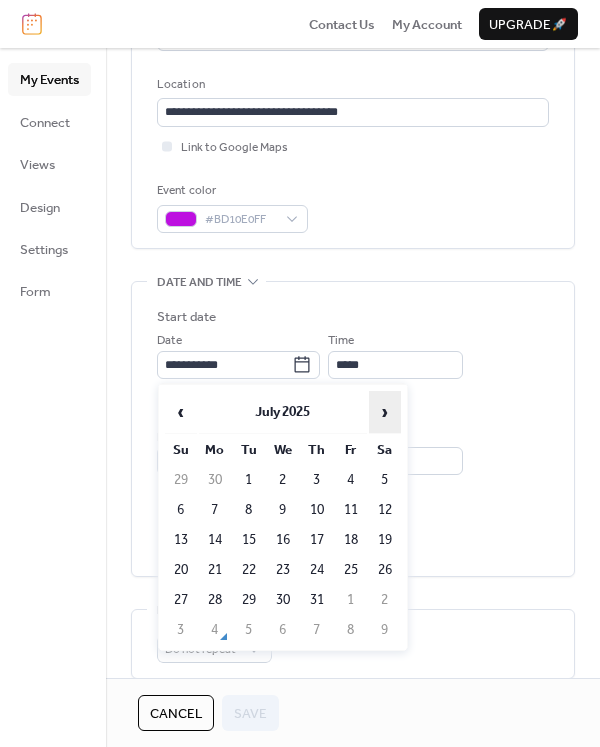 click on "›" at bounding box center [385, 412] 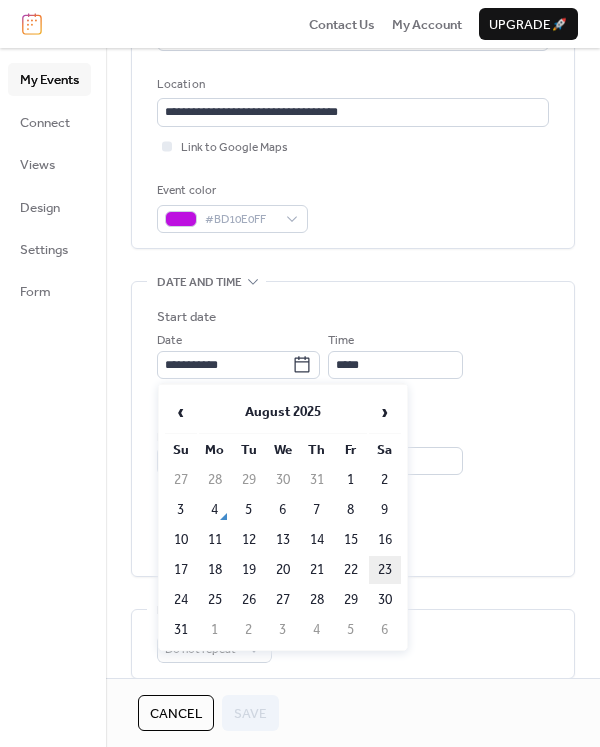 click on "23" at bounding box center [385, 570] 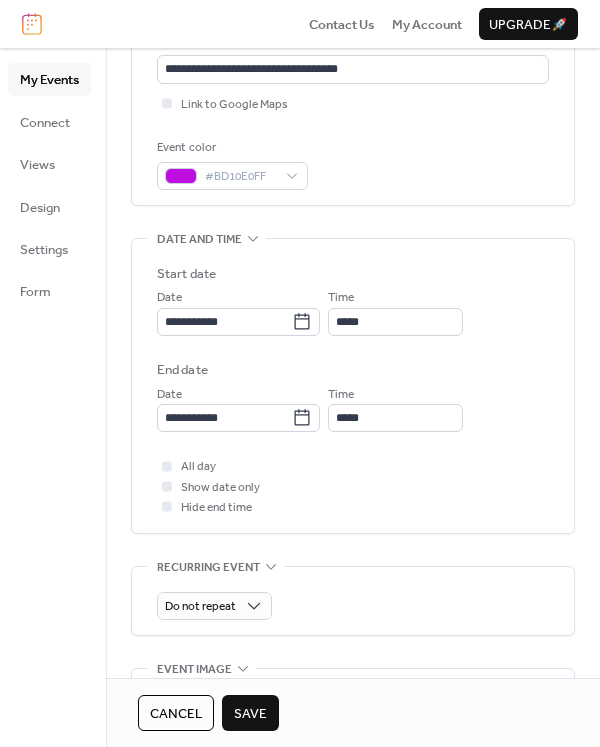 scroll, scrollTop: 0, scrollLeft: 0, axis: both 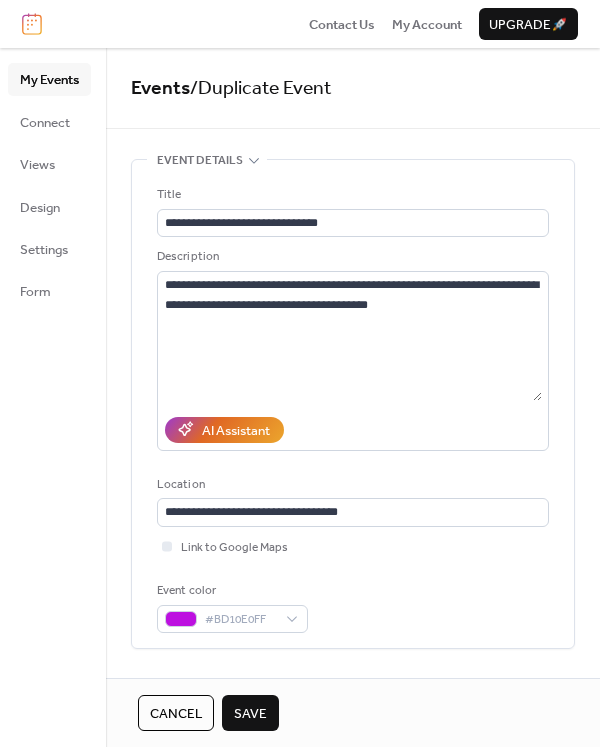 click on "Save" at bounding box center (250, 714) 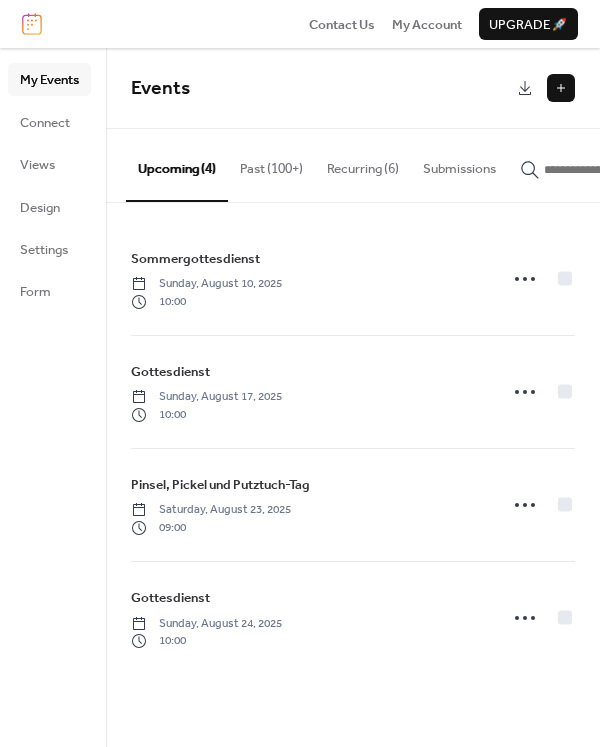 click on "Recurring (6)" at bounding box center (363, 164) 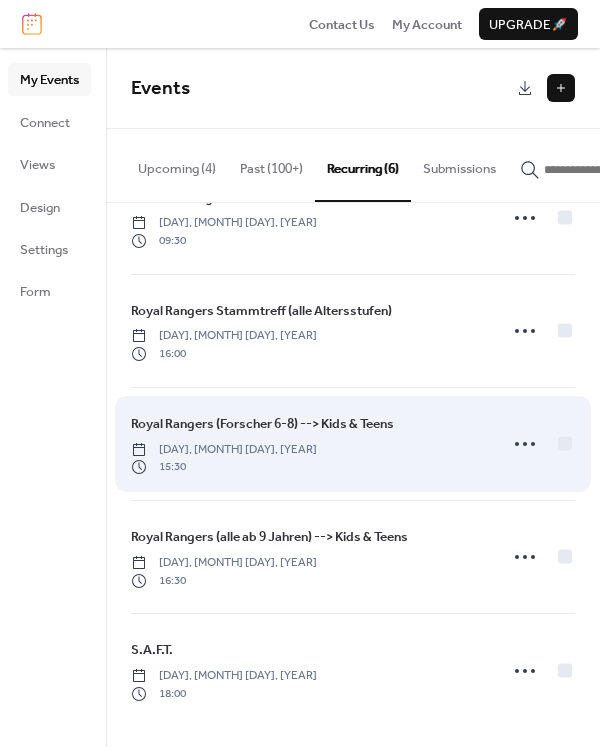 scroll, scrollTop: 180, scrollLeft: 0, axis: vertical 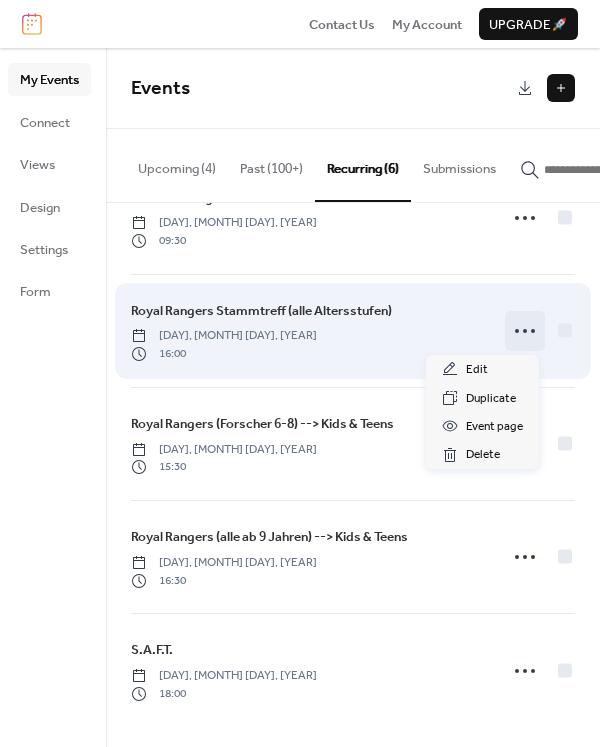 click 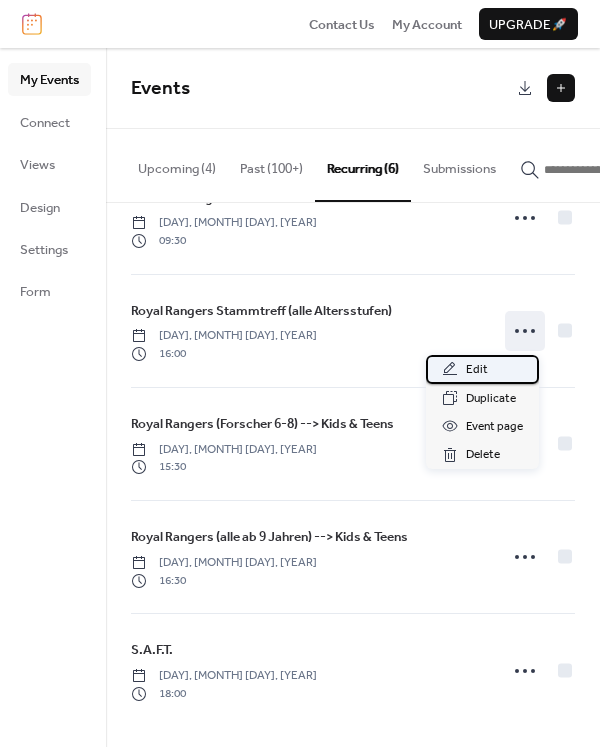 click on "Edit" at bounding box center (477, 370) 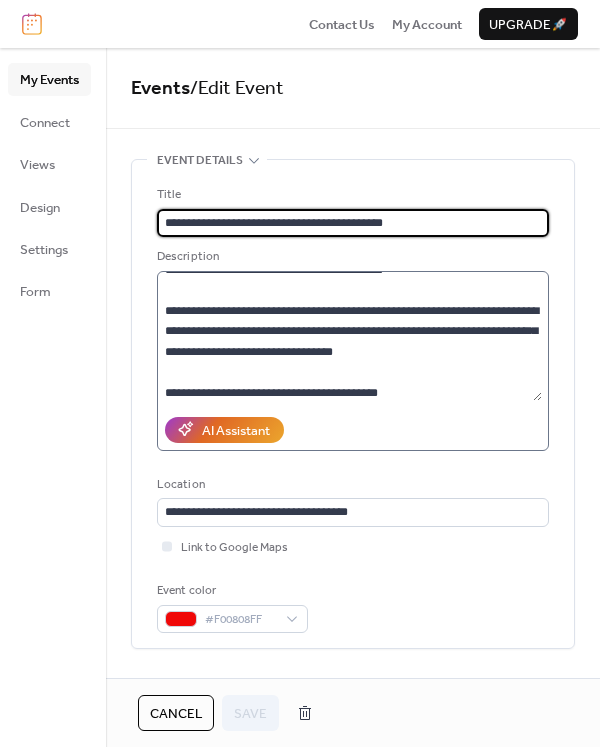 scroll, scrollTop: 200, scrollLeft: 0, axis: vertical 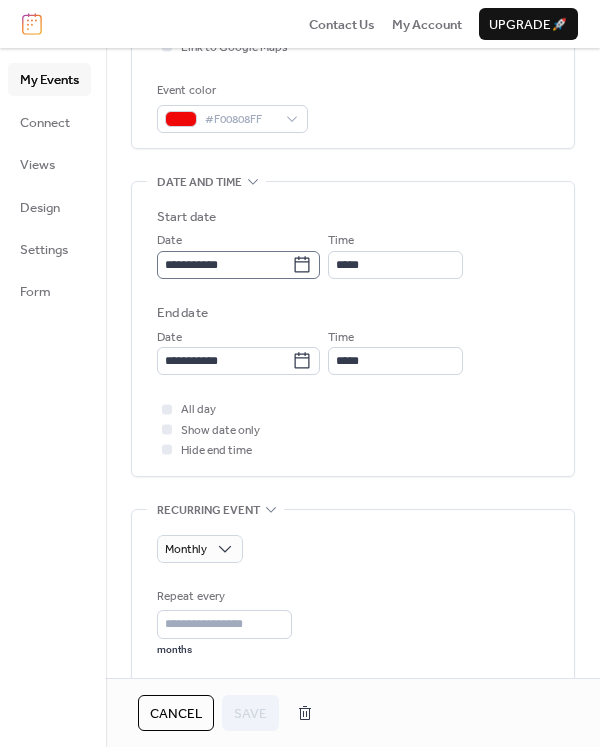 click 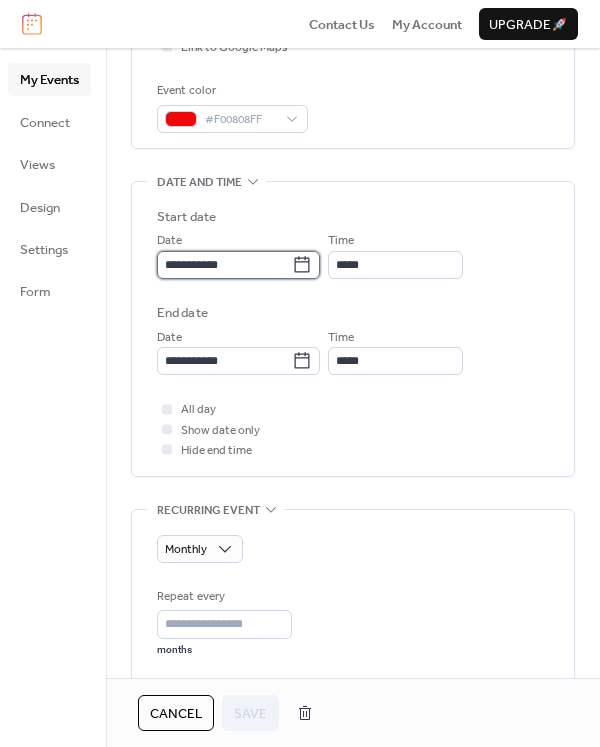 click on "**********" at bounding box center (224, 265) 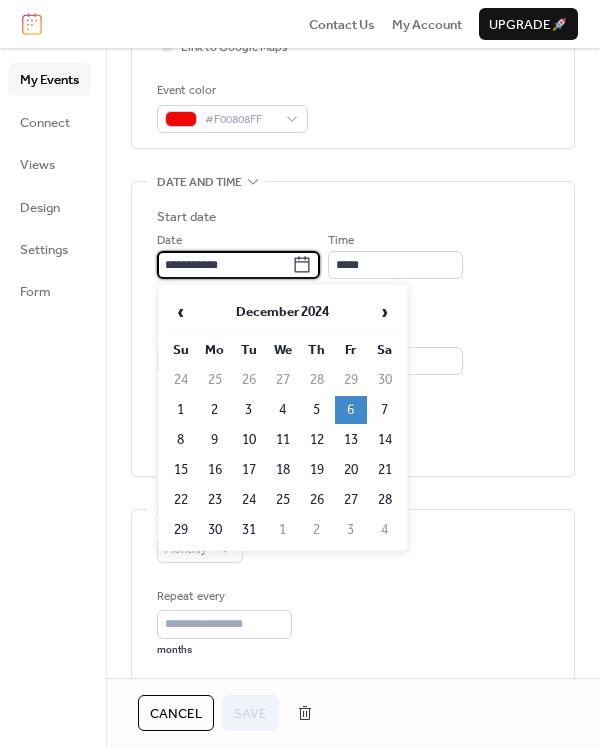click on "Time *****" at bounding box center (395, 254) 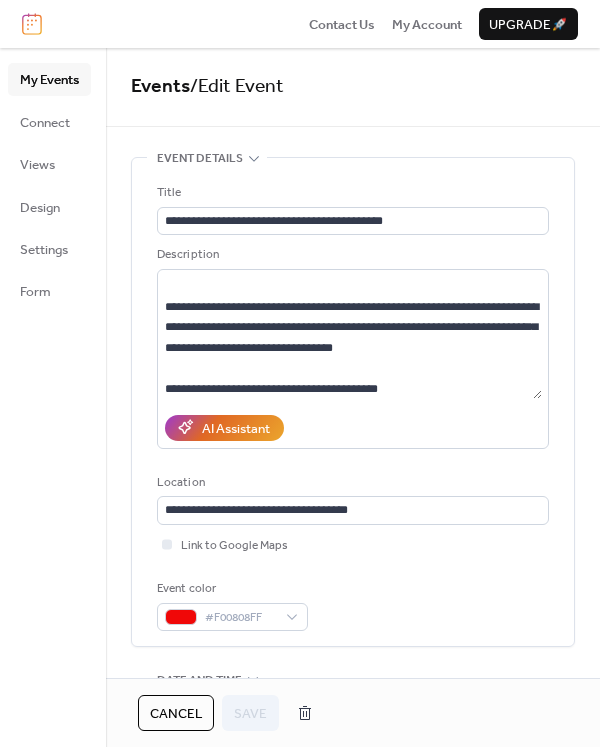scroll, scrollTop: 0, scrollLeft: 0, axis: both 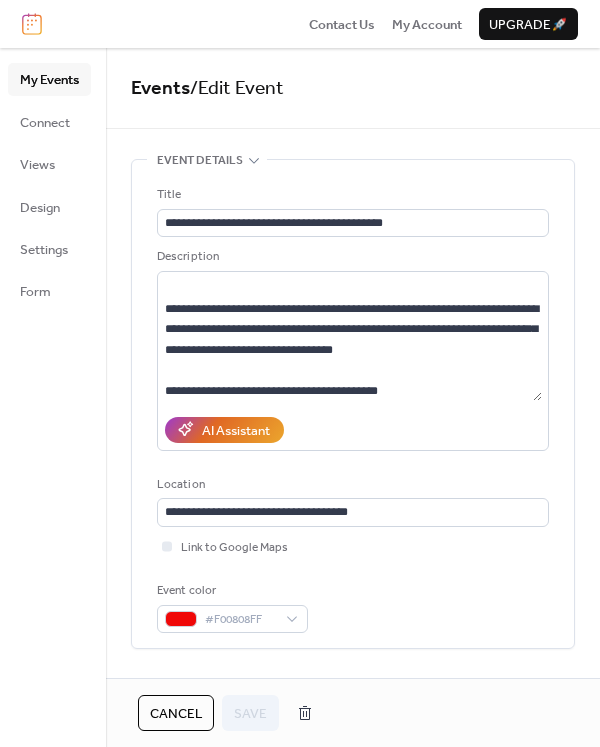 click on "Cancel" at bounding box center (176, 714) 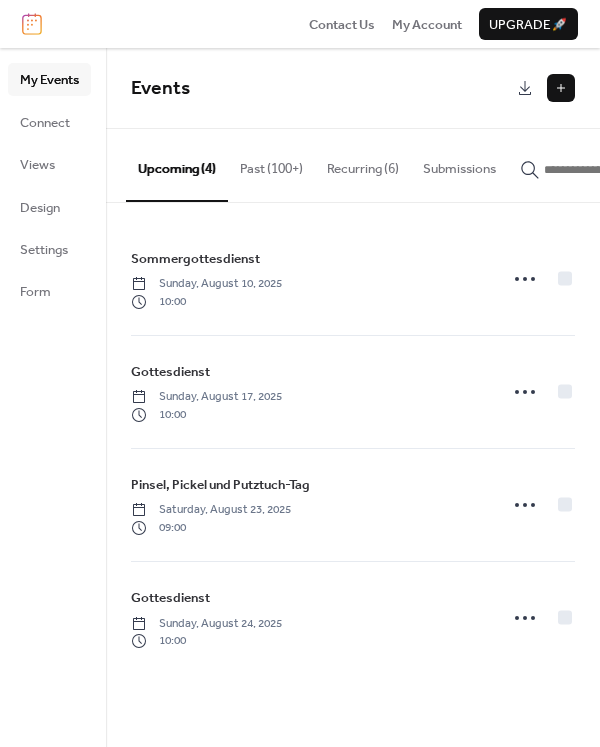 click on "Recurring (6)" at bounding box center (363, 164) 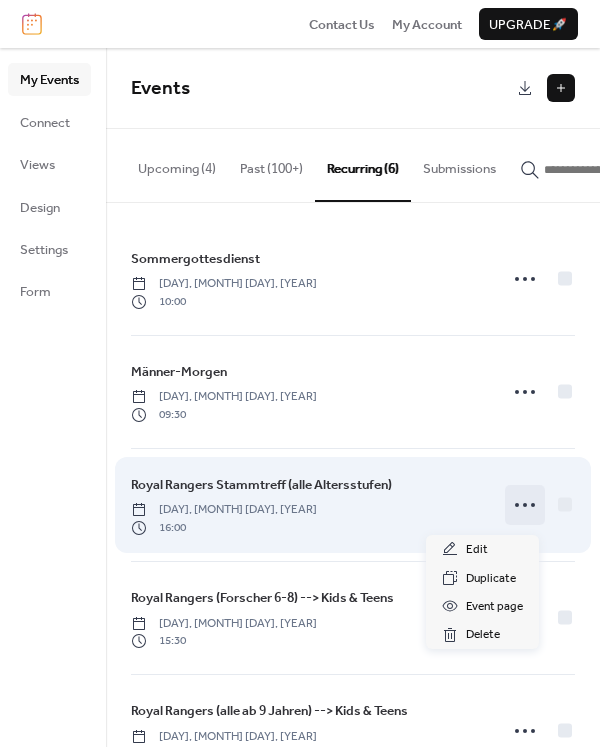 click 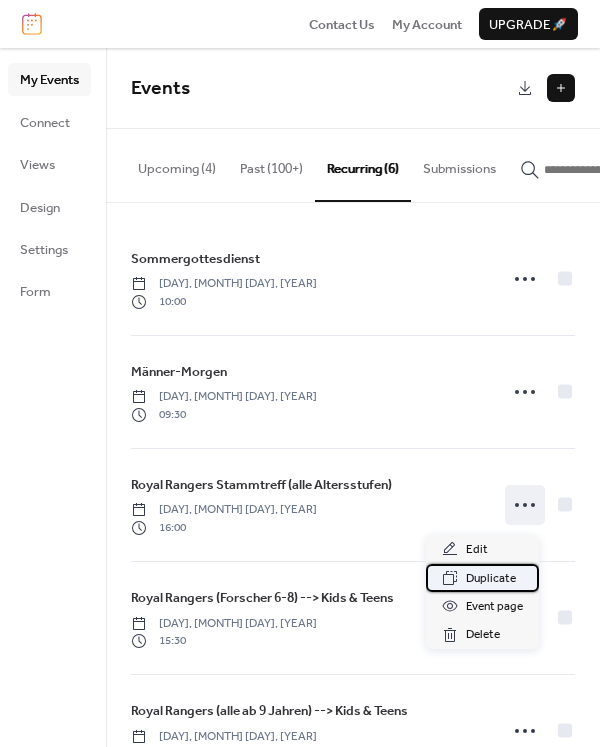click on "Duplicate" at bounding box center [491, 579] 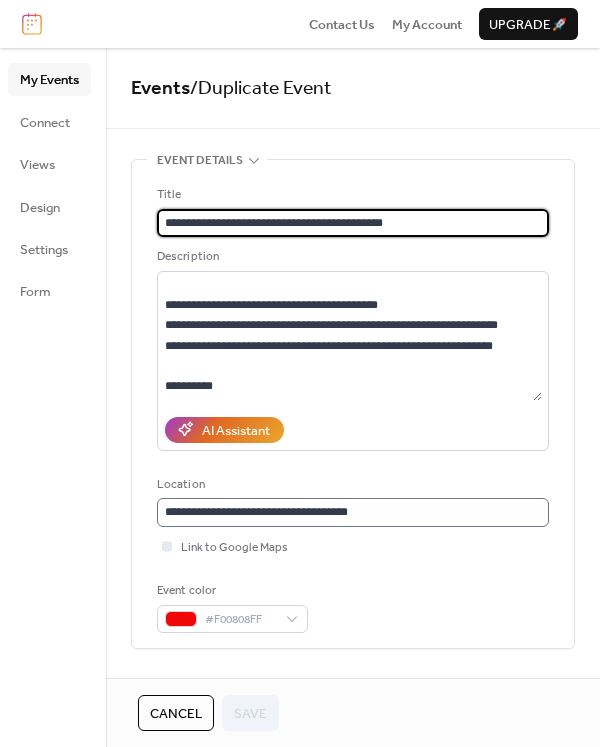 scroll, scrollTop: 306, scrollLeft: 0, axis: vertical 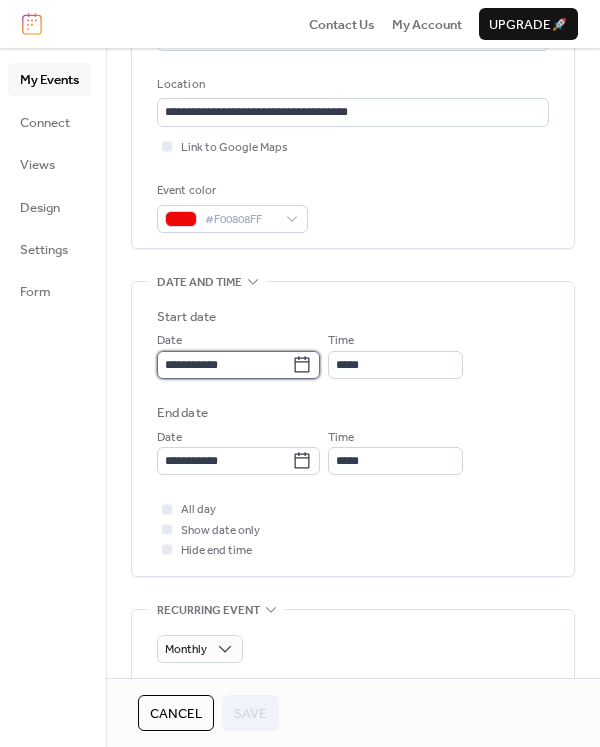 click on "**********" at bounding box center (224, 365) 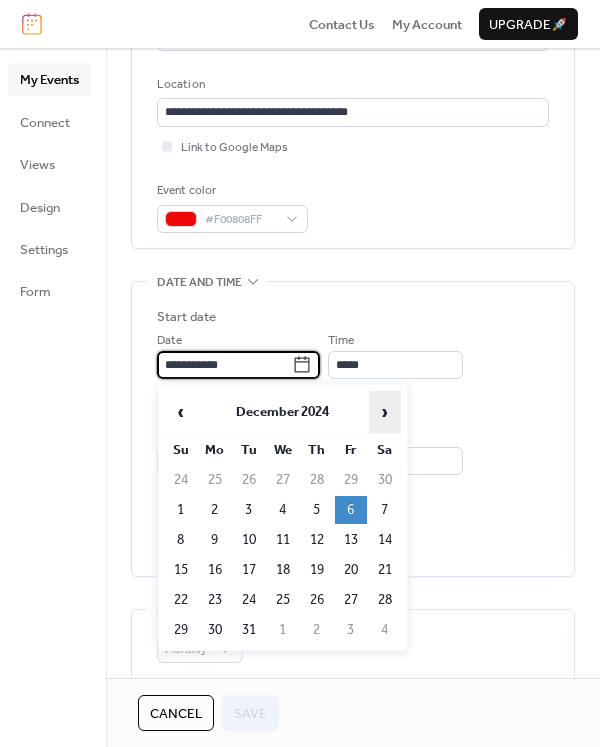 click on "›" at bounding box center (385, 412) 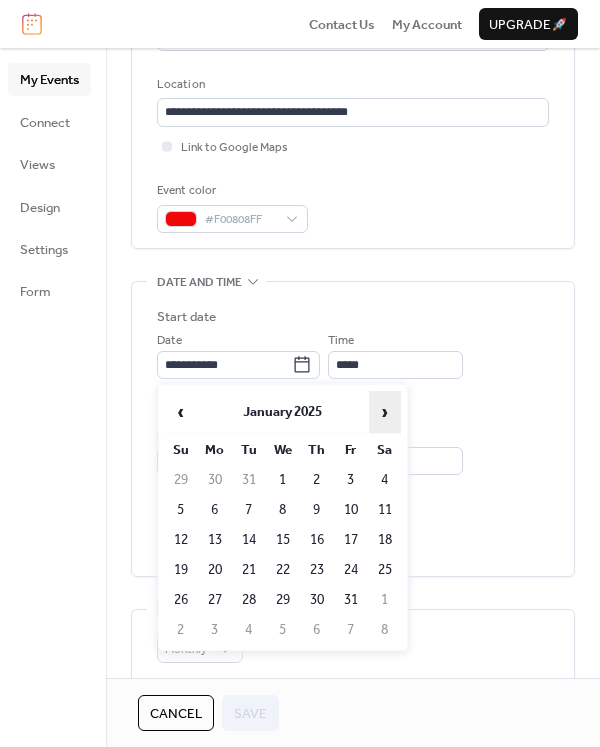 click on "›" at bounding box center [385, 412] 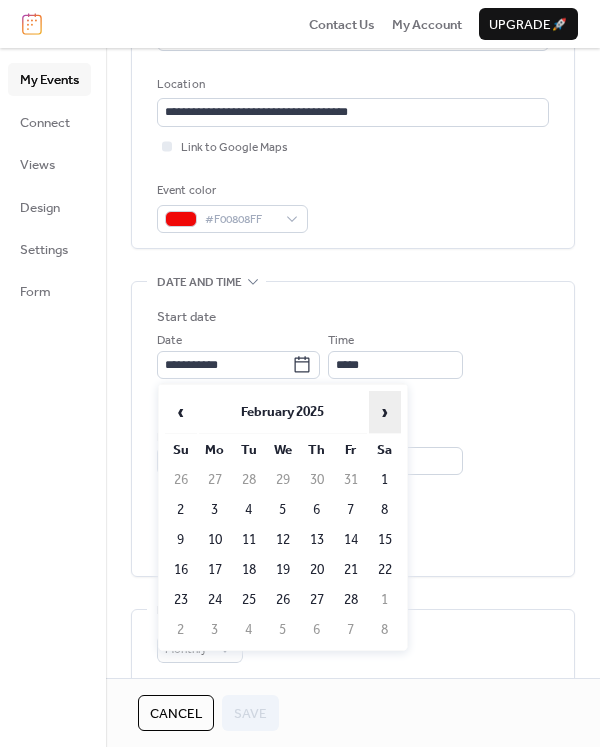 click on "›" at bounding box center (385, 412) 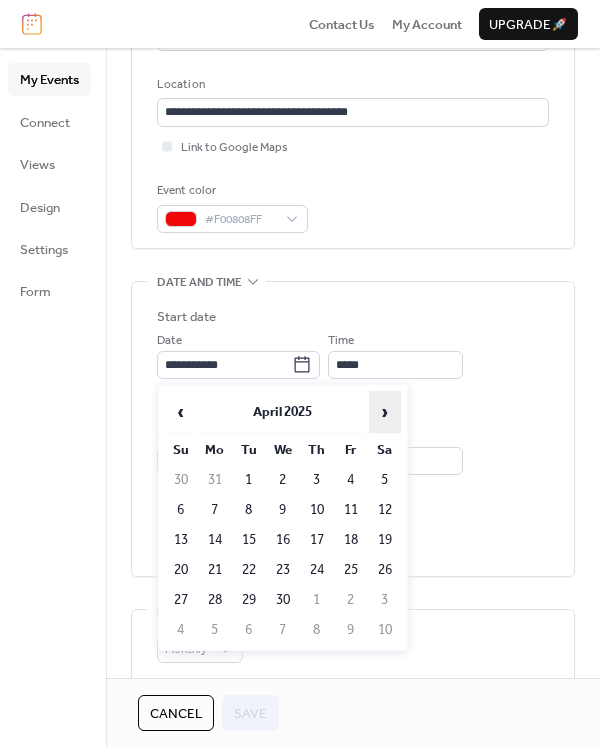 click on "›" at bounding box center [385, 412] 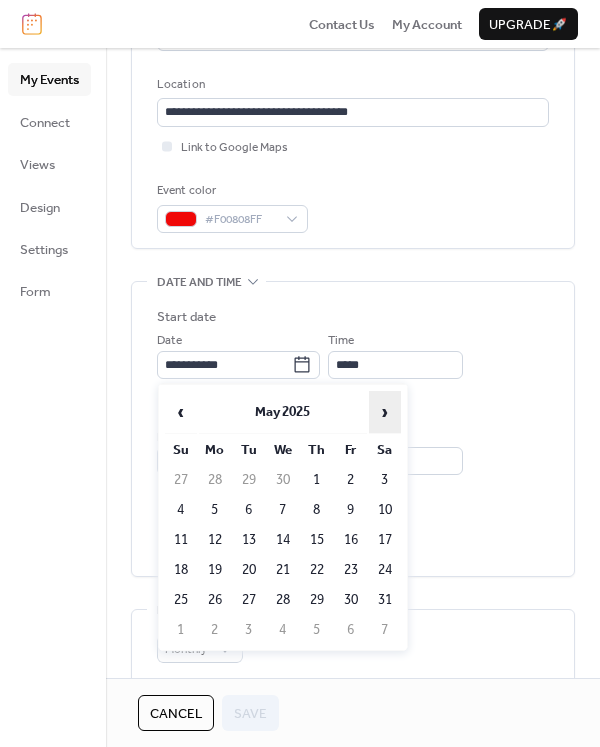 click on "›" at bounding box center (385, 412) 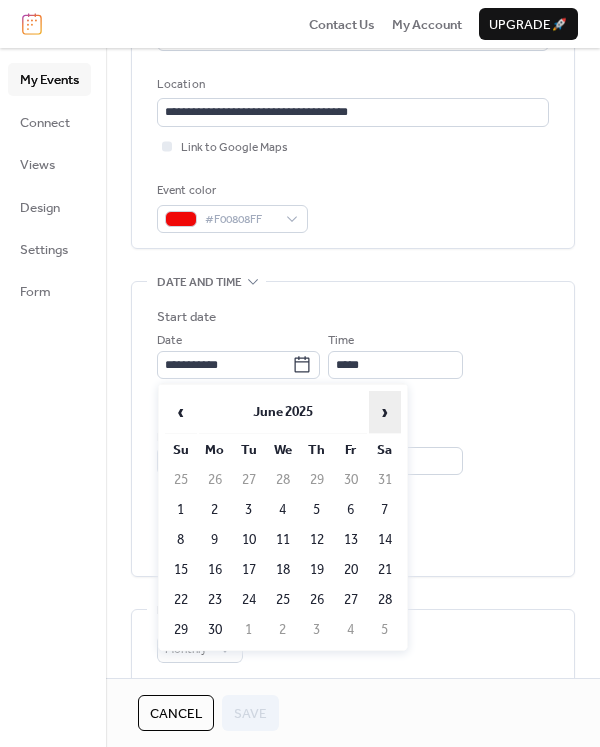 click on "›" at bounding box center [385, 412] 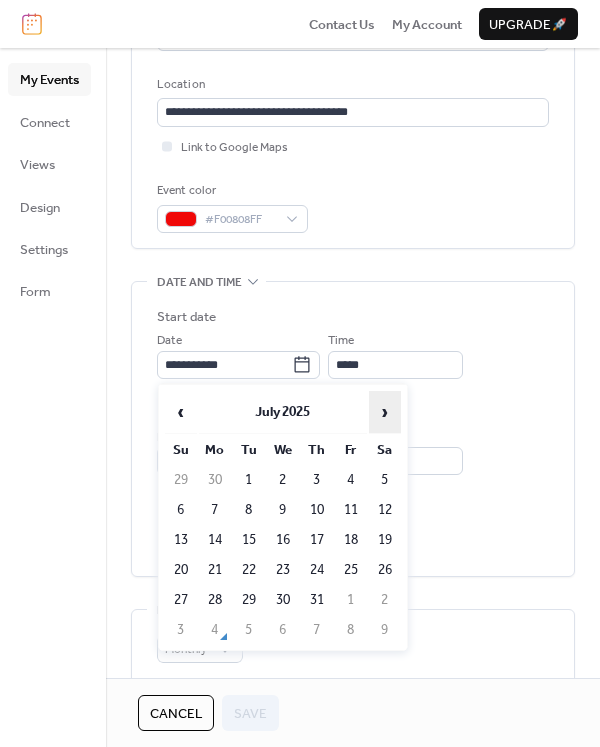 click on "›" at bounding box center [385, 412] 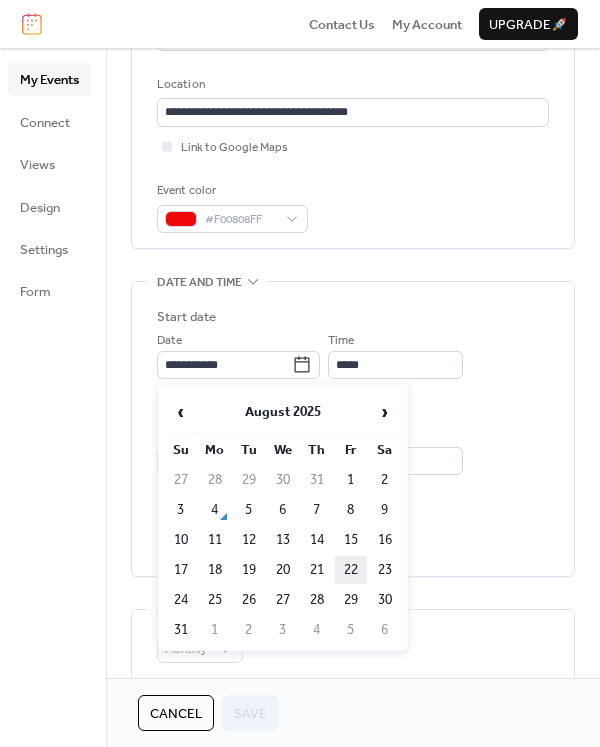 click on "22" at bounding box center (351, 570) 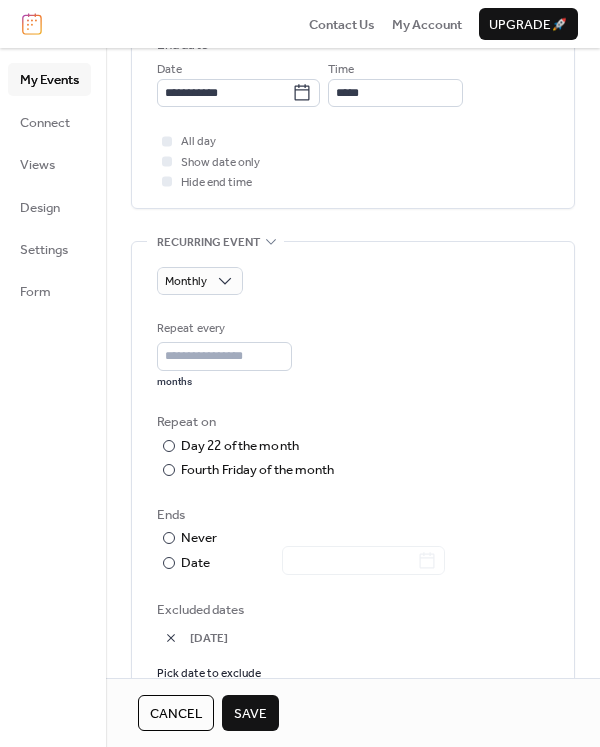 scroll, scrollTop: 800, scrollLeft: 0, axis: vertical 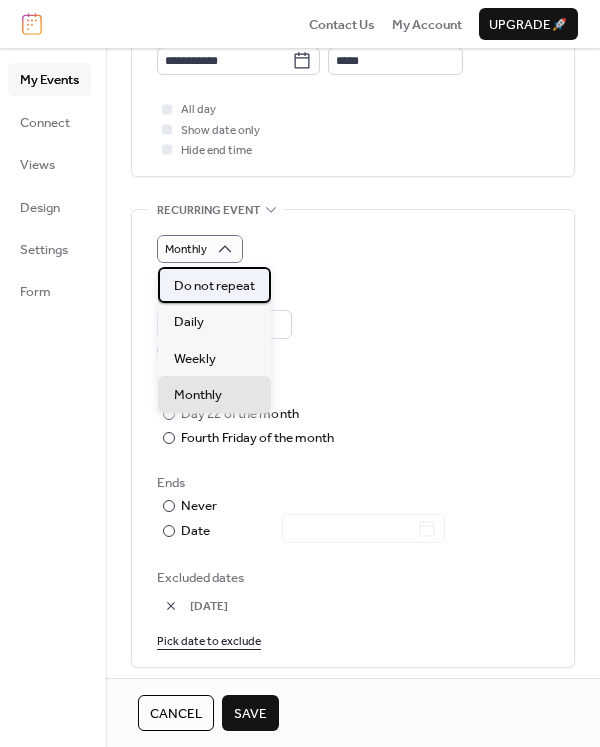 click on "Do not repeat" at bounding box center (214, 286) 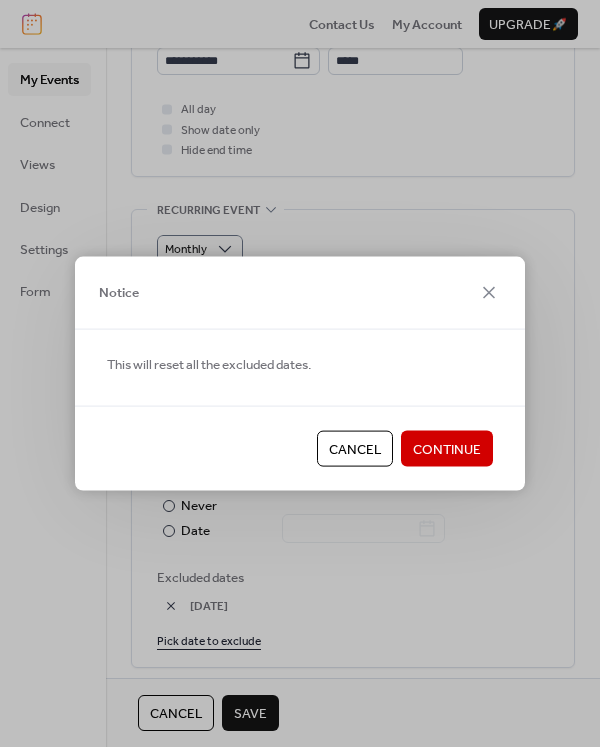 click on "Continue" at bounding box center [447, 450] 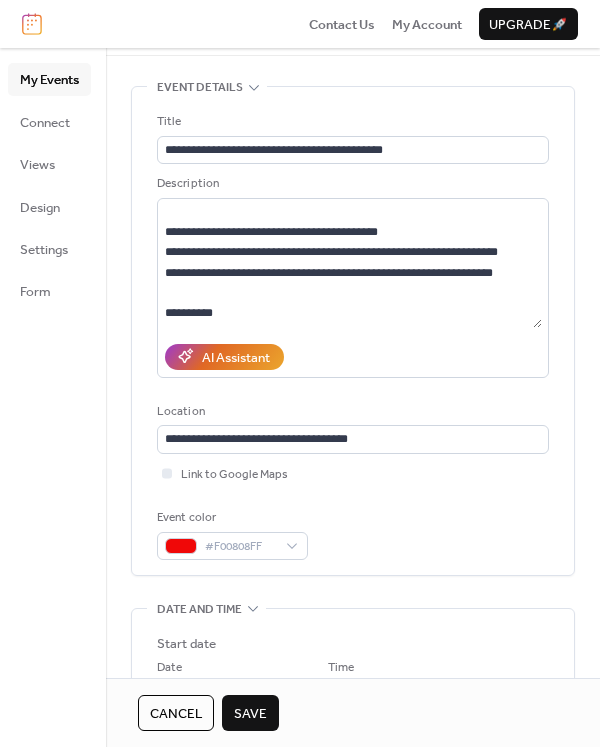 scroll, scrollTop: 0, scrollLeft: 0, axis: both 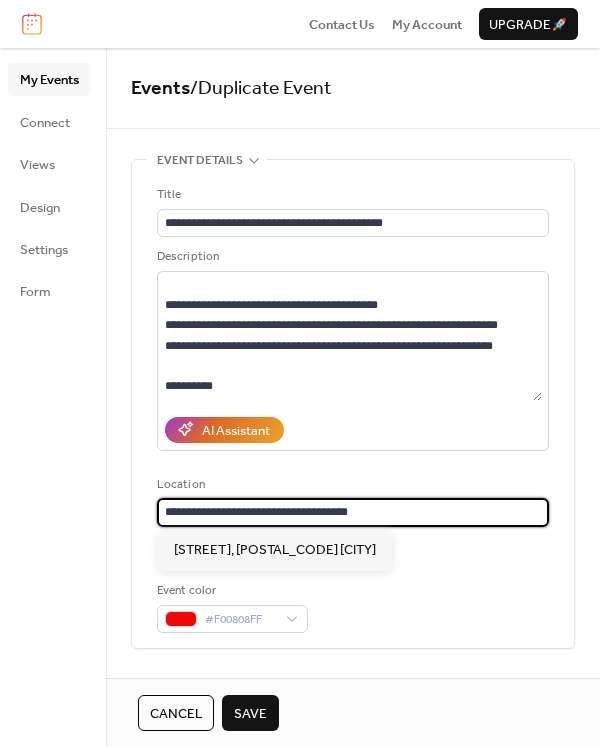 drag, startPoint x: 168, startPoint y: 511, endPoint x: 398, endPoint y: 509, distance: 230.0087 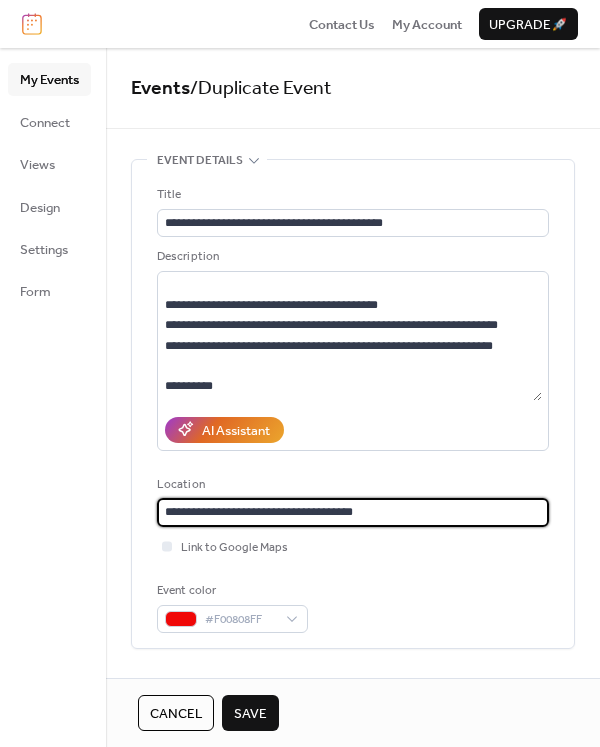 click on "**********" at bounding box center [353, 512] 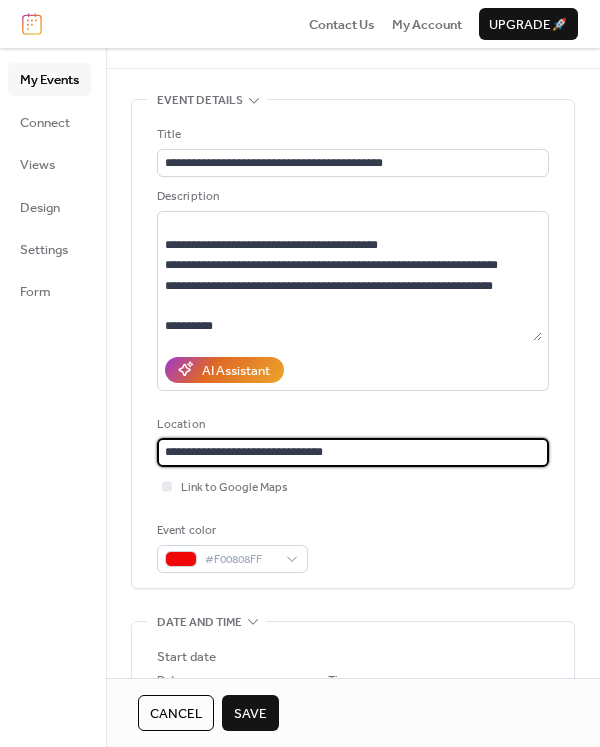 scroll, scrollTop: 0, scrollLeft: 0, axis: both 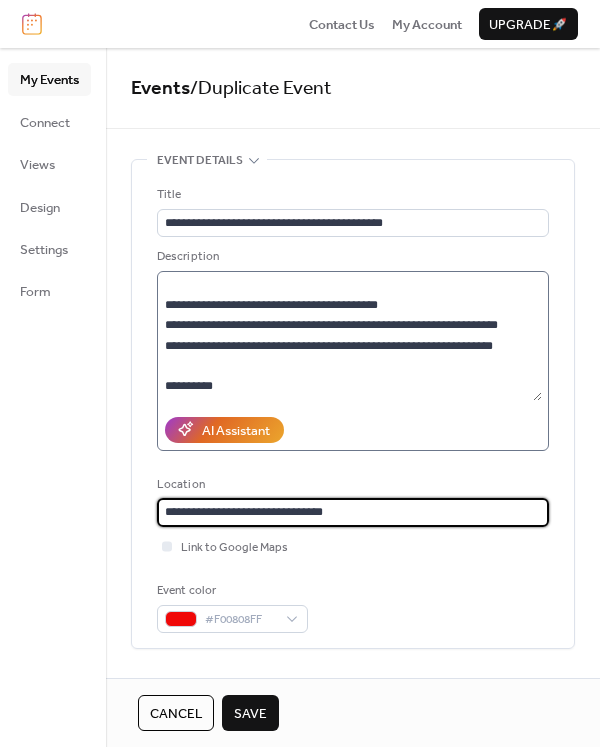 type on "**********" 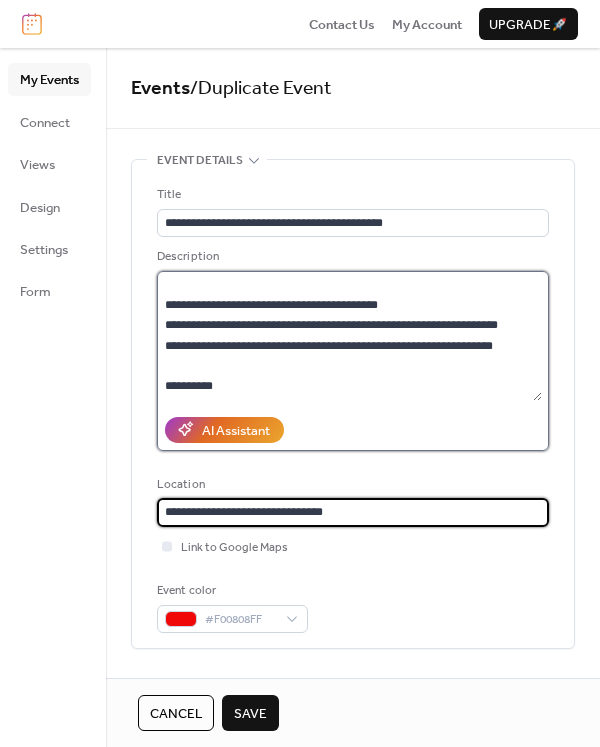 click on "**********" at bounding box center [349, 336] 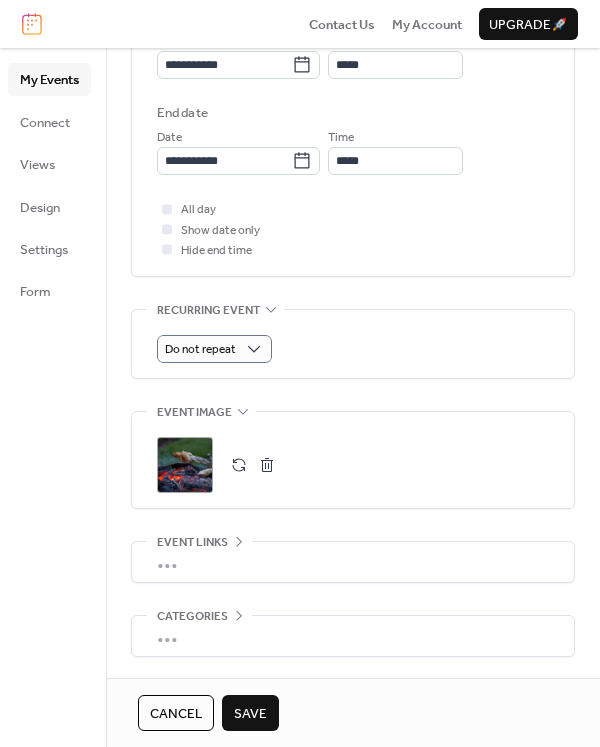 scroll, scrollTop: 773, scrollLeft: 0, axis: vertical 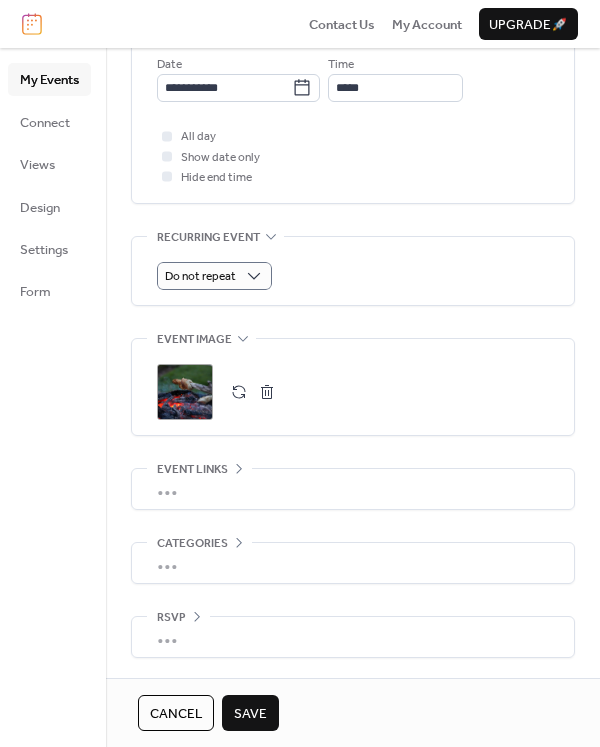 type on "**********" 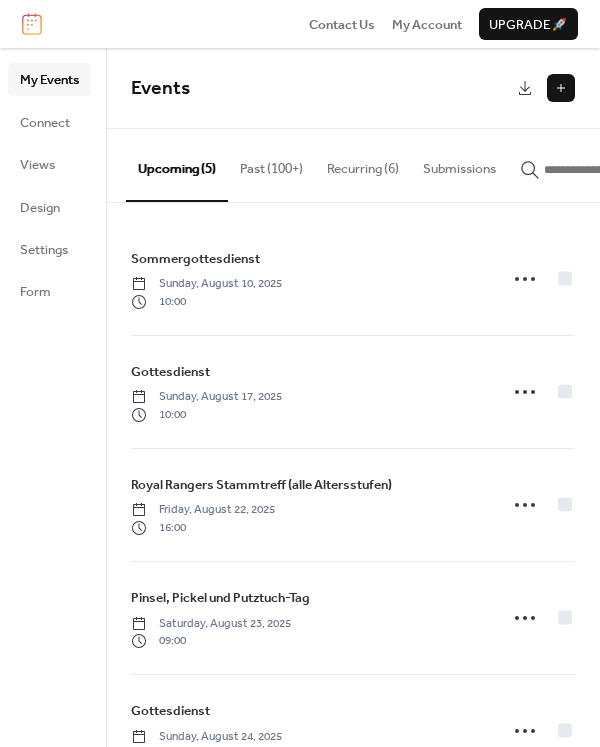 click on "Past (100+)" at bounding box center (271, 164) 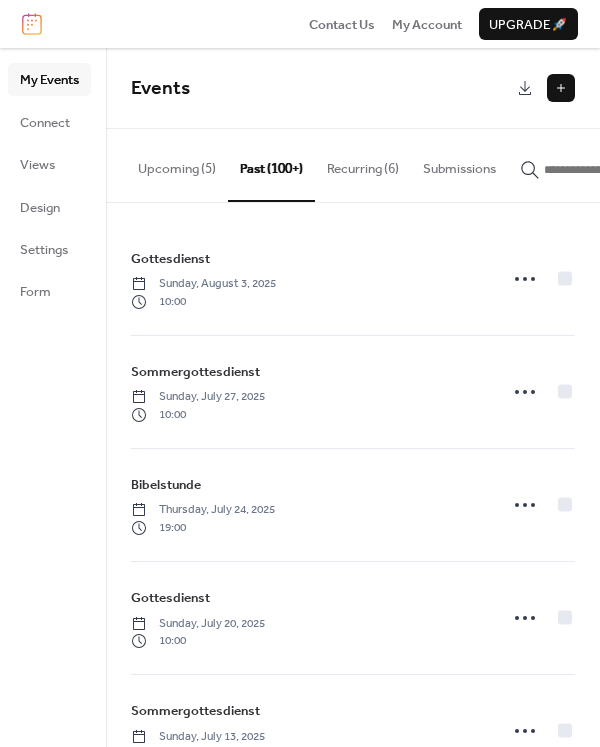 click on "Recurring (6)" at bounding box center (363, 164) 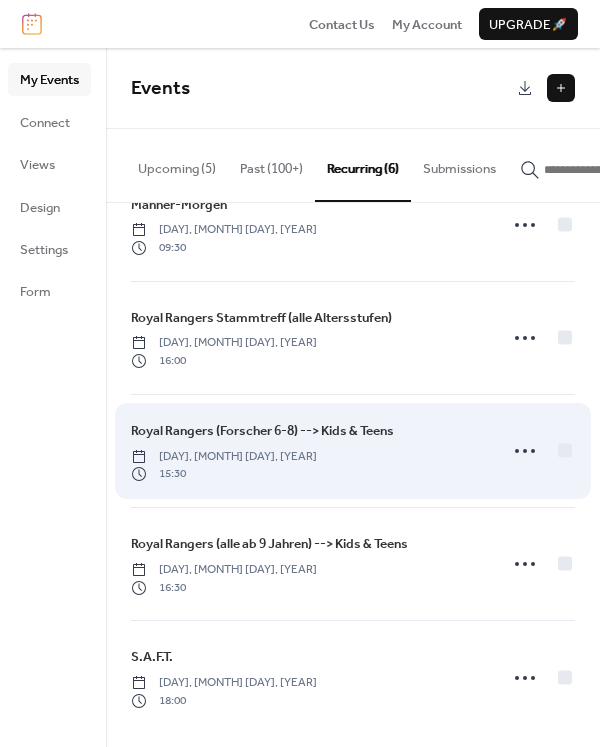 scroll, scrollTop: 180, scrollLeft: 0, axis: vertical 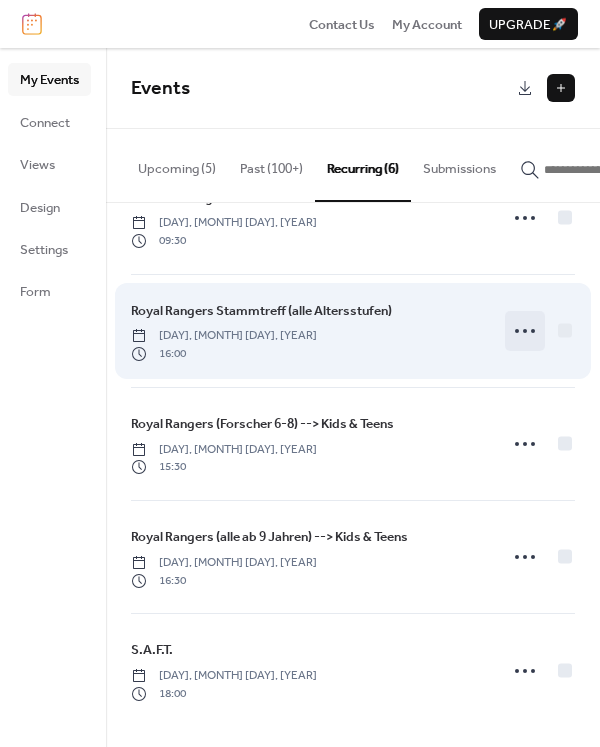 click 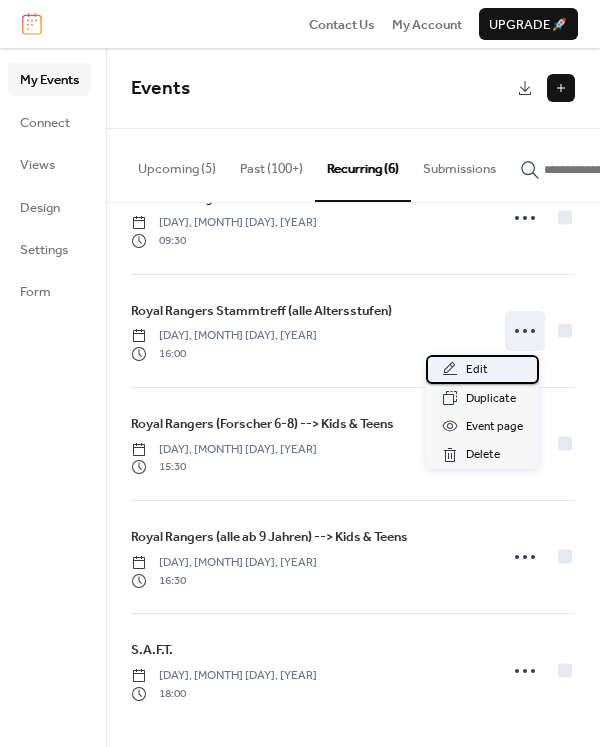 click on "Edit" at bounding box center (477, 370) 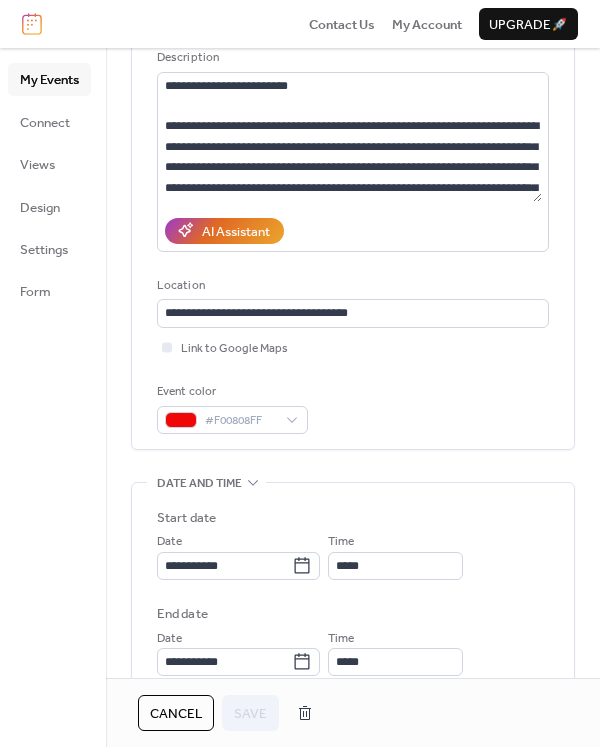 scroll, scrollTop: 200, scrollLeft: 0, axis: vertical 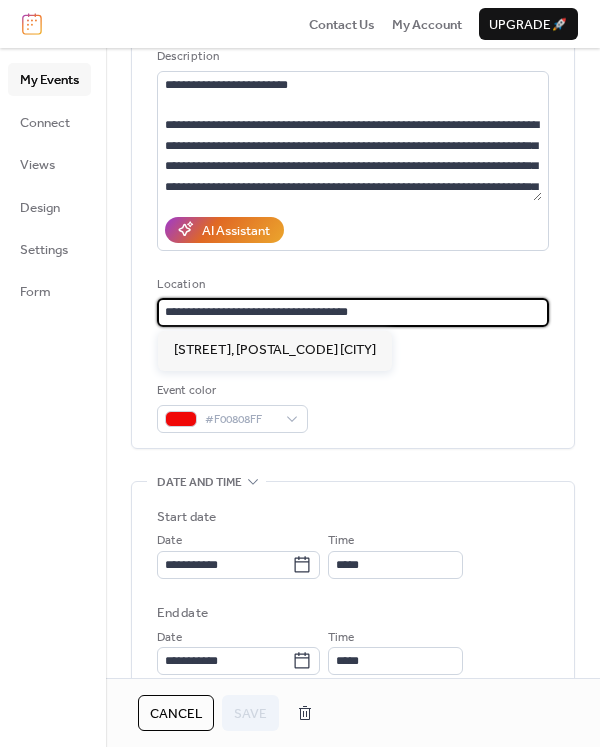 drag, startPoint x: 377, startPoint y: 321, endPoint x: 48, endPoint y: 337, distance: 329.38882 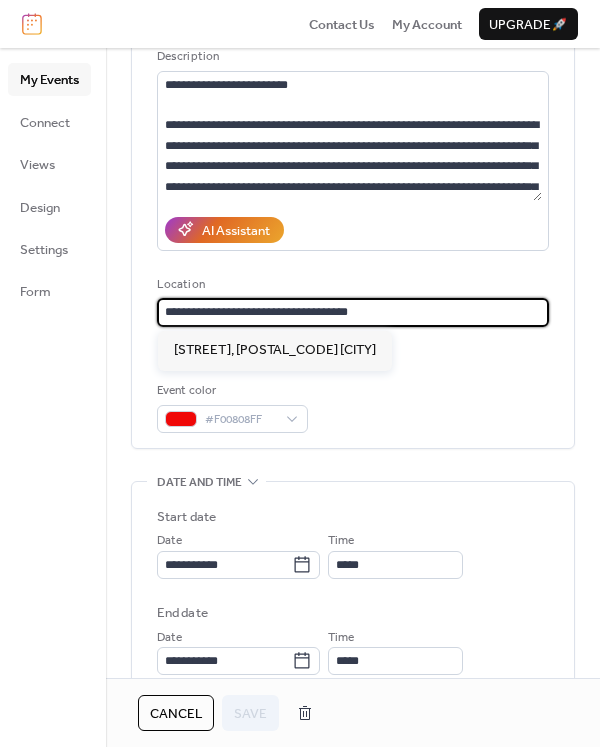 paste on "*" 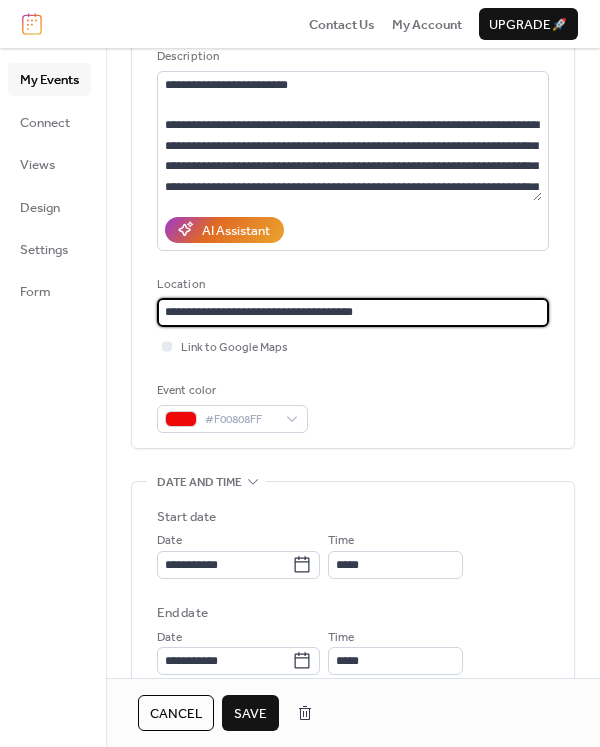 click on "**********" at bounding box center [349, 312] 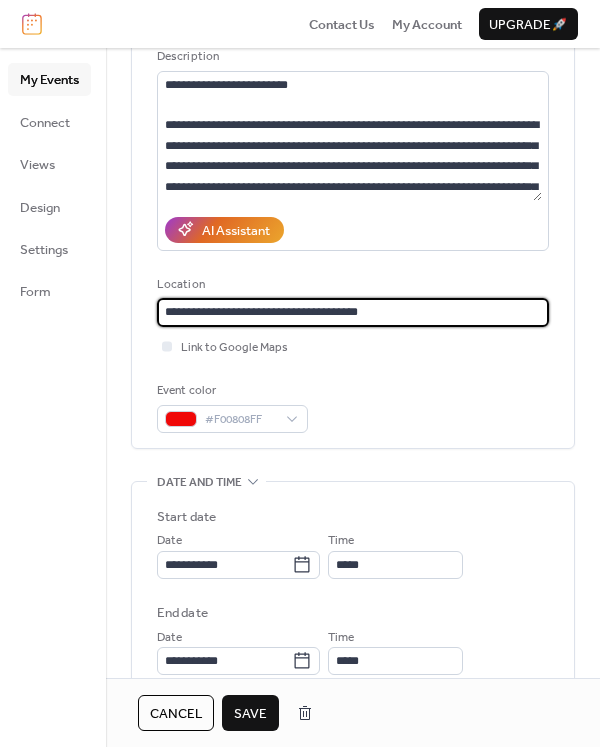click on "**********" at bounding box center (349, 312) 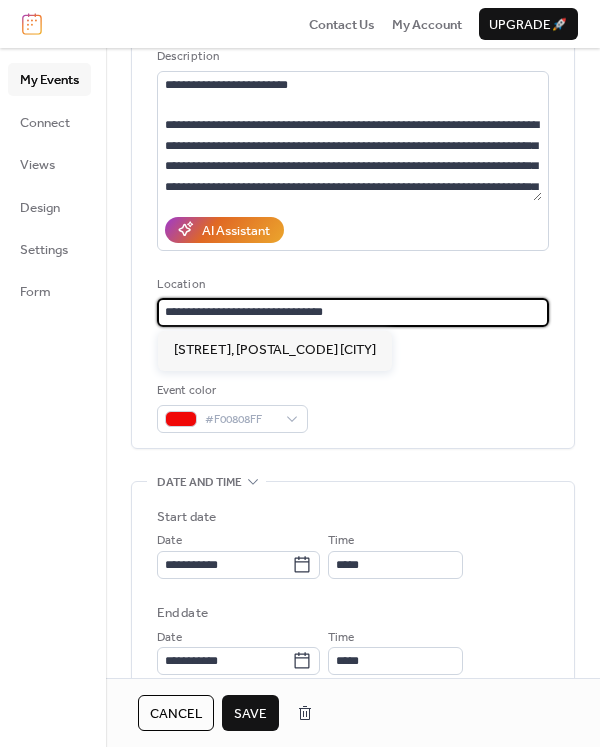 scroll, scrollTop: 0, scrollLeft: 0, axis: both 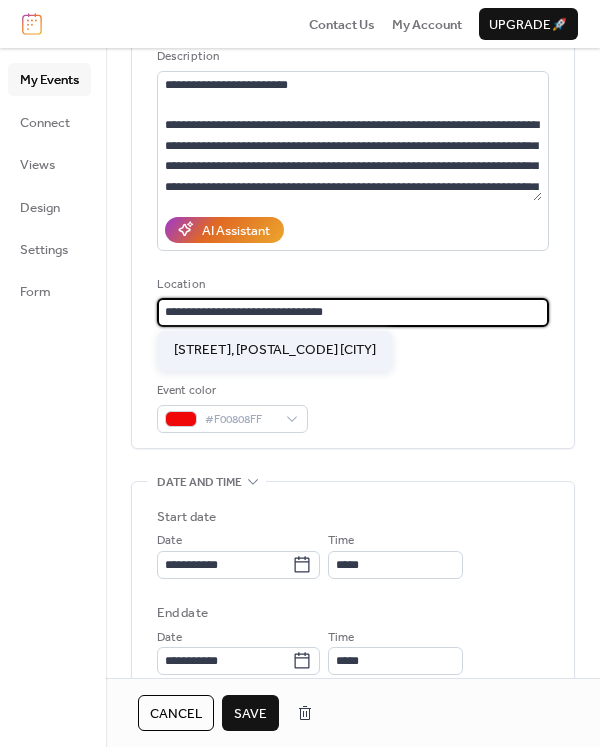 type on "**********" 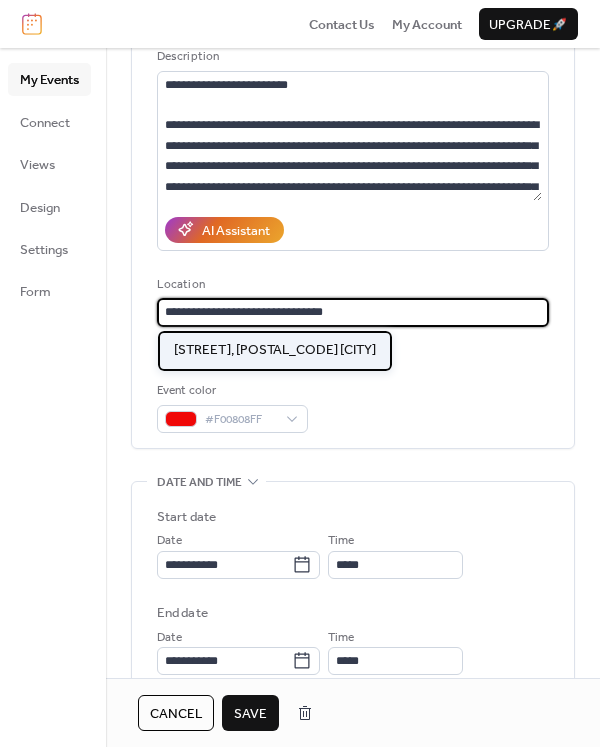 click on "[STREET_NAME], [POSTAL_CODE] [CITY]" at bounding box center (275, 350) 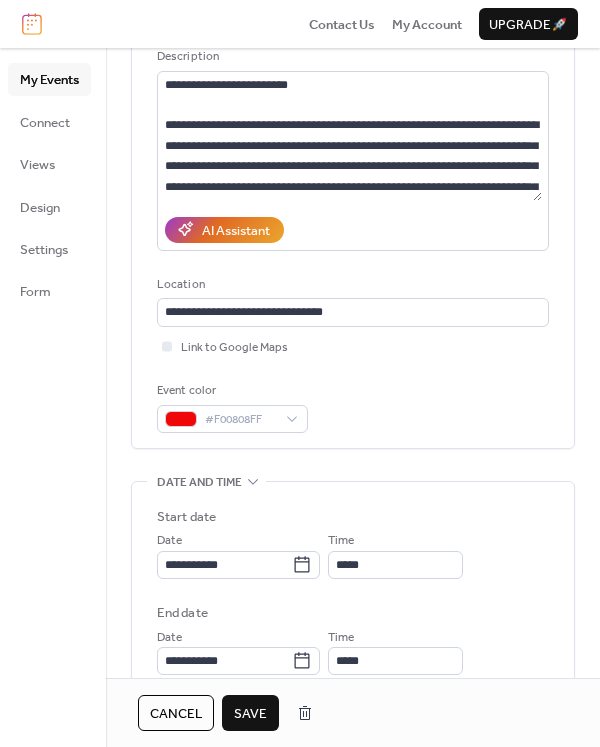 scroll, scrollTop: 300, scrollLeft: 0, axis: vertical 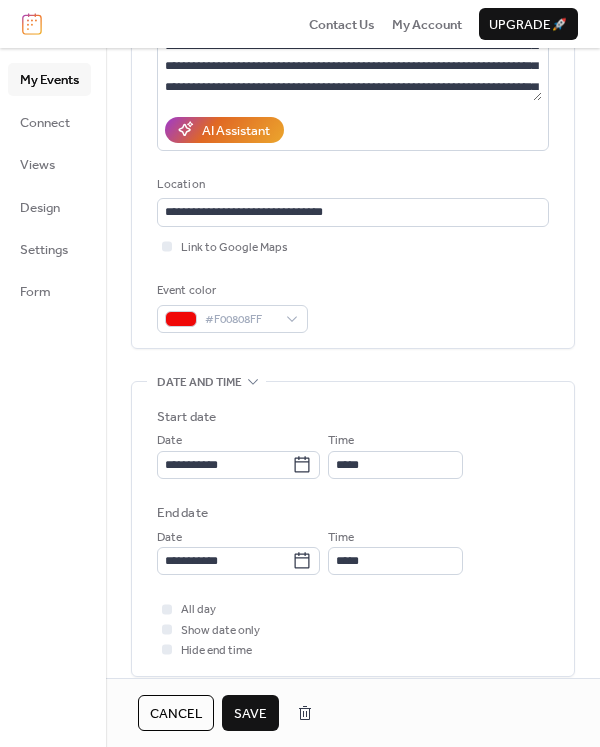 click on "Save" at bounding box center [250, 714] 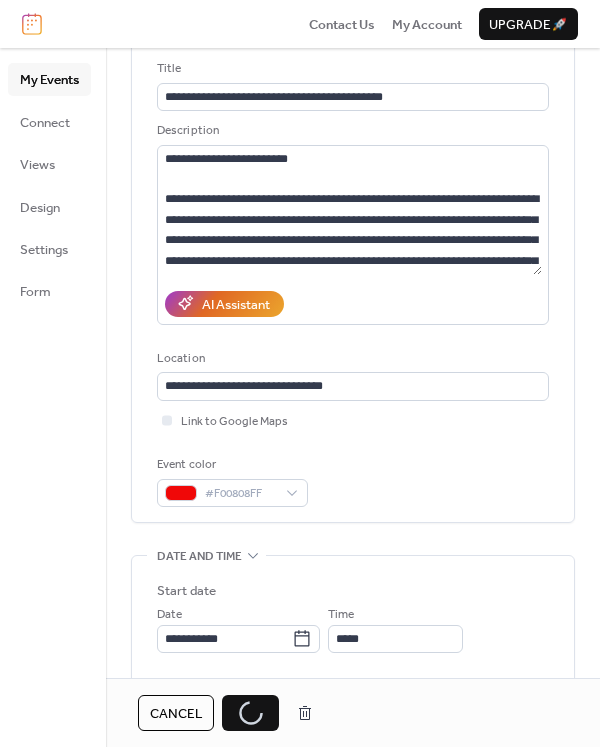 scroll, scrollTop: 0, scrollLeft: 0, axis: both 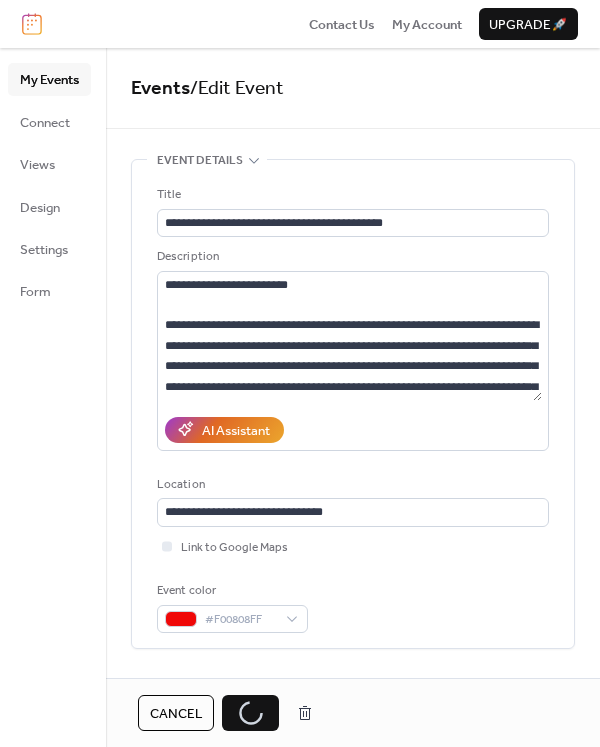 click on "Cancel" at bounding box center (176, 714) 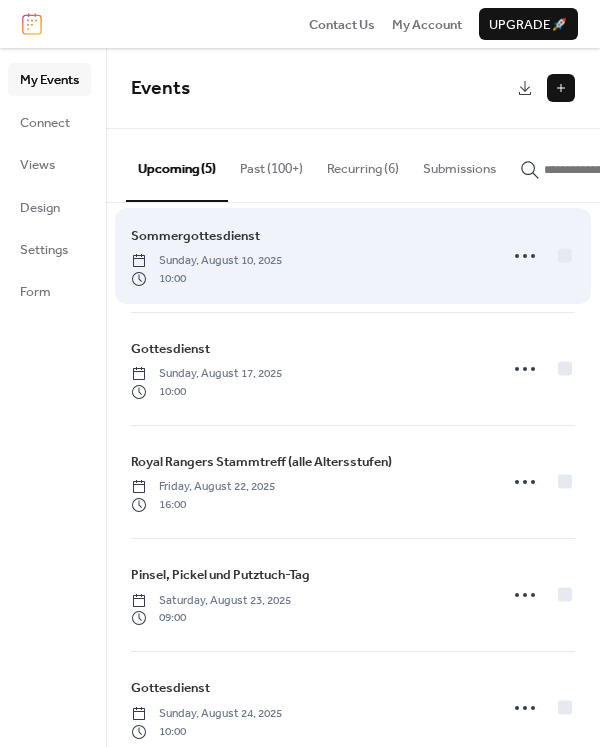 scroll, scrollTop: 0, scrollLeft: 0, axis: both 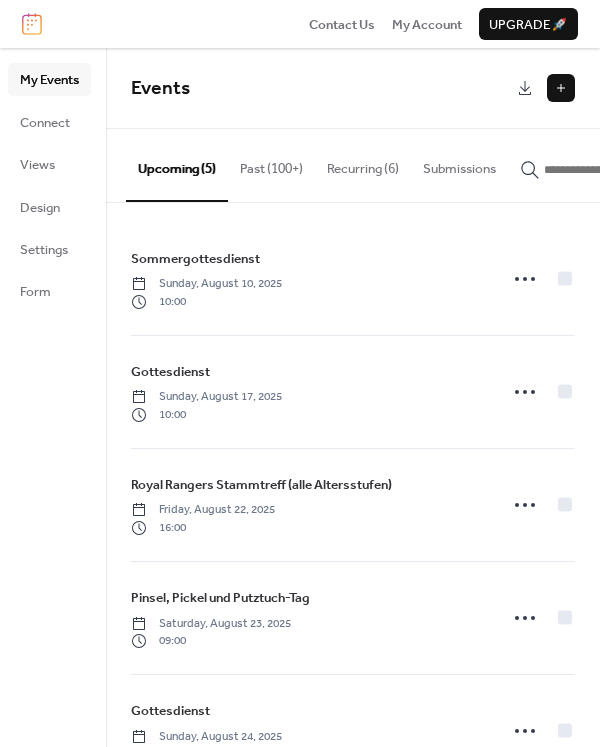 click on "Recurring (6)" at bounding box center (363, 164) 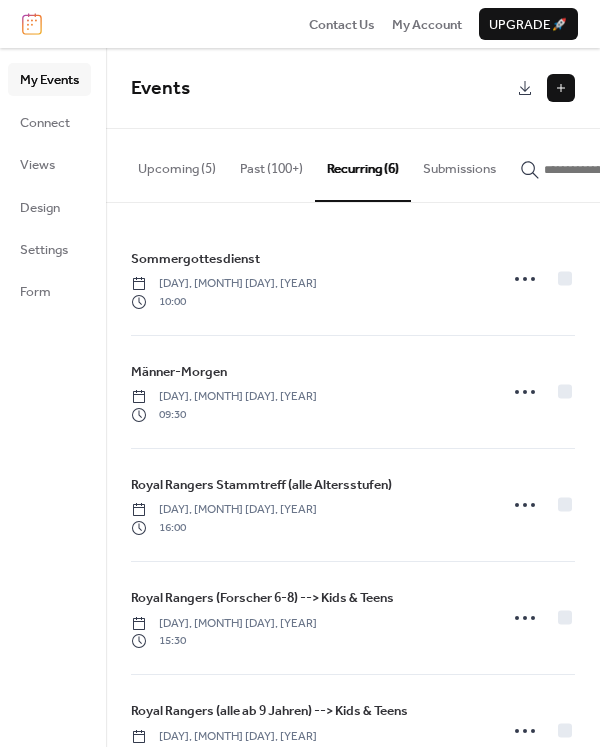 scroll, scrollTop: 180, scrollLeft: 0, axis: vertical 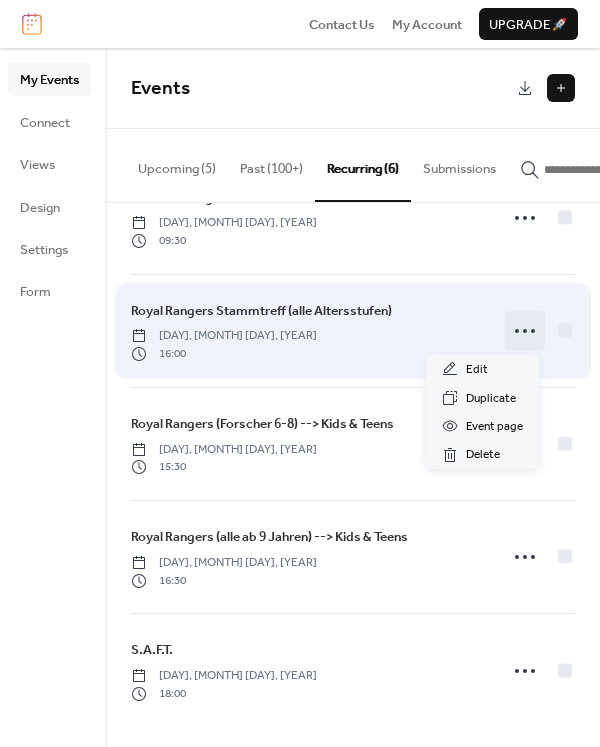 click 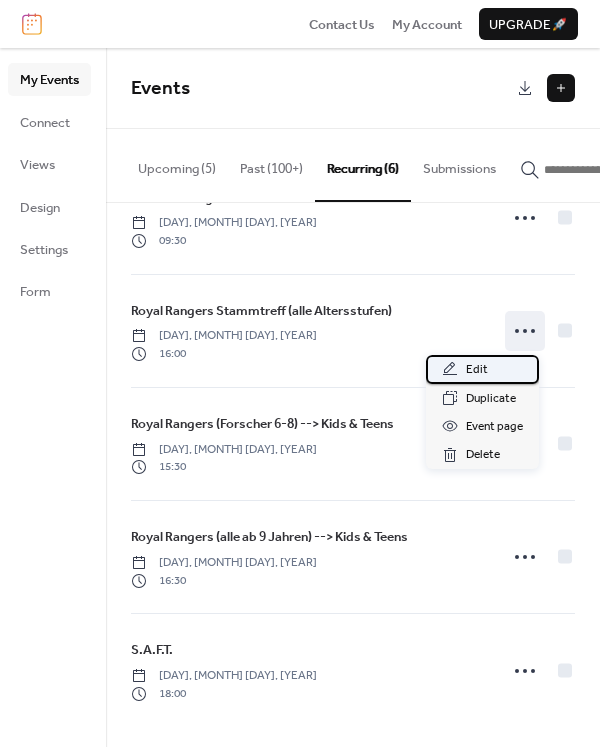 click on "Edit" at bounding box center (477, 370) 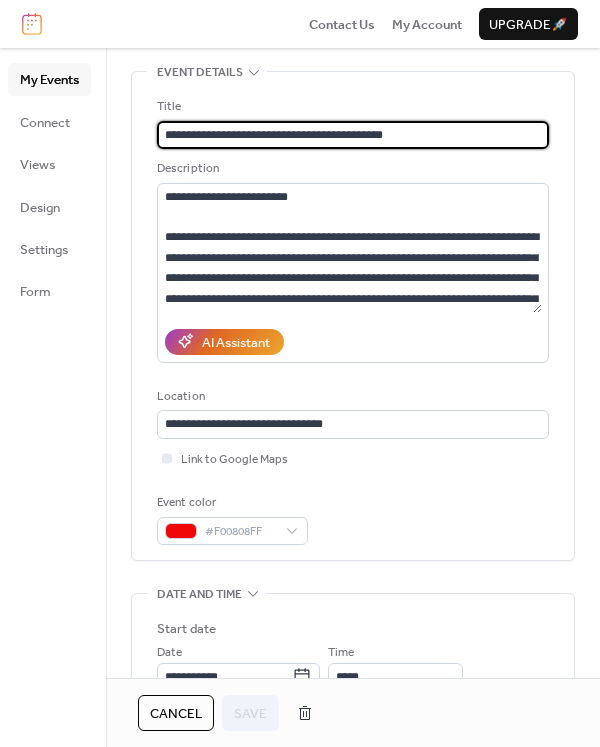 scroll, scrollTop: 0, scrollLeft: 0, axis: both 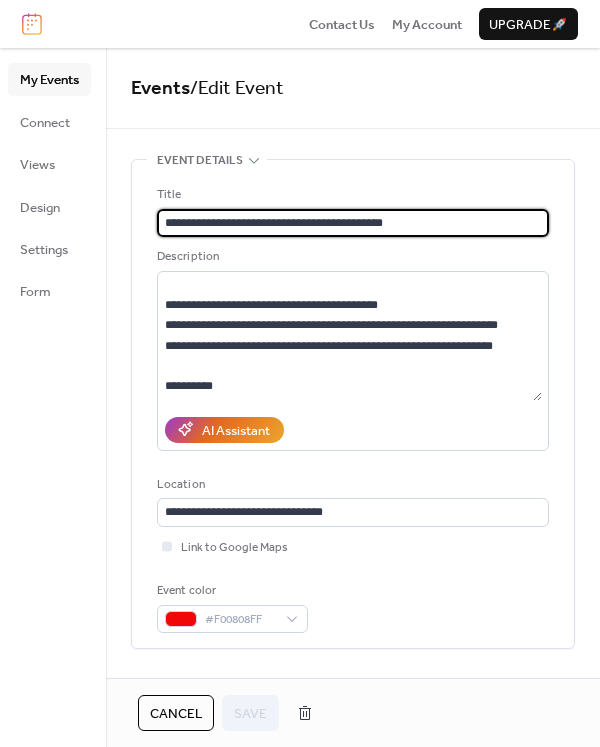 click on "Cancel" at bounding box center [176, 714] 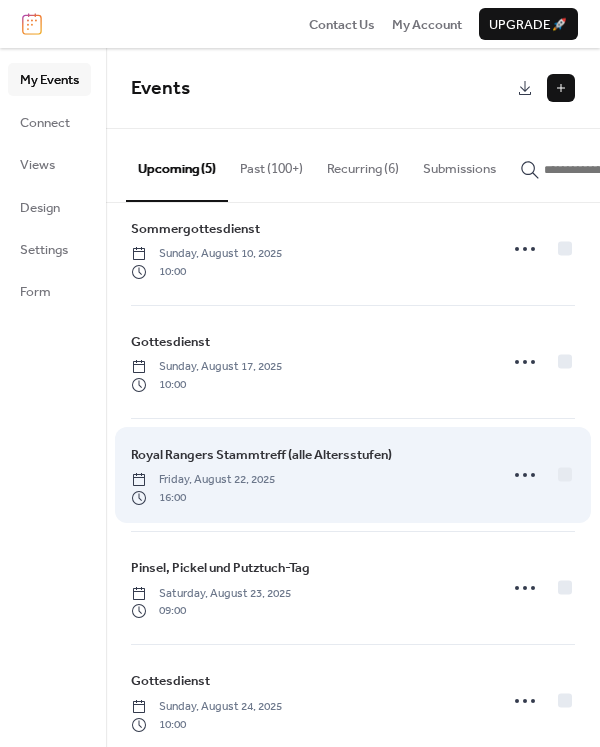 scroll, scrollTop: 0, scrollLeft: 0, axis: both 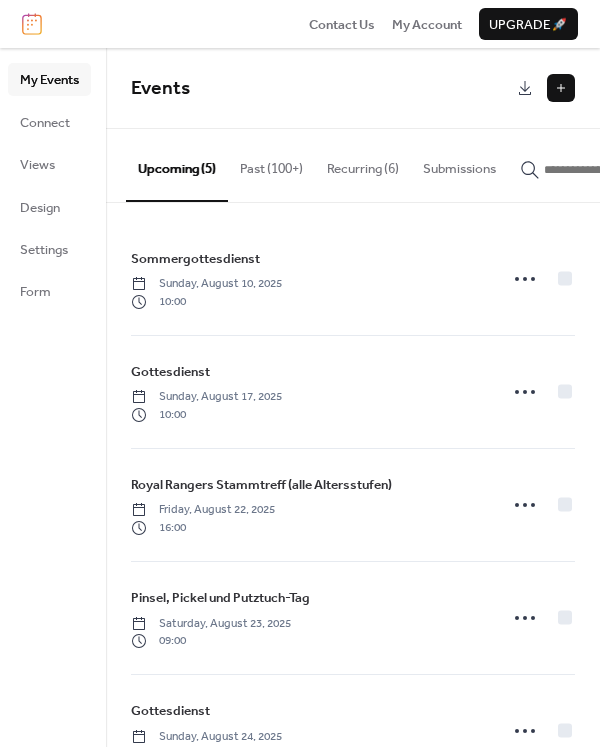 click on "Recurring (6)" at bounding box center (363, 164) 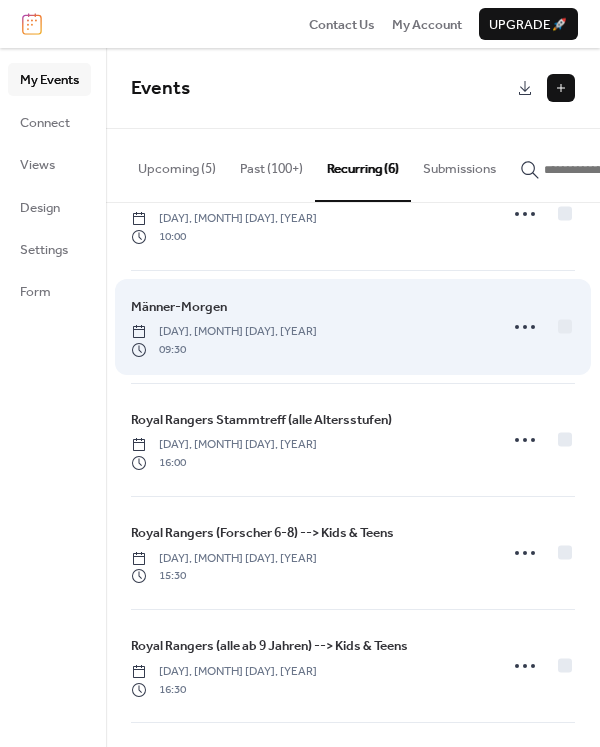 scroll, scrollTop: 100, scrollLeft: 0, axis: vertical 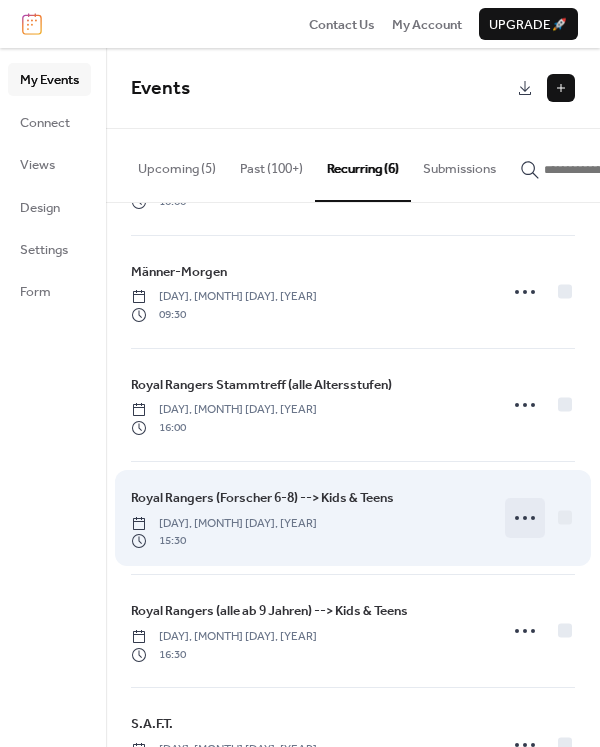 click 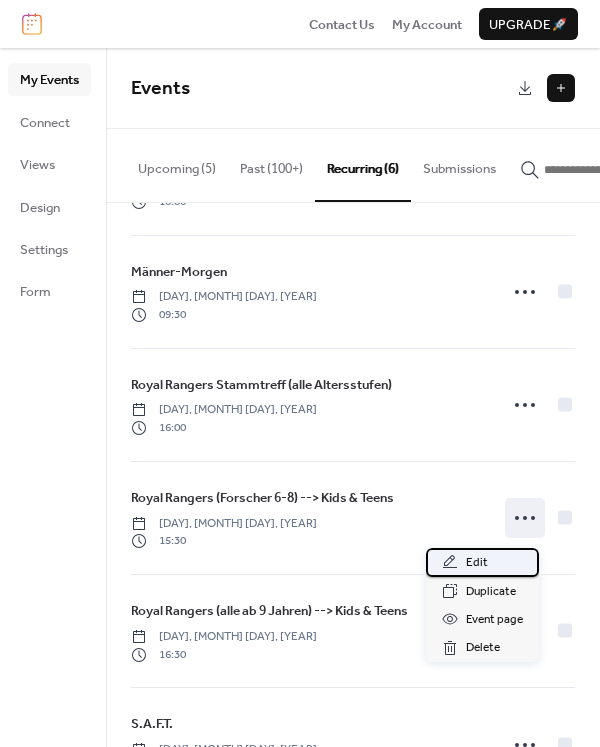 click on "Edit" at bounding box center (477, 563) 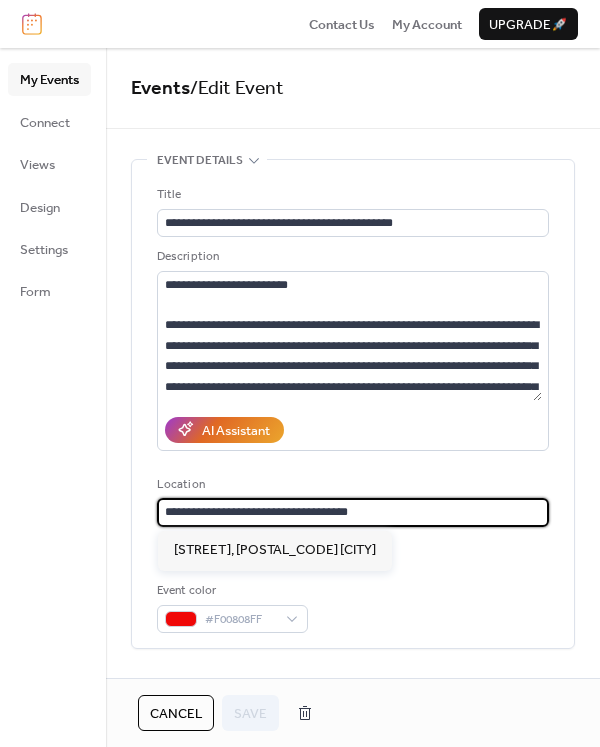 scroll, scrollTop: 1, scrollLeft: 0, axis: vertical 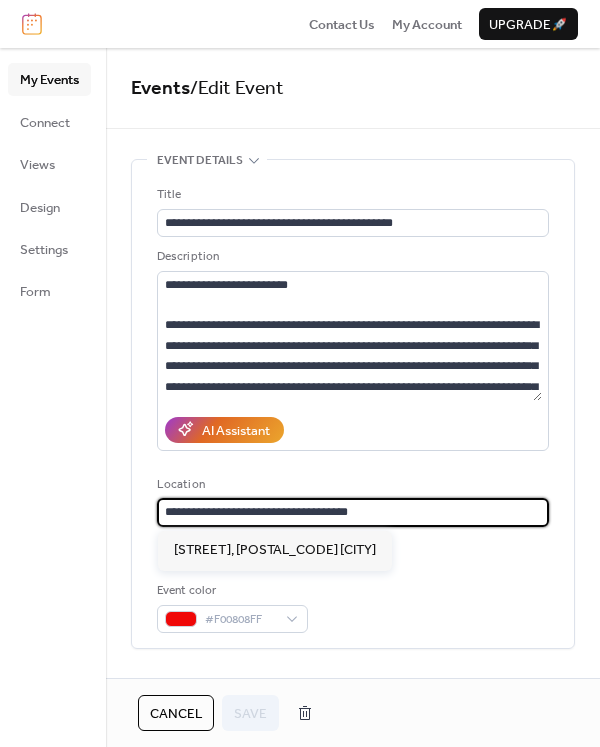 drag, startPoint x: 385, startPoint y: 512, endPoint x: 40, endPoint y: 542, distance: 346.30188 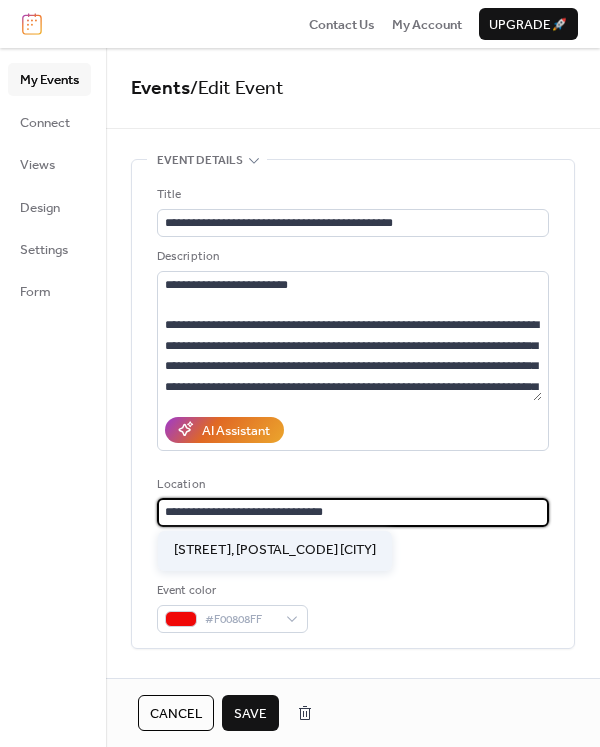 type on "**********" 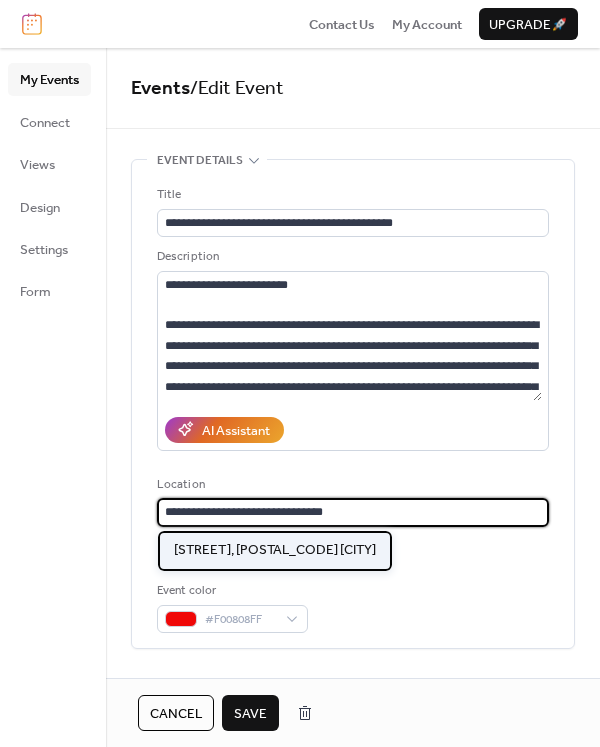 scroll, scrollTop: 0, scrollLeft: 0, axis: both 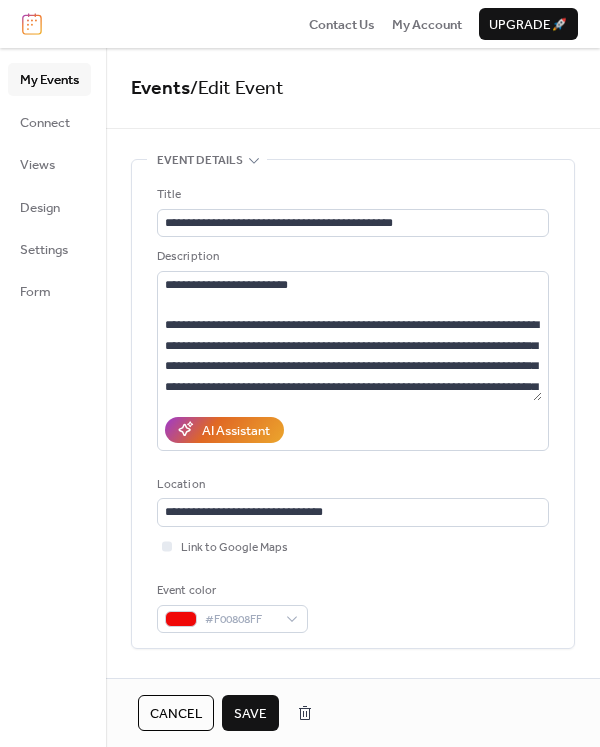 click on "Save" at bounding box center (250, 714) 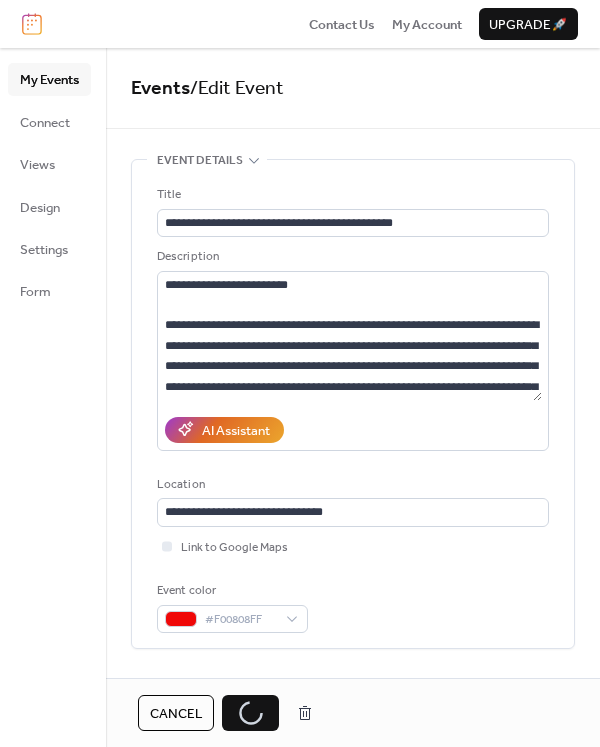 click on "Cancel" at bounding box center [176, 714] 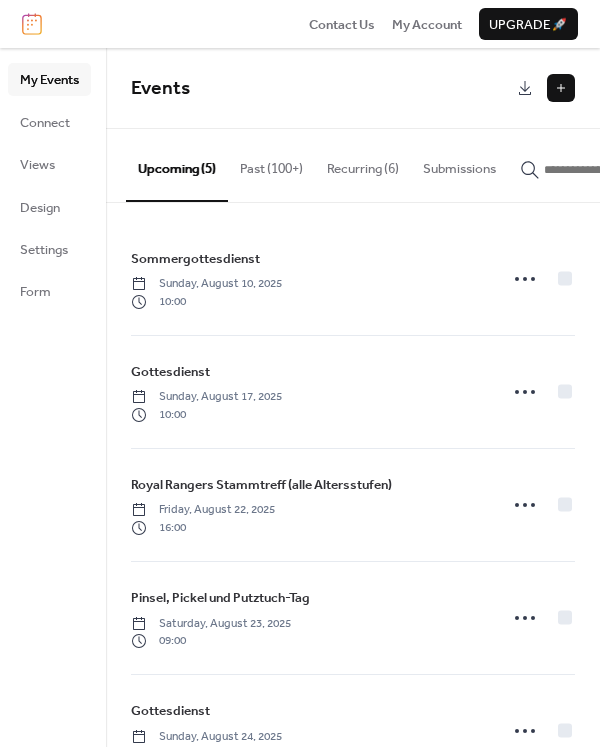 click on "Recurring (6)" at bounding box center [363, 164] 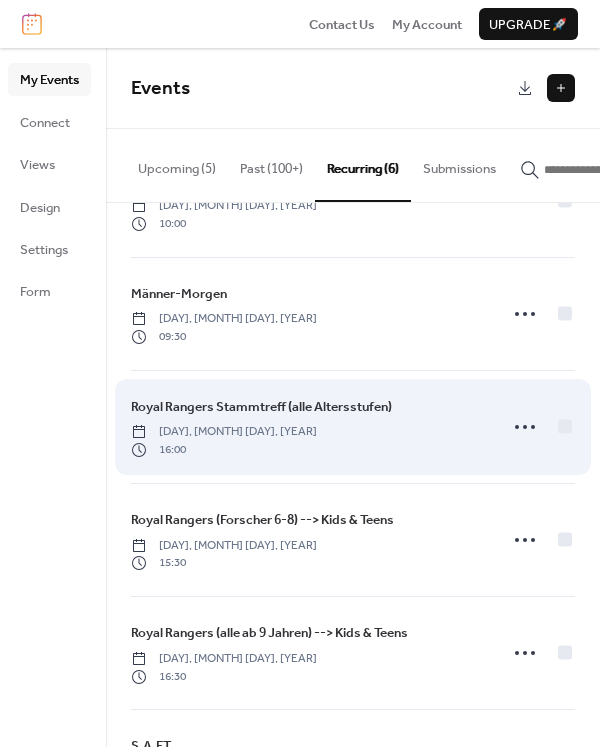 scroll, scrollTop: 180, scrollLeft: 0, axis: vertical 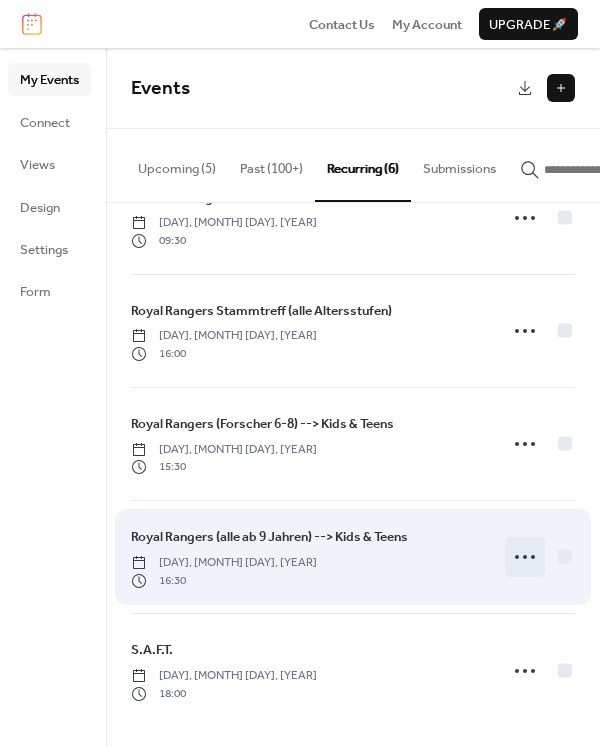 click 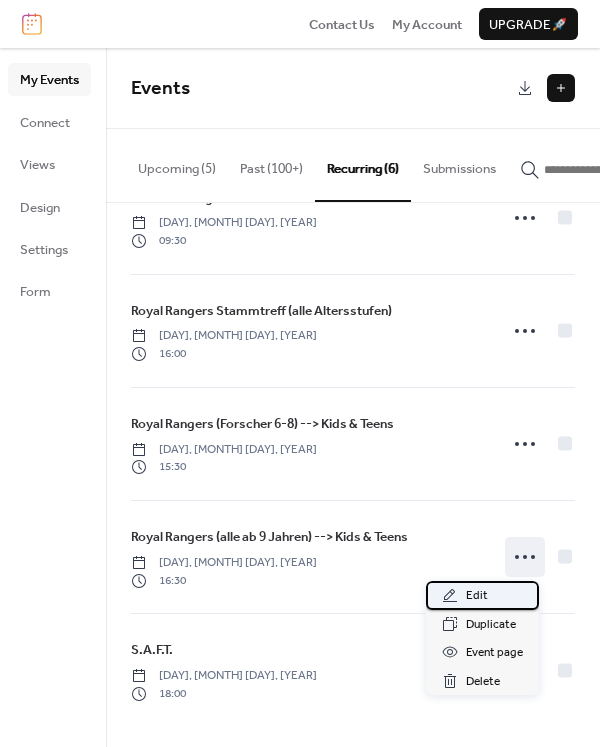 click on "Edit" at bounding box center [477, 596] 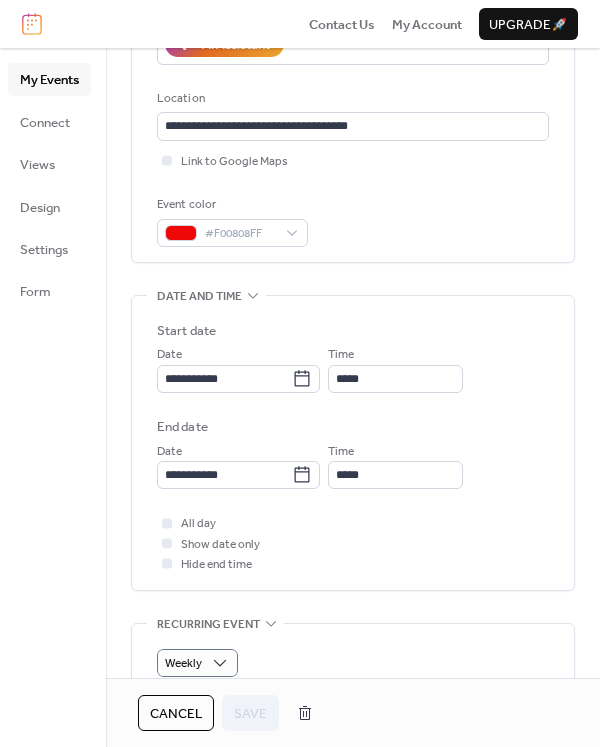 scroll, scrollTop: 300, scrollLeft: 0, axis: vertical 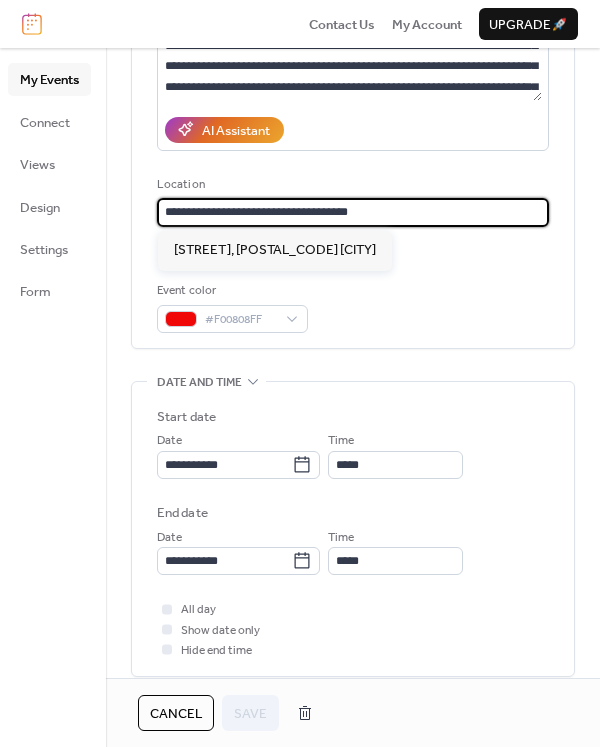 drag, startPoint x: 374, startPoint y: 215, endPoint x: -128, endPoint y: 267, distance: 504.68604 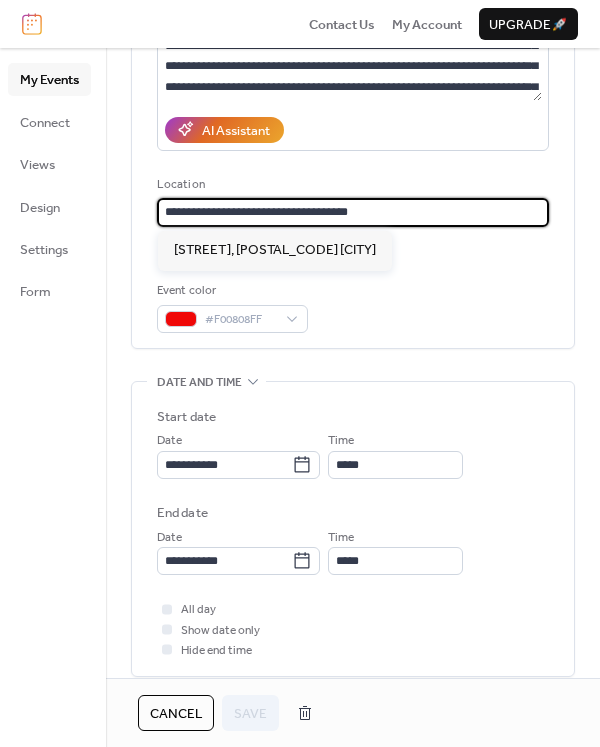 paste 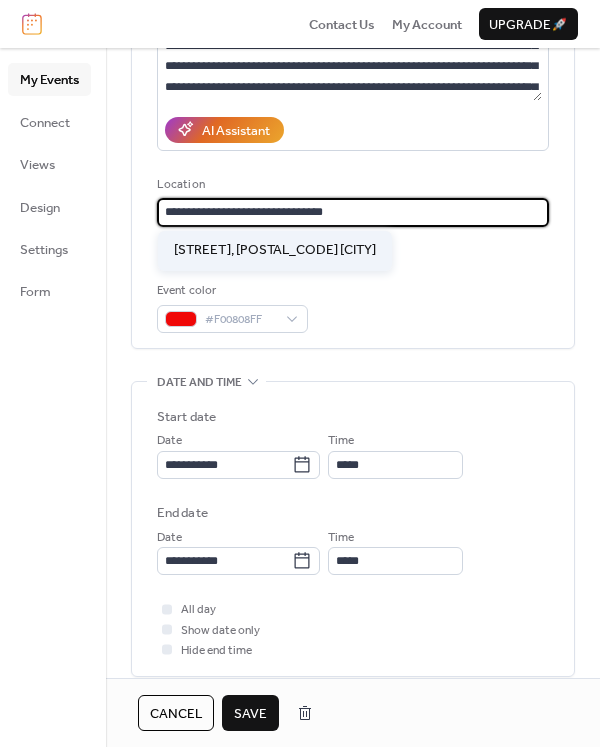 type on "**********" 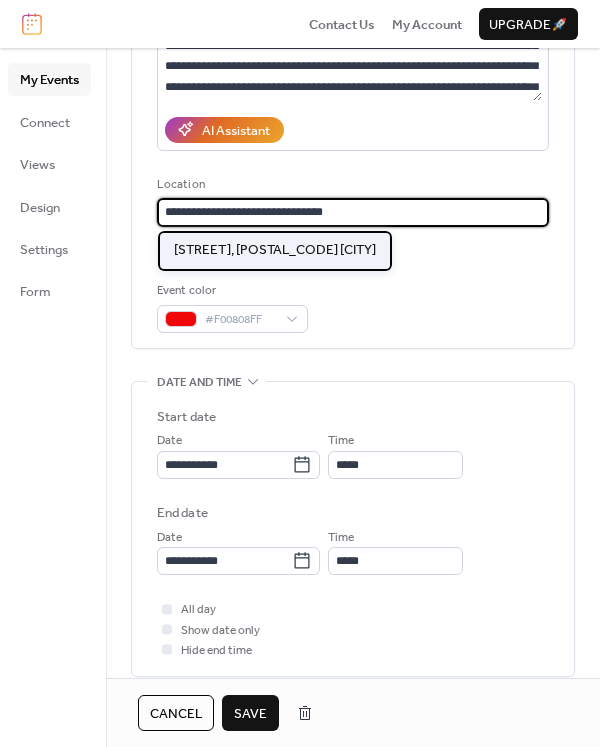 click on "[STREET_NAME], [POSTAL_CODE] [CITY]" at bounding box center [275, 251] 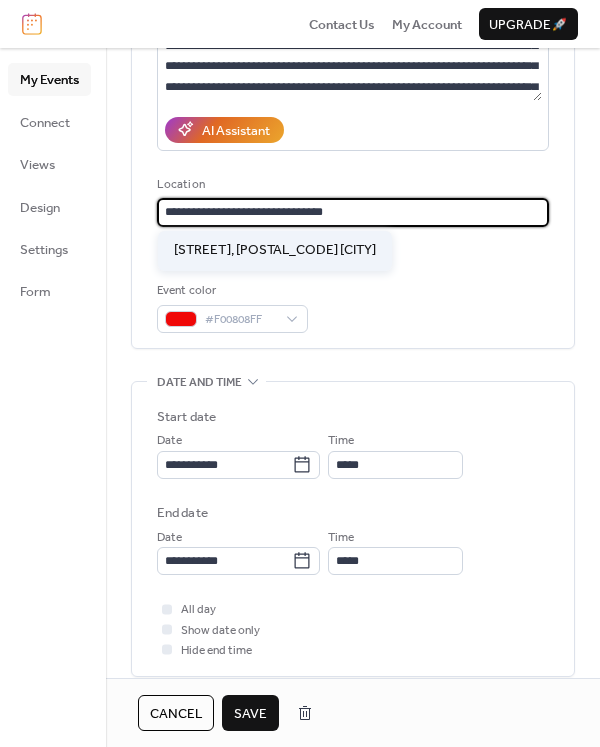 scroll, scrollTop: 0, scrollLeft: 0, axis: both 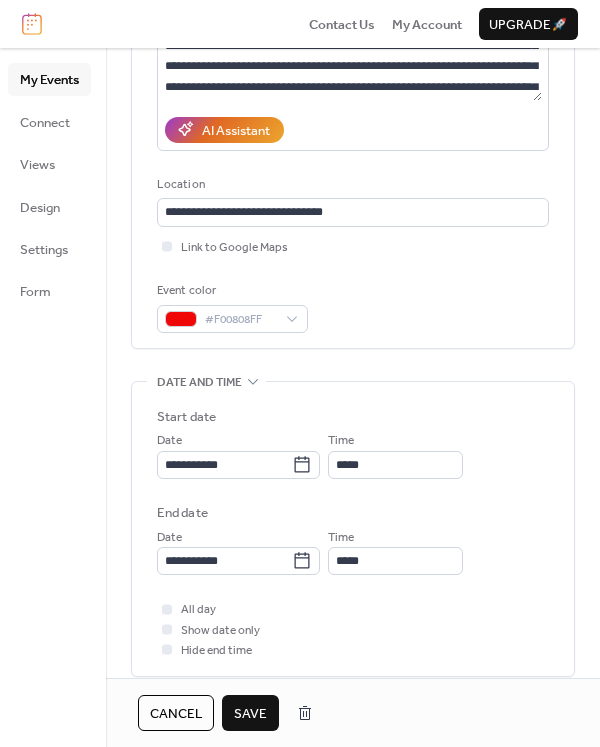 click on "Save" at bounding box center (250, 714) 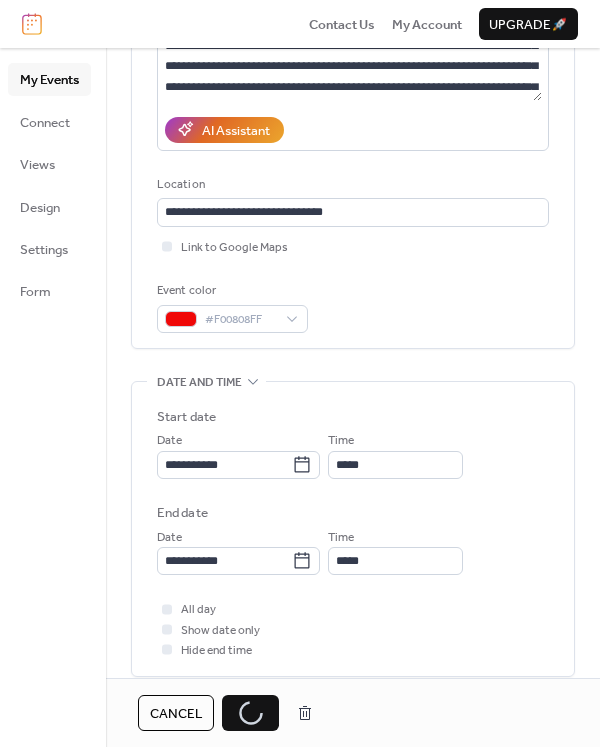 click on "Cancel" at bounding box center (176, 713) 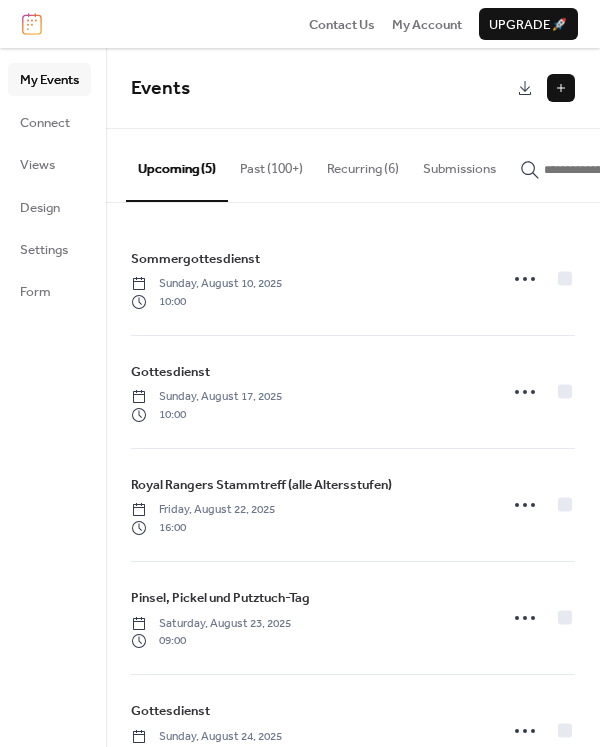 click on "Recurring (6)" at bounding box center [363, 164] 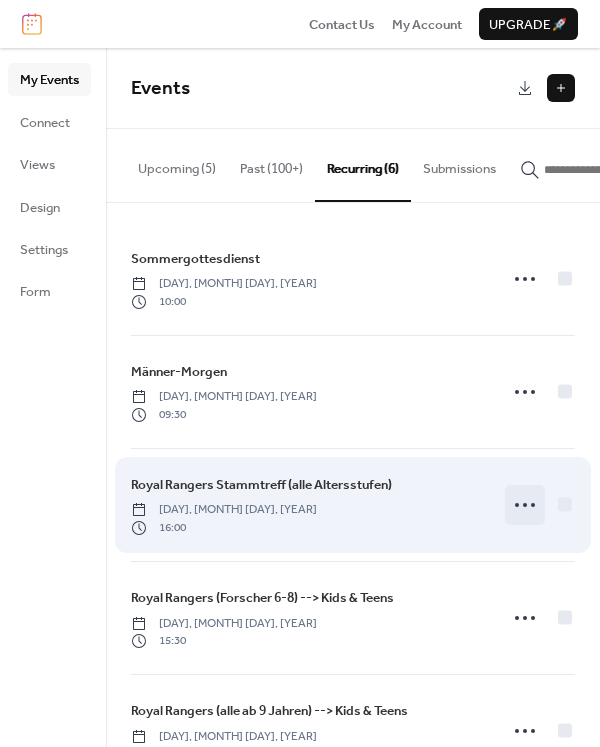click 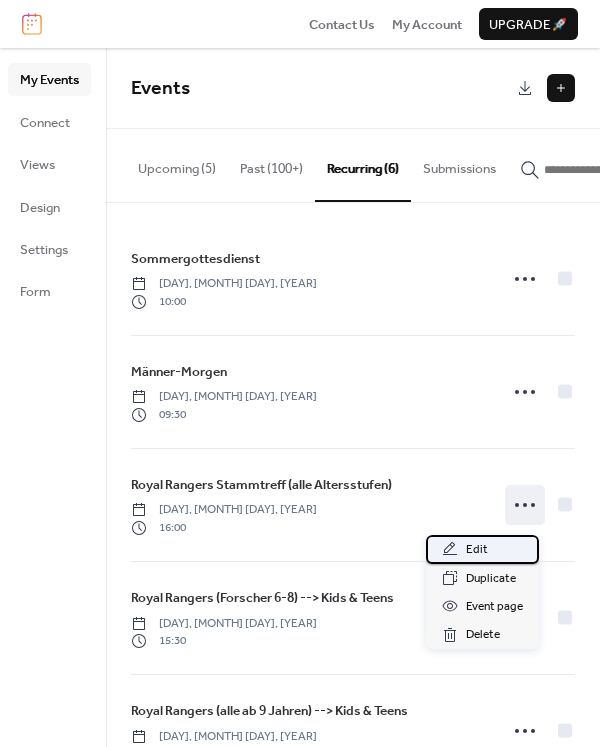 click 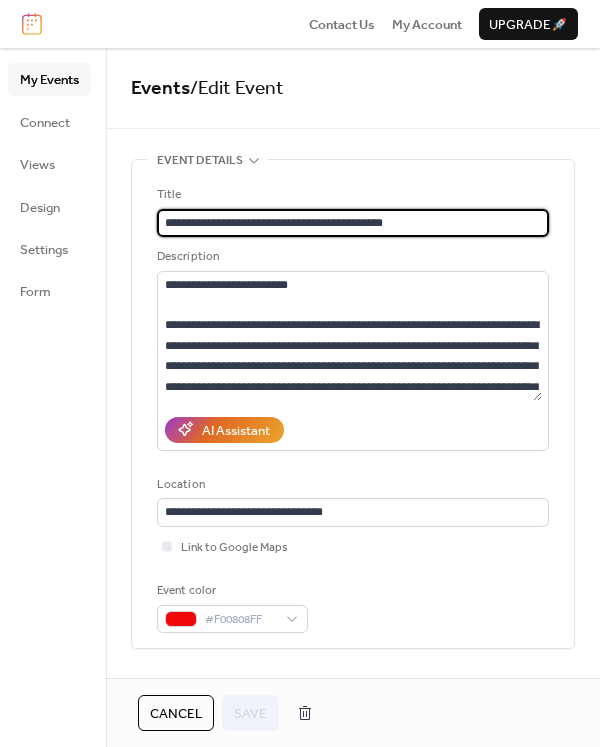 click on "Cancel" at bounding box center [176, 714] 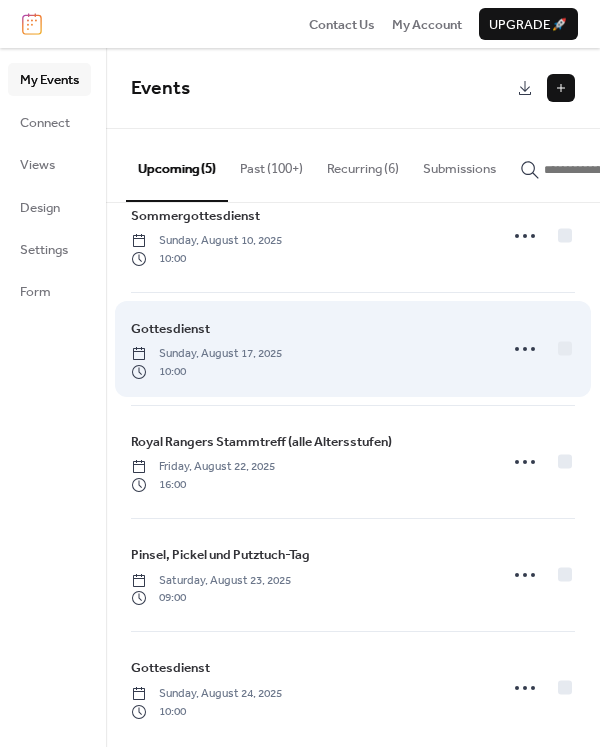 scroll, scrollTop: 66, scrollLeft: 0, axis: vertical 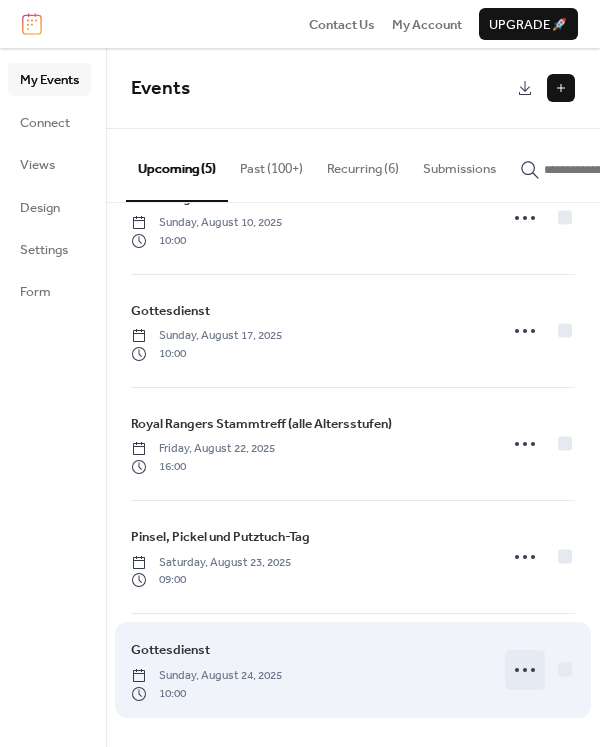 click 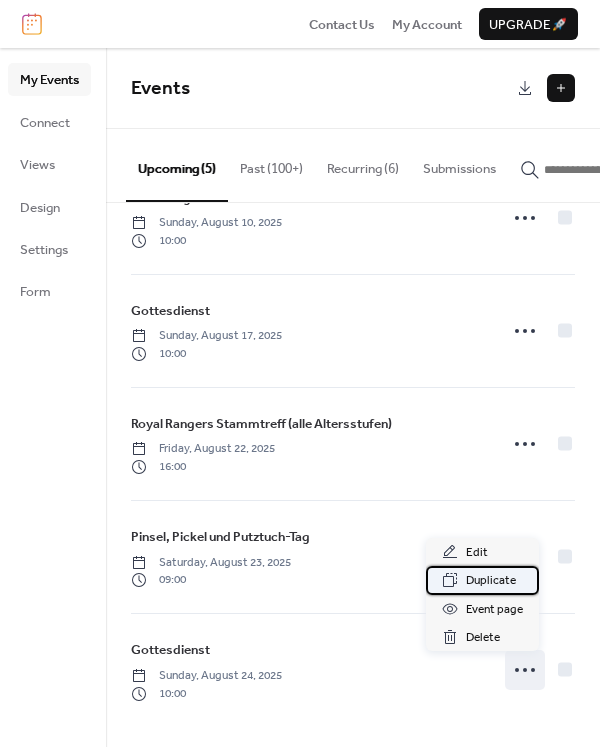 click on "Duplicate" at bounding box center [491, 581] 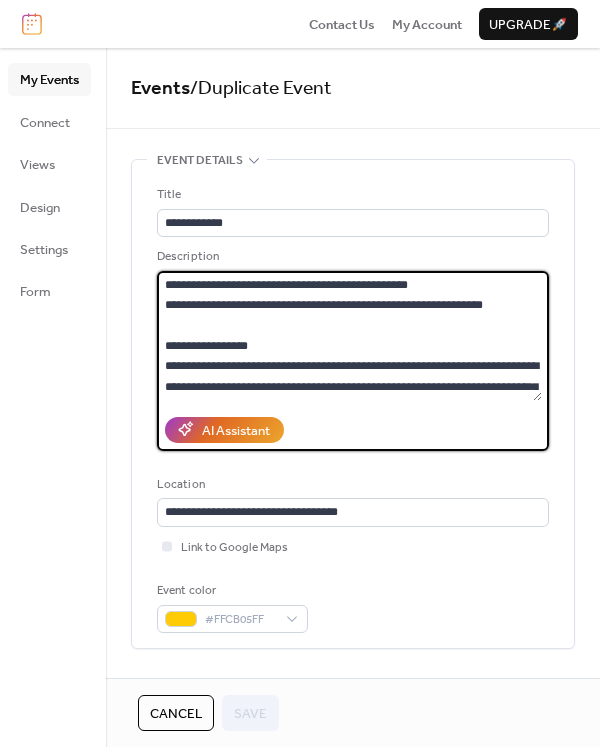 drag, startPoint x: 212, startPoint y: 287, endPoint x: 319, endPoint y: 292, distance: 107.11676 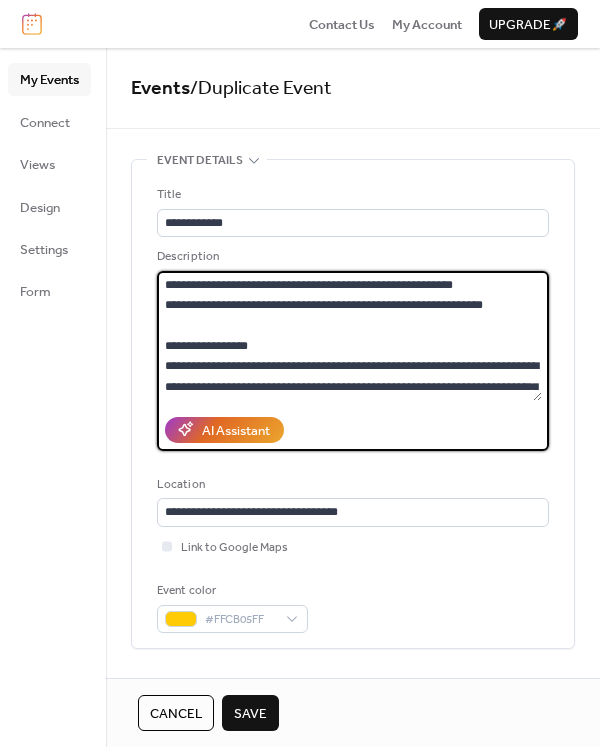 drag, startPoint x: 384, startPoint y: 283, endPoint x: 478, endPoint y: 282, distance: 94.00532 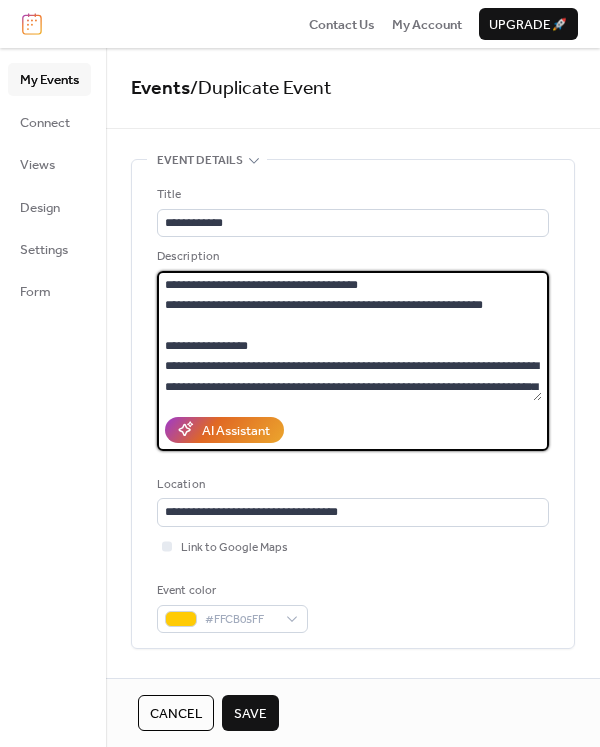 drag, startPoint x: 446, startPoint y: 310, endPoint x: 509, endPoint y: 312, distance: 63.03174 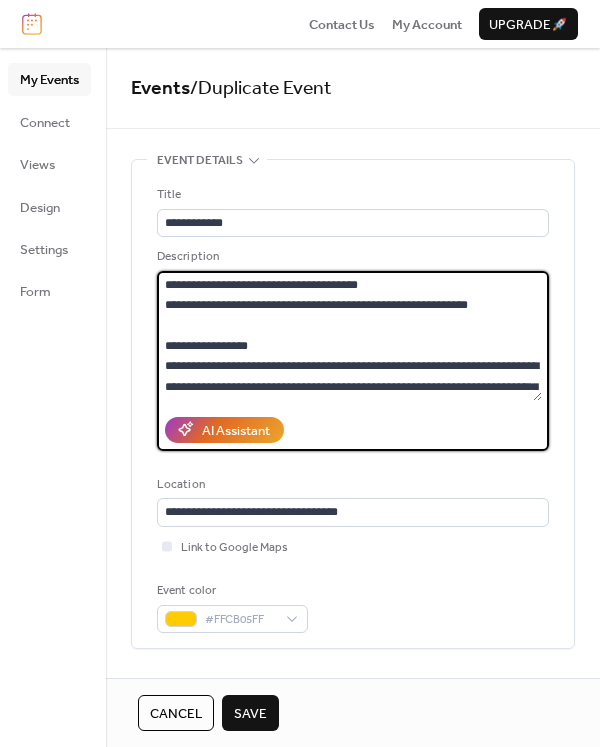 drag, startPoint x: 206, startPoint y: 306, endPoint x: 273, endPoint y: 307, distance: 67.00746 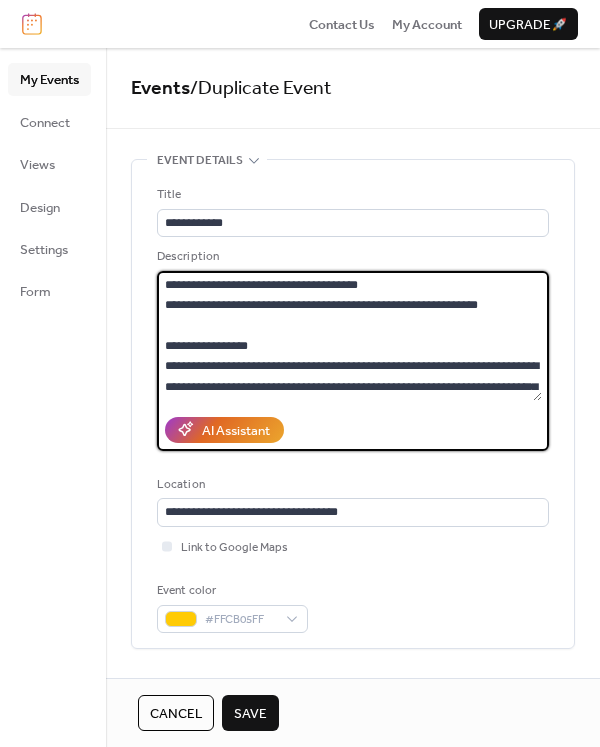 click on "**********" at bounding box center [349, 336] 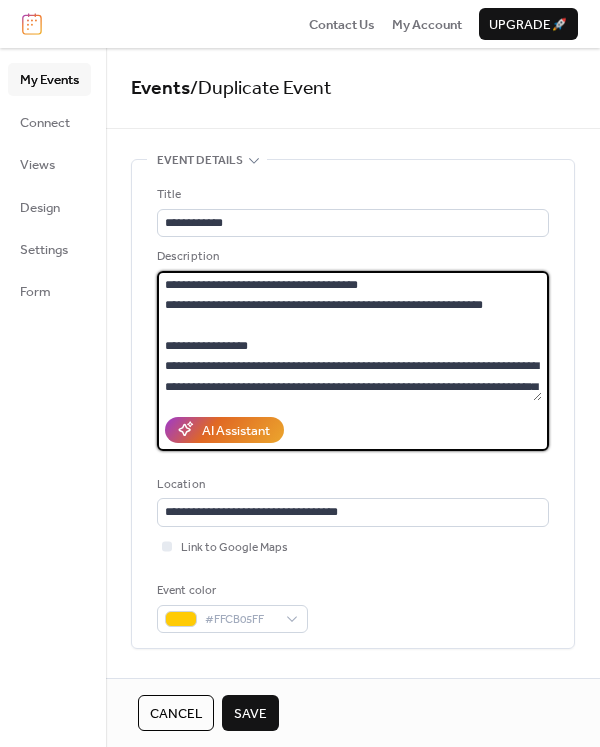 drag, startPoint x: 218, startPoint y: 287, endPoint x: 380, endPoint y: 285, distance: 162.01234 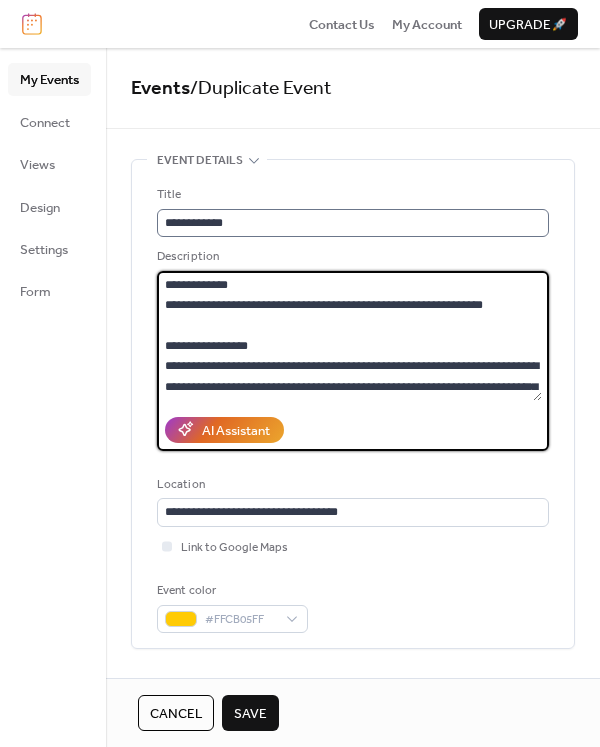 type on "**********" 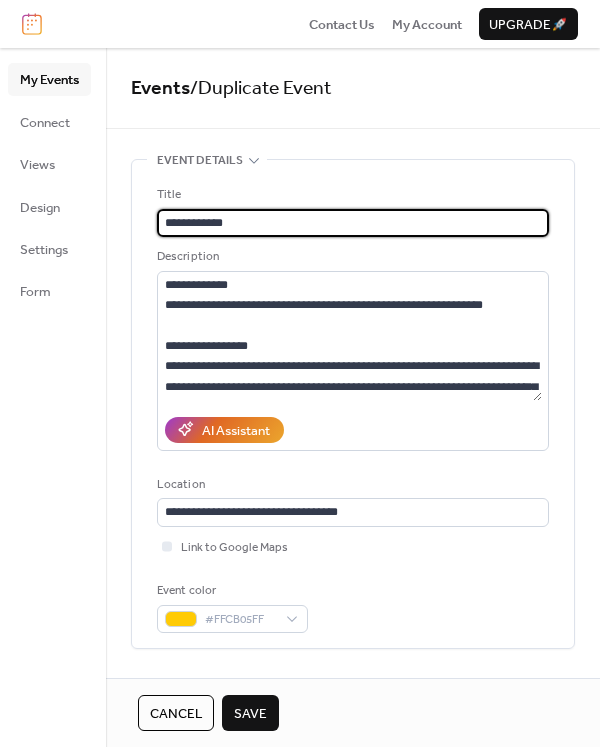 click on "**********" at bounding box center (353, 223) 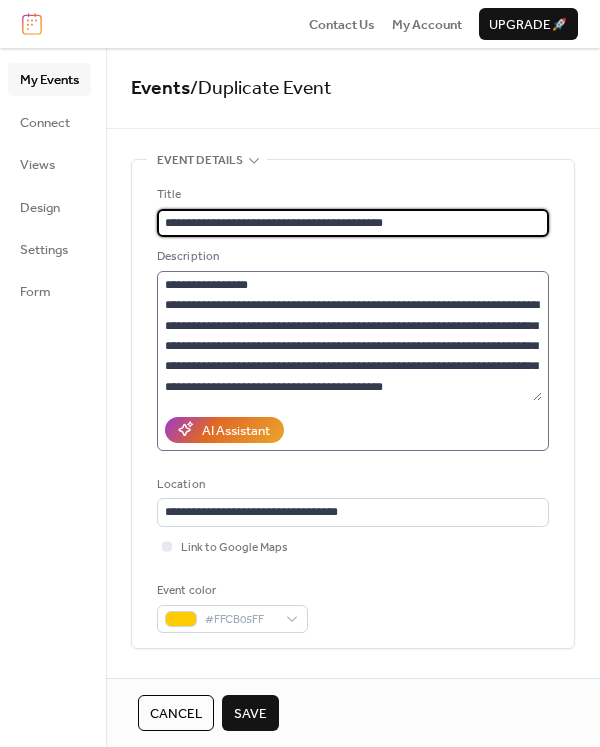 scroll, scrollTop: 122, scrollLeft: 0, axis: vertical 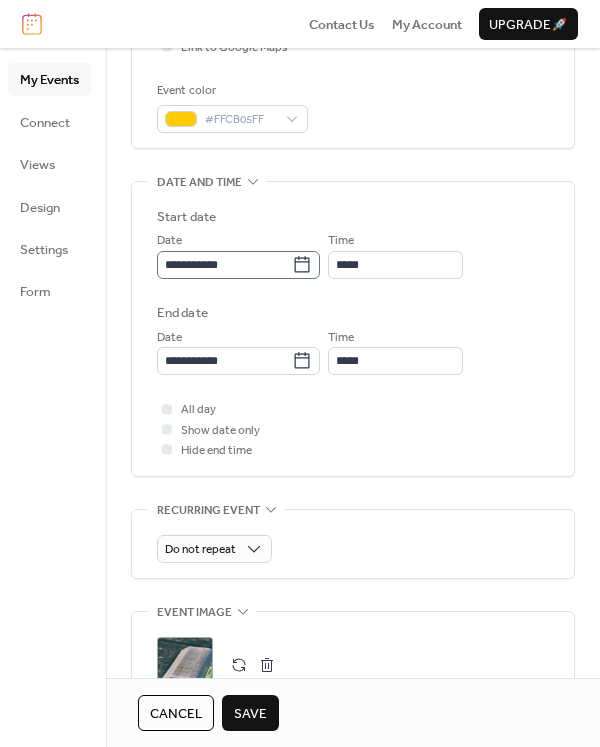 type on "**********" 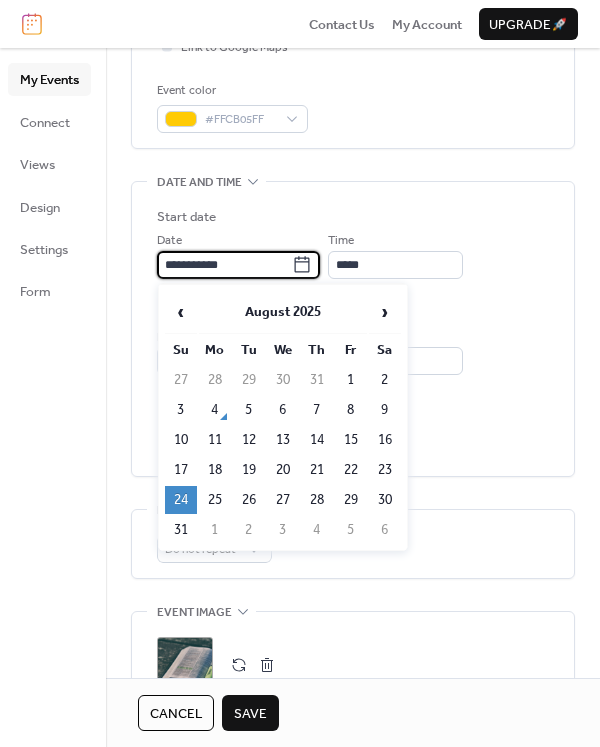 click on "**********" at bounding box center [224, 265] 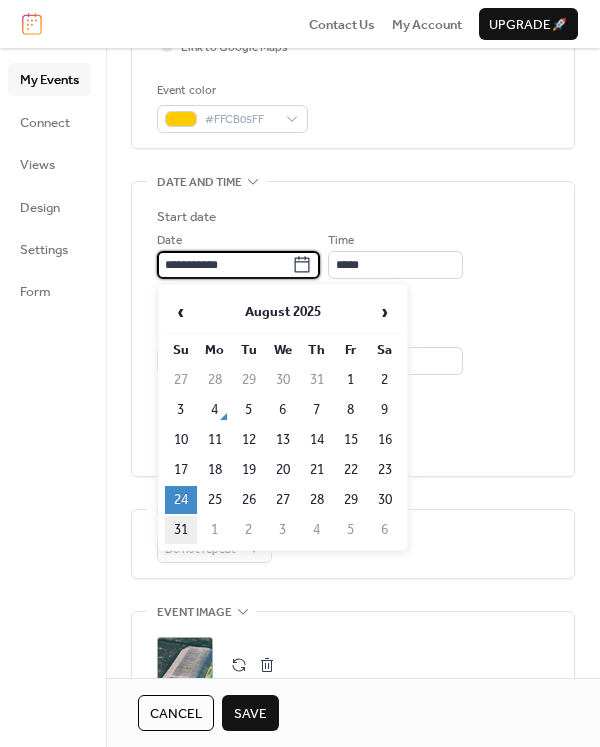 click on "31" at bounding box center (181, 530) 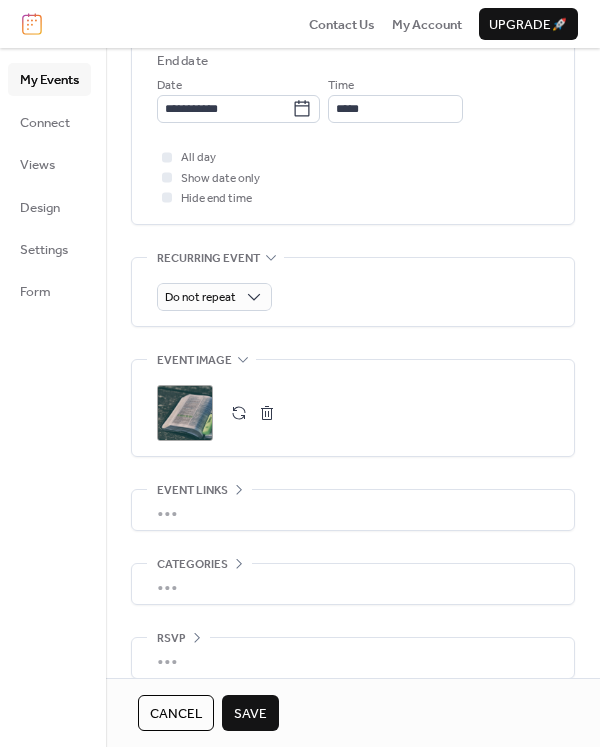 scroll, scrollTop: 773, scrollLeft: 0, axis: vertical 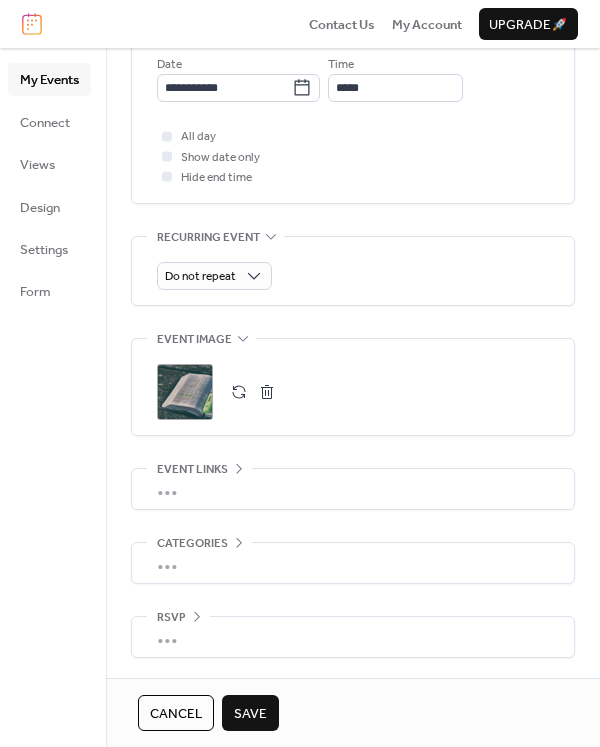 click on "Save" at bounding box center (250, 714) 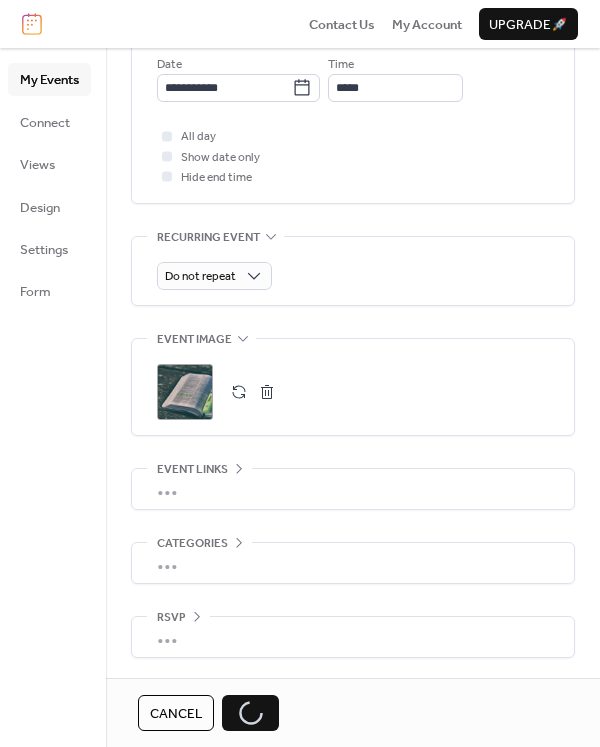 click on "Cancel" at bounding box center [176, 714] 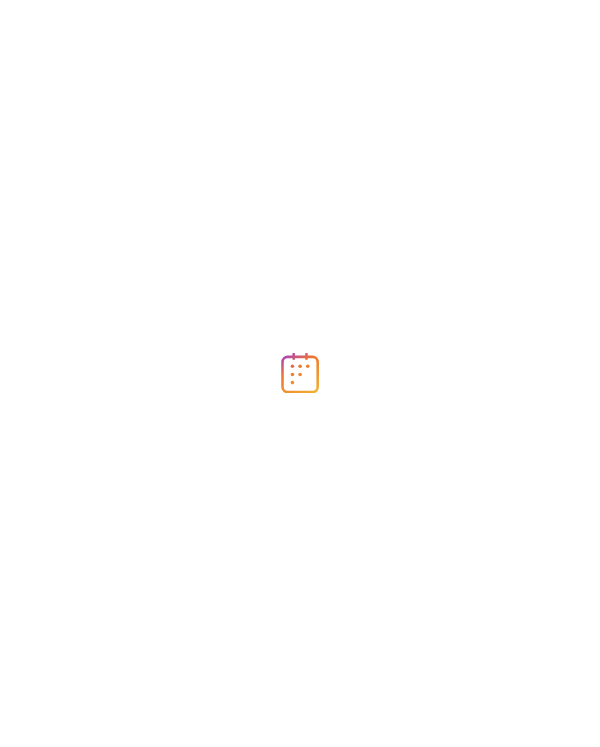 scroll, scrollTop: 0, scrollLeft: 0, axis: both 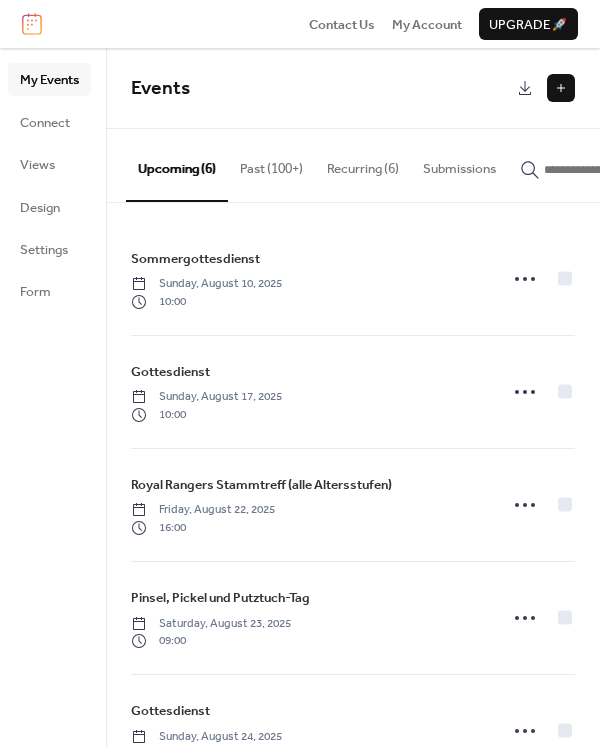 click on "Past (100+)" at bounding box center (271, 164) 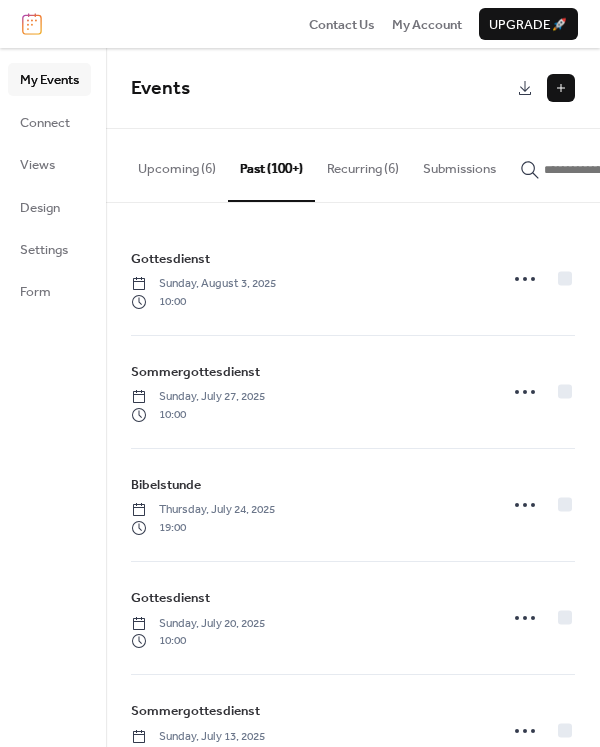 click at bounding box center (592, 164) 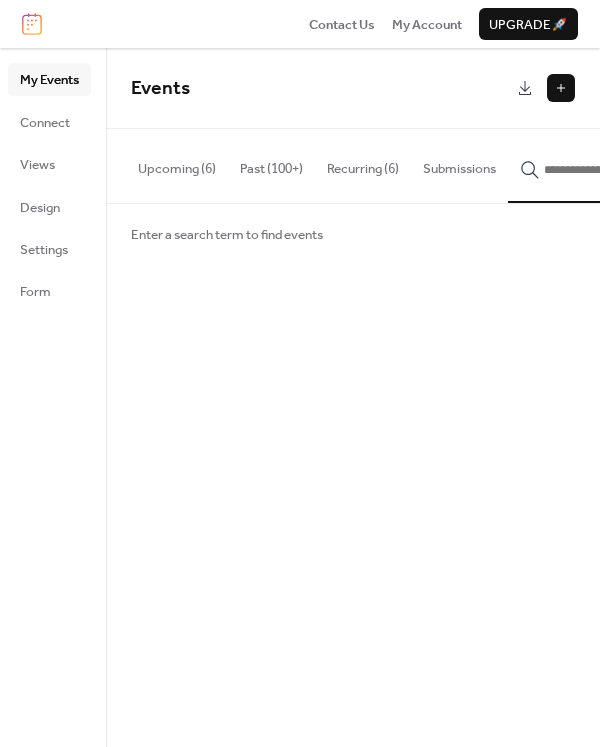 type 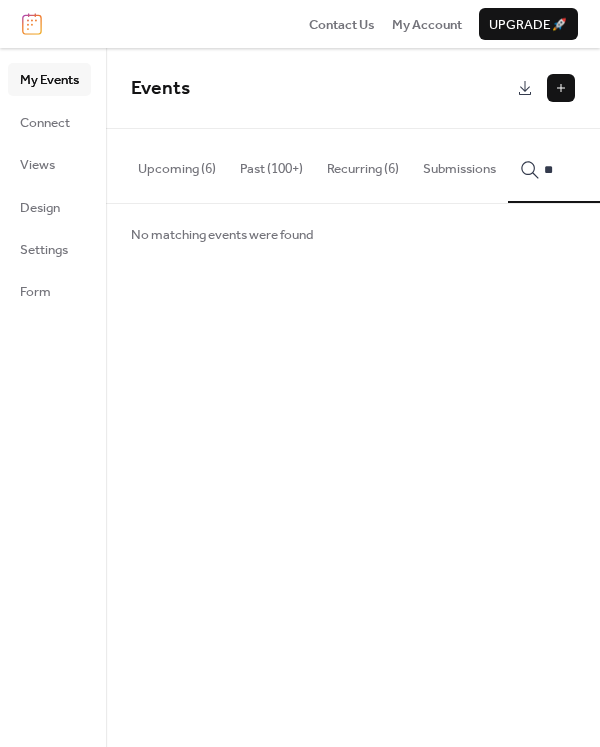 type on "*" 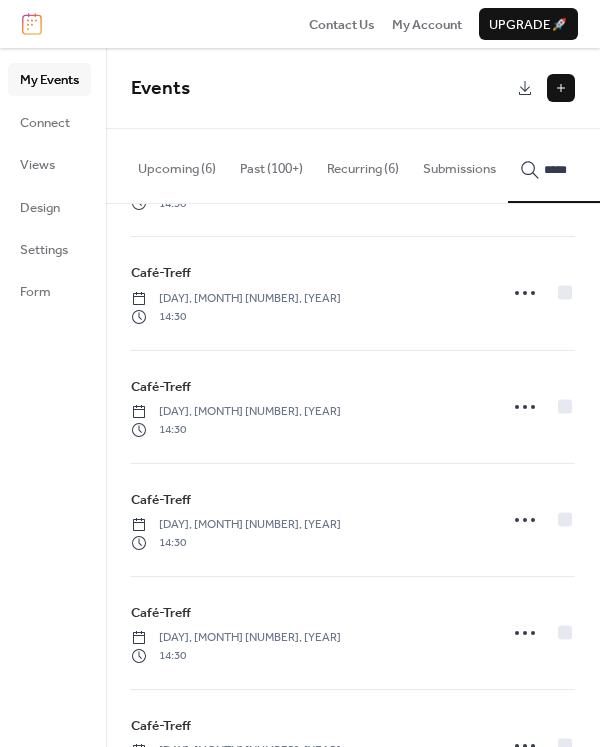scroll, scrollTop: 600, scrollLeft: 0, axis: vertical 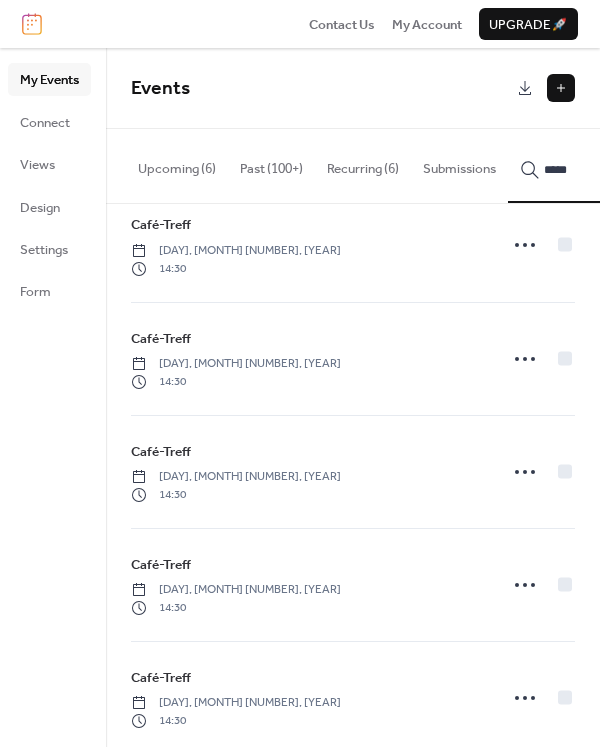 type on "*****" 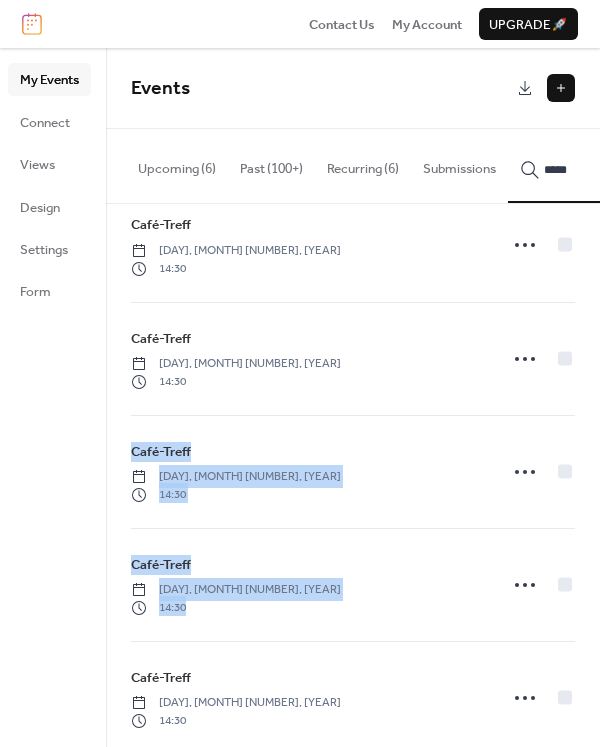 drag, startPoint x: 593, startPoint y: 342, endPoint x: 578, endPoint y: 642, distance: 300.37476 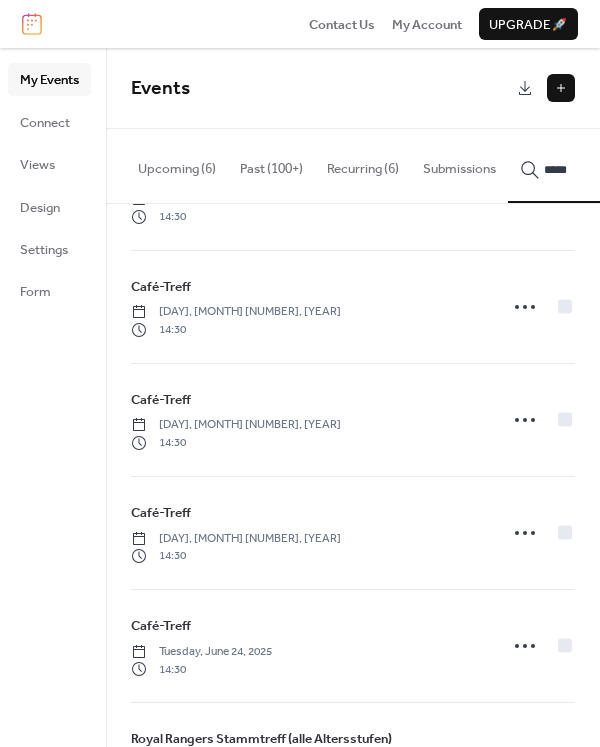 scroll, scrollTop: 5611, scrollLeft: 0, axis: vertical 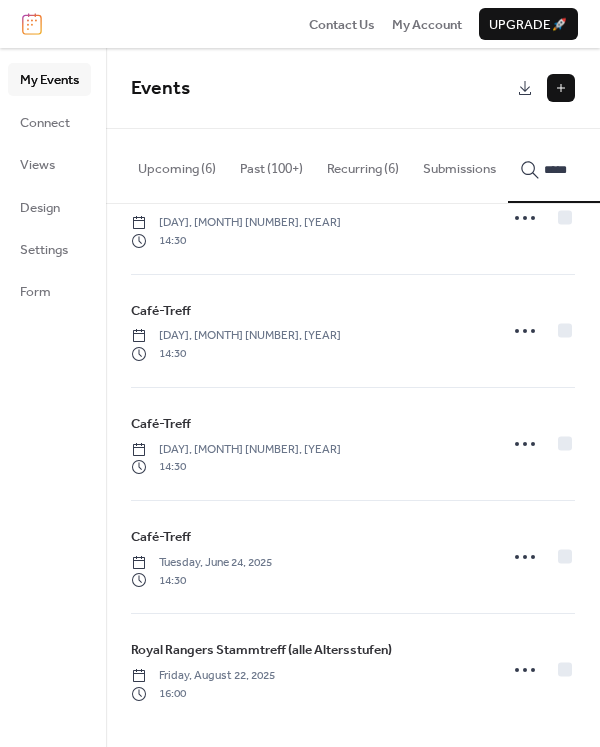 click 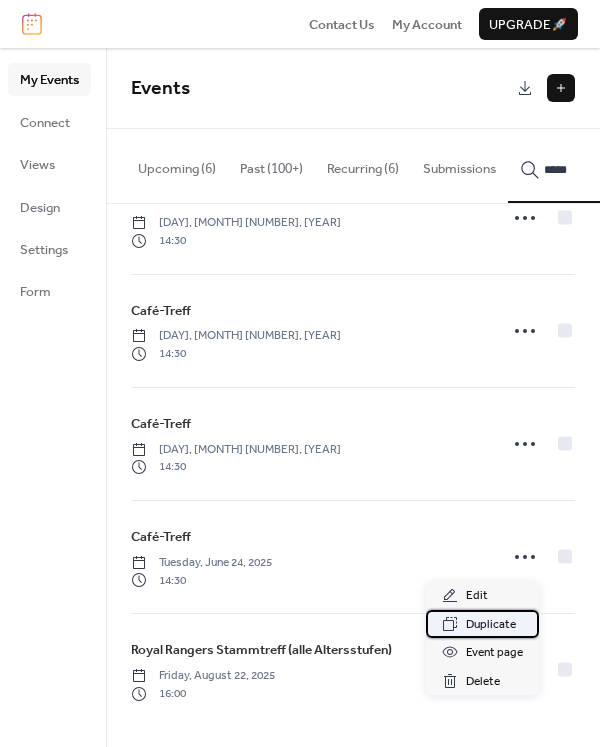 click on "Duplicate" at bounding box center [491, 625] 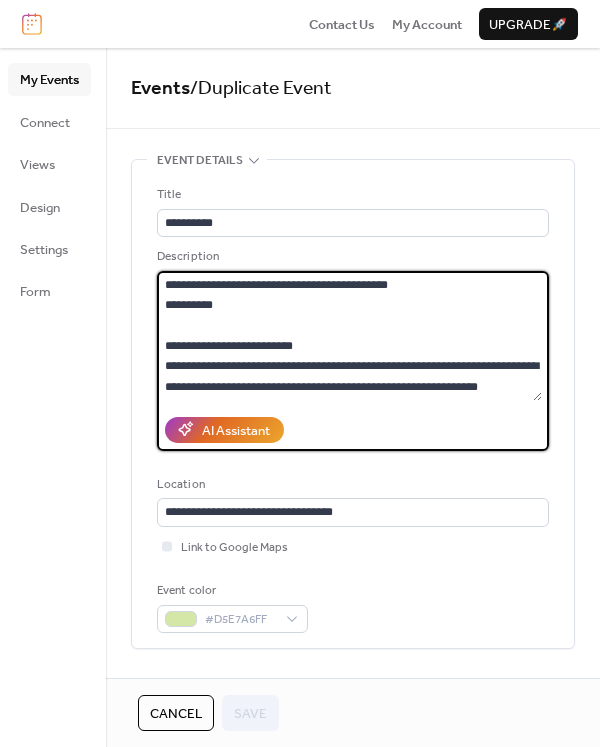 drag, startPoint x: 216, startPoint y: 283, endPoint x: 398, endPoint y: 294, distance: 182.3321 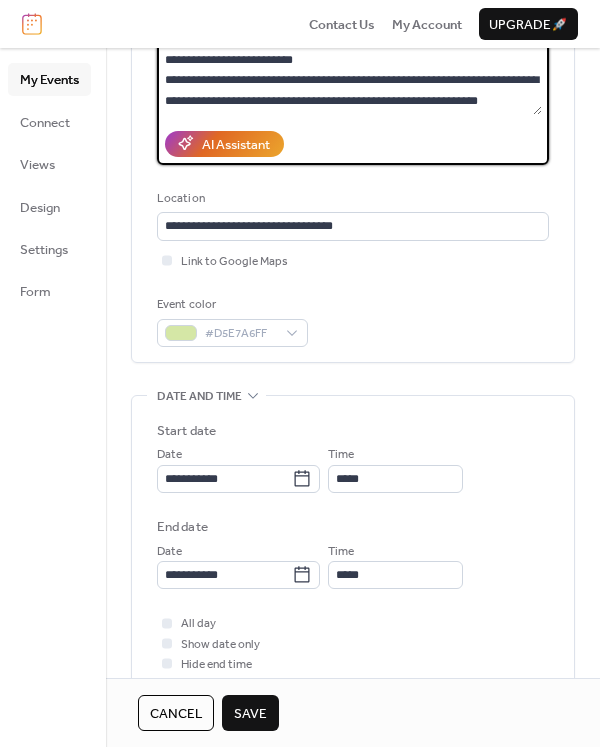 scroll, scrollTop: 300, scrollLeft: 0, axis: vertical 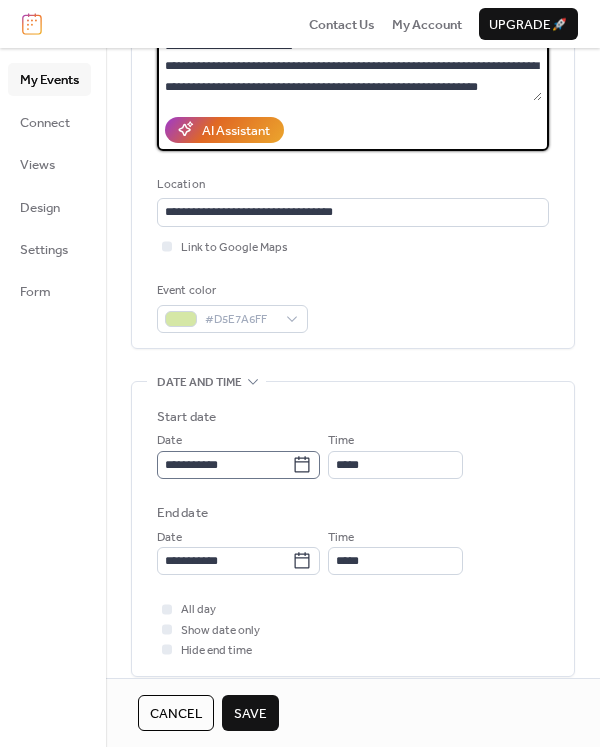 type on "**********" 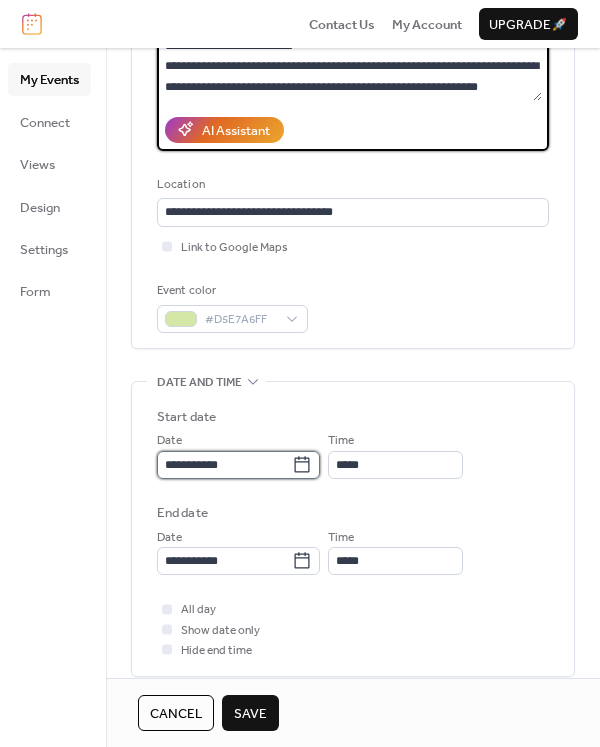 click on "**********" at bounding box center [224, 465] 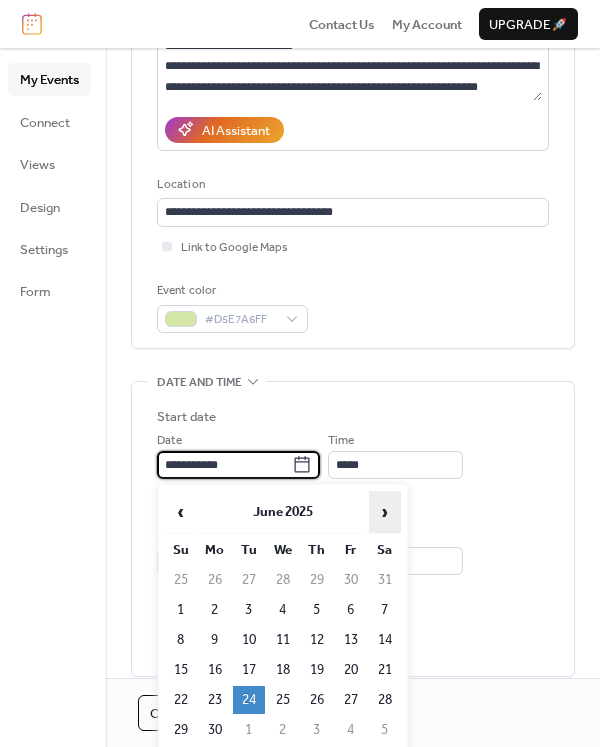 click on "›" at bounding box center [385, 512] 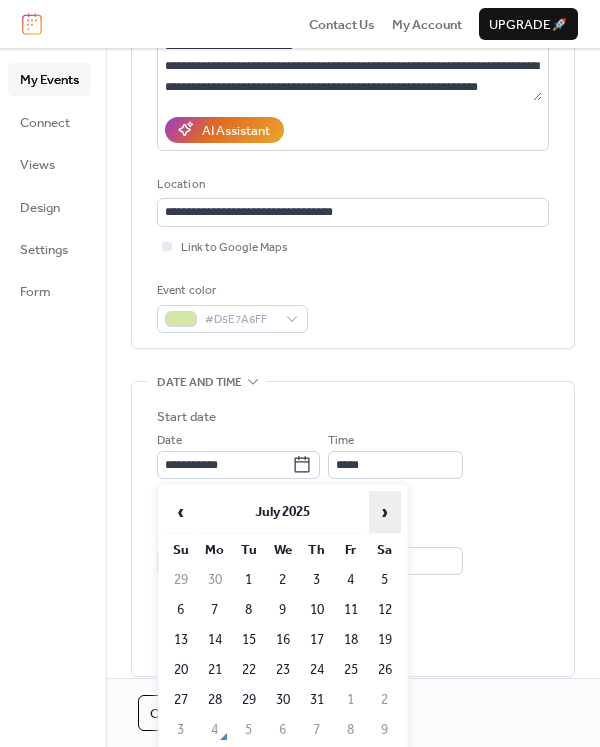 click on "›" at bounding box center (385, 512) 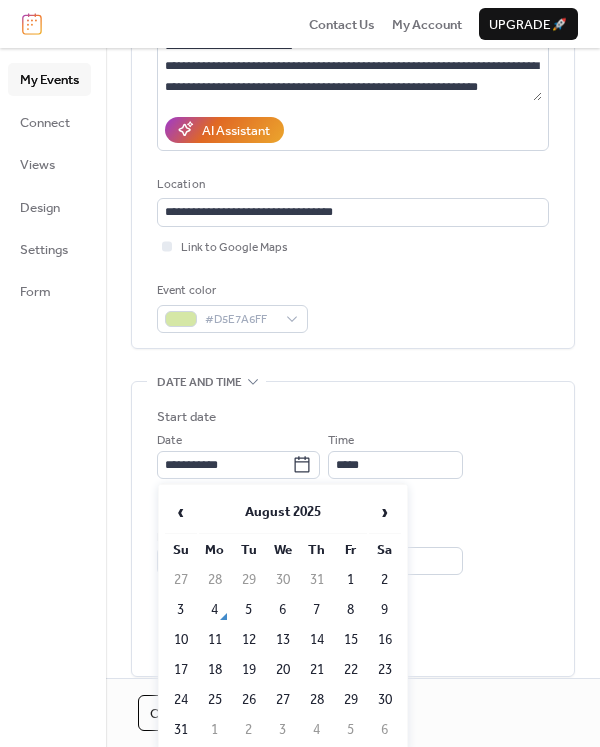 click on "26" at bounding box center [249, 700] 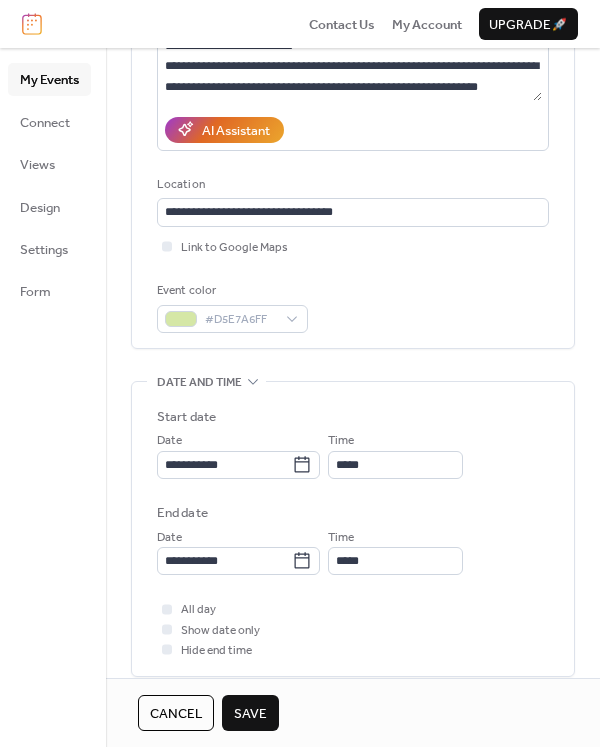 scroll, scrollTop: 773, scrollLeft: 0, axis: vertical 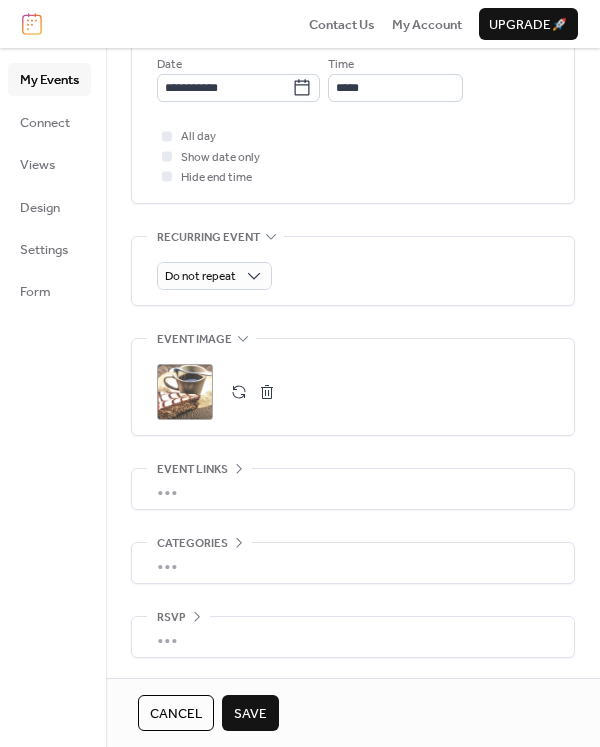 click on "Save" at bounding box center (250, 714) 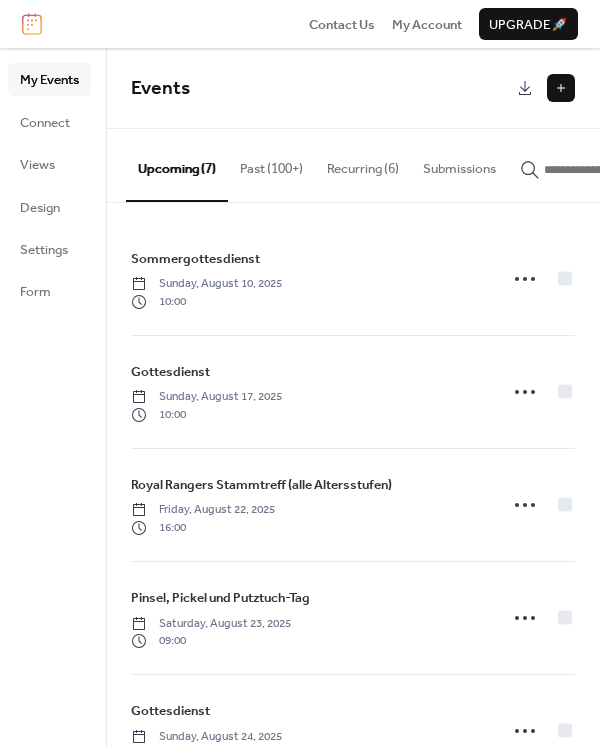 click on "Recurring (6)" at bounding box center [363, 164] 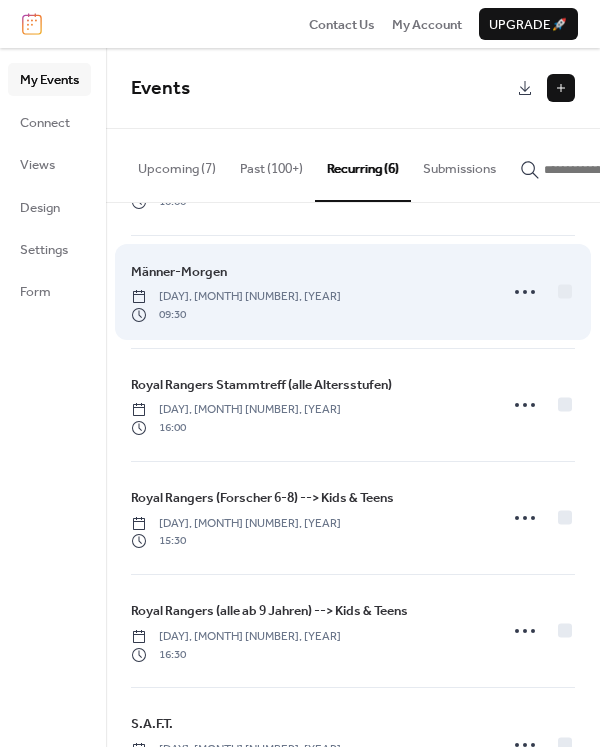 scroll, scrollTop: 180, scrollLeft: 0, axis: vertical 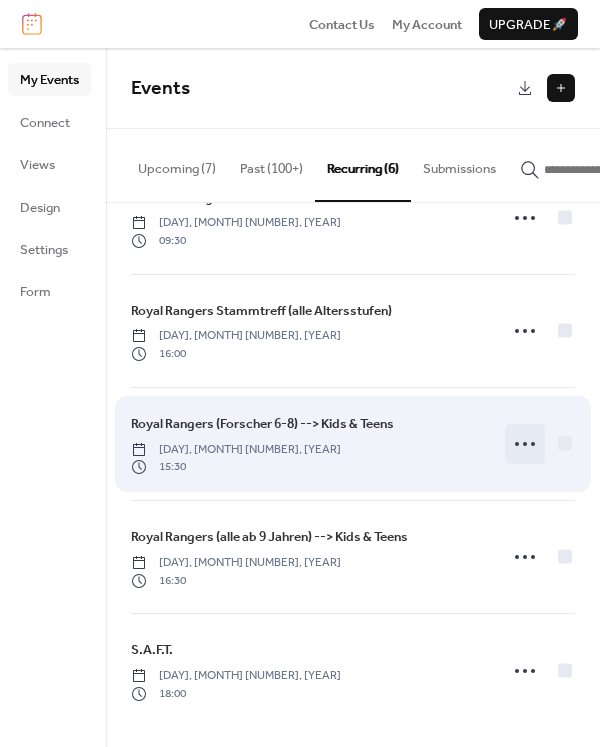 click 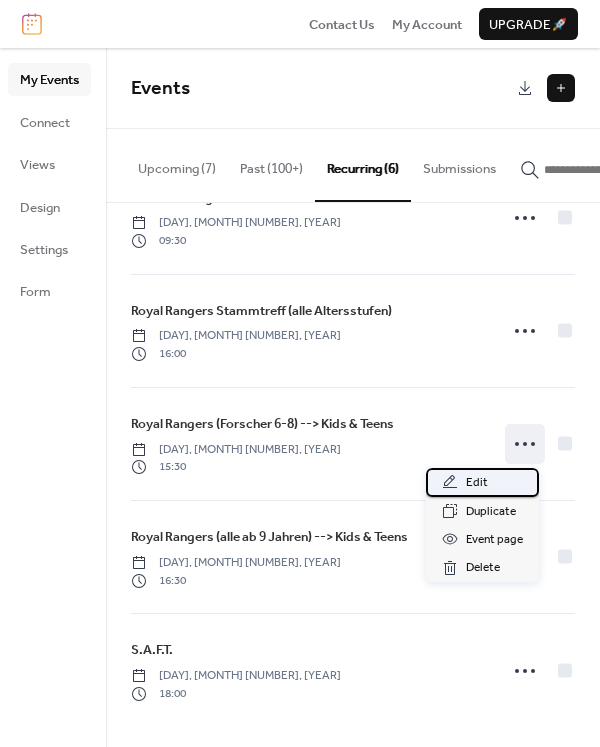 click on "Edit" at bounding box center (477, 483) 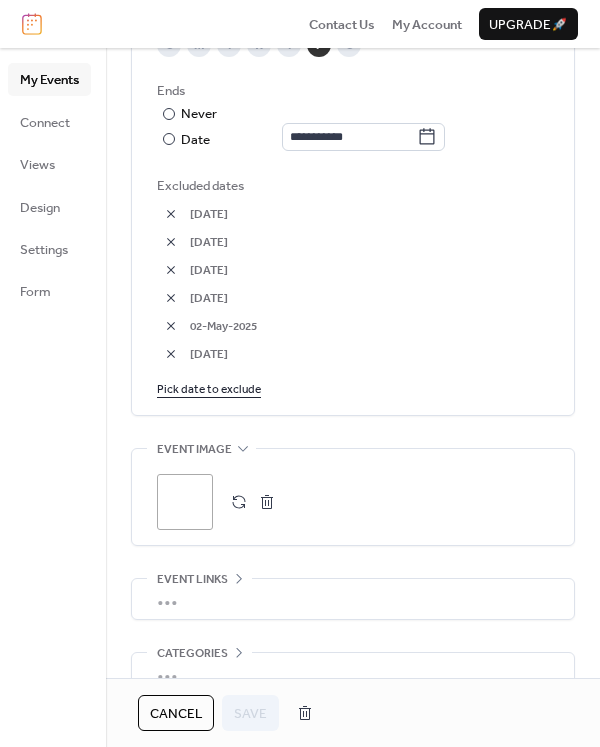 scroll, scrollTop: 1200, scrollLeft: 0, axis: vertical 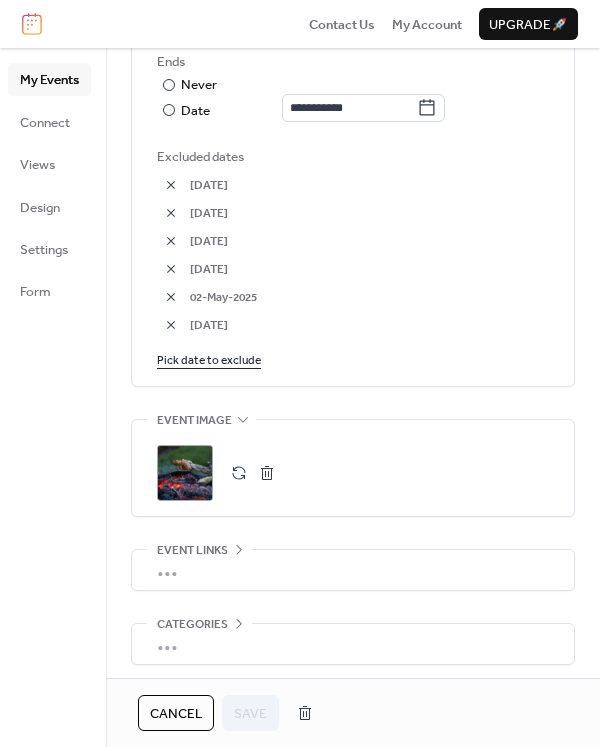 click on "Pick date to exclude" at bounding box center [209, 359] 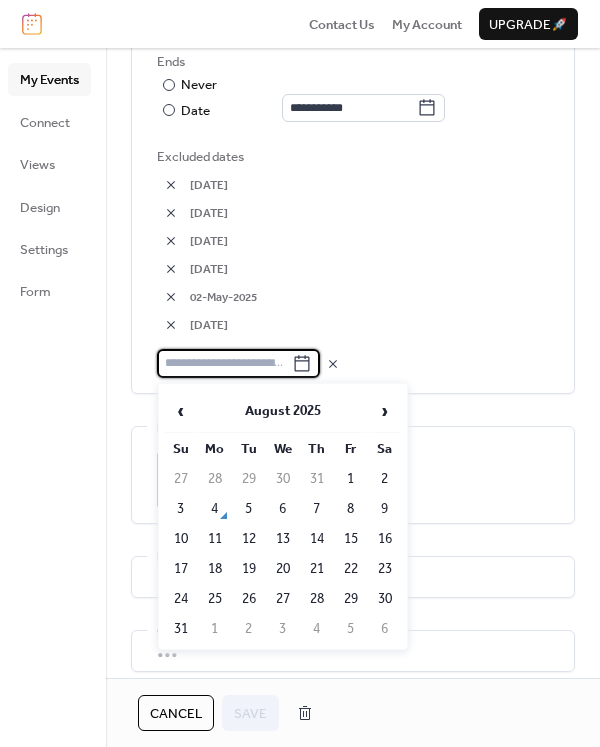 click on "02-May-2025" at bounding box center (369, 298) 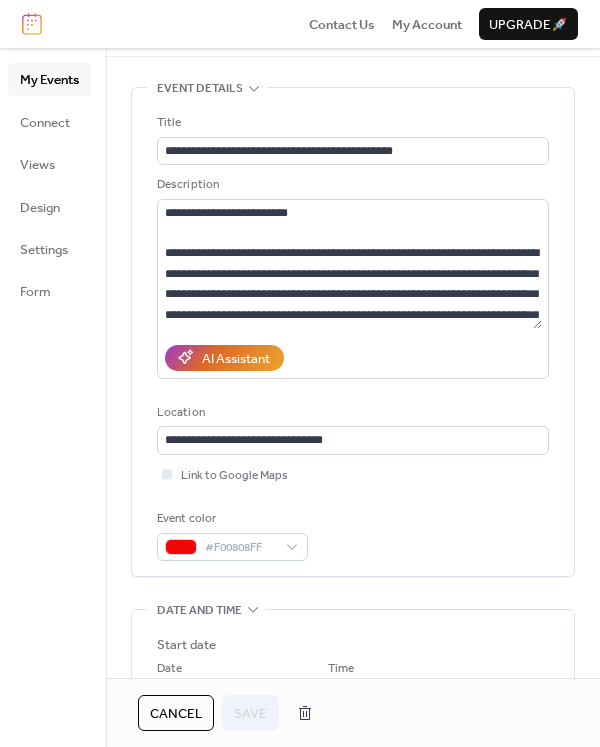 scroll, scrollTop: 0, scrollLeft: 0, axis: both 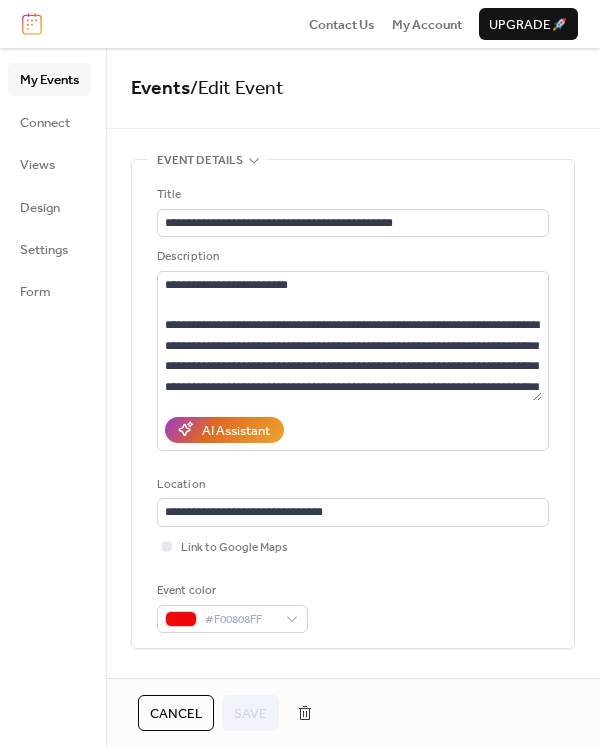click on "Cancel" at bounding box center [176, 714] 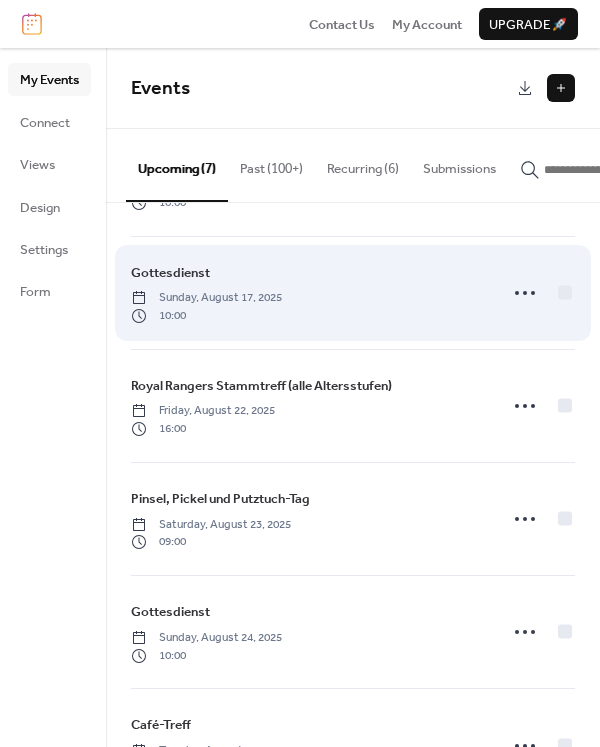 scroll, scrollTop: 93, scrollLeft: 0, axis: vertical 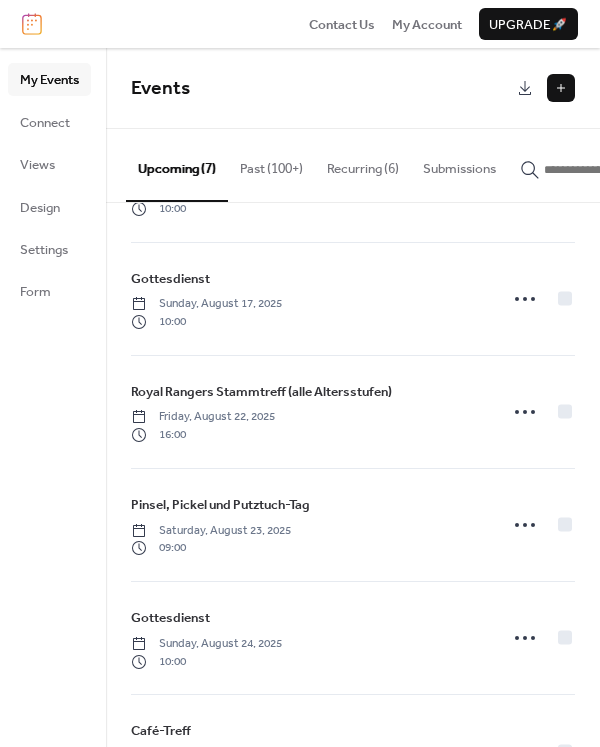 click on "Recurring (6)" at bounding box center [363, 164] 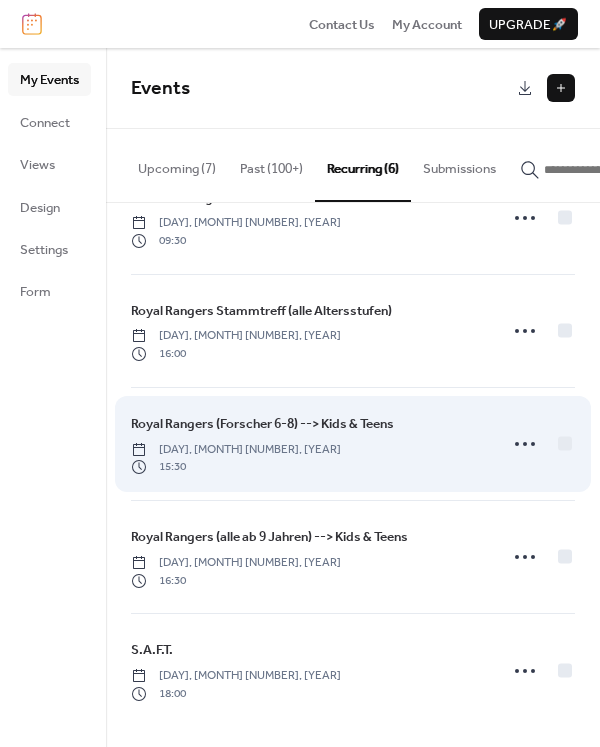 scroll, scrollTop: 180, scrollLeft: 0, axis: vertical 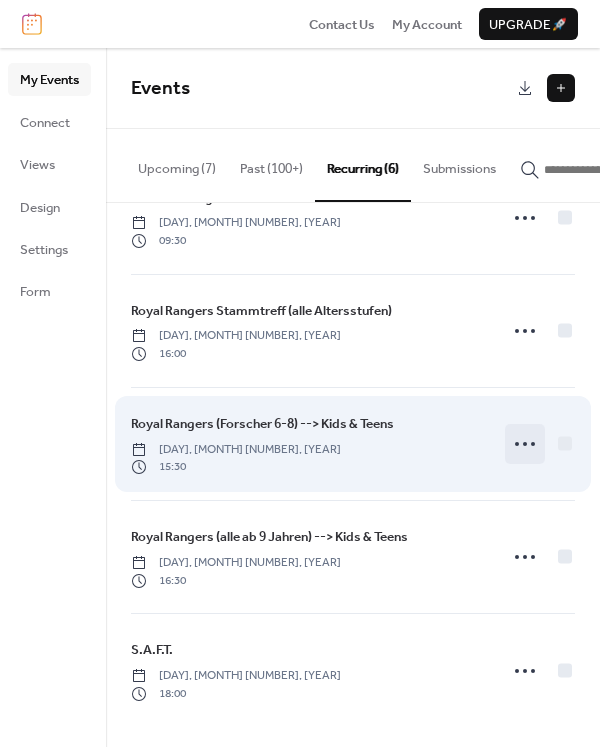 click 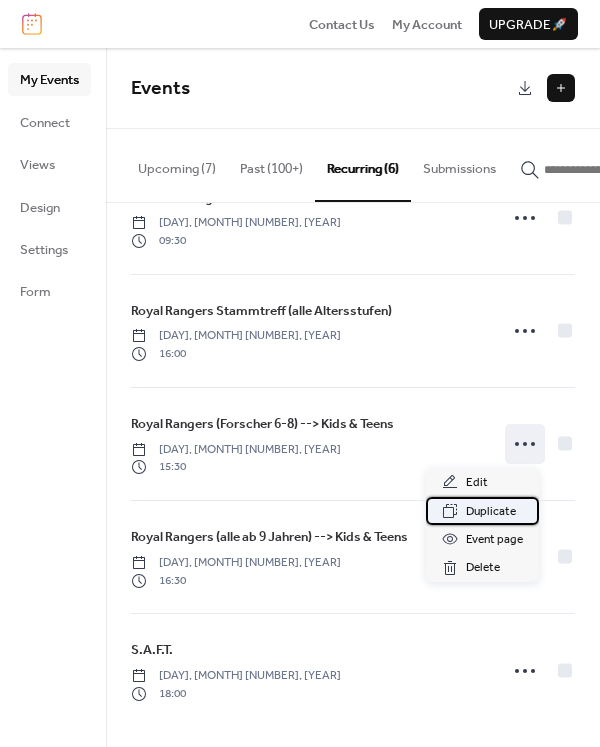 click on "Duplicate" at bounding box center [491, 512] 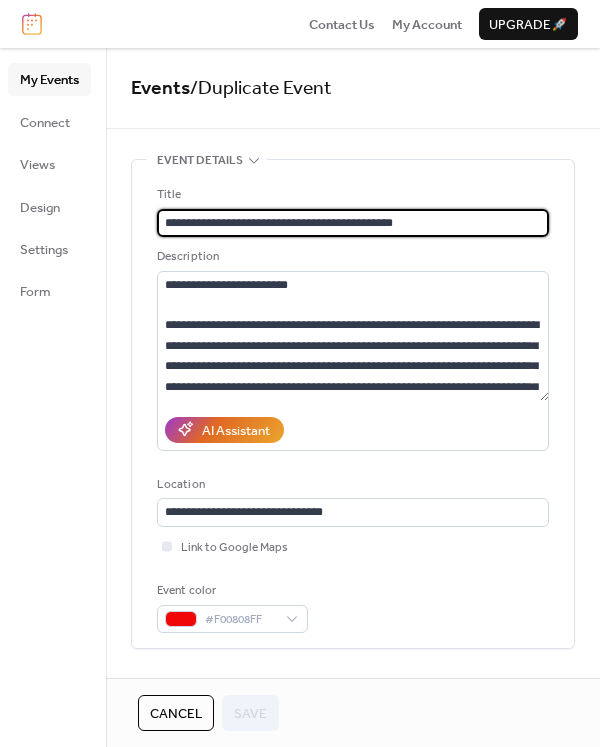 type on "**********" 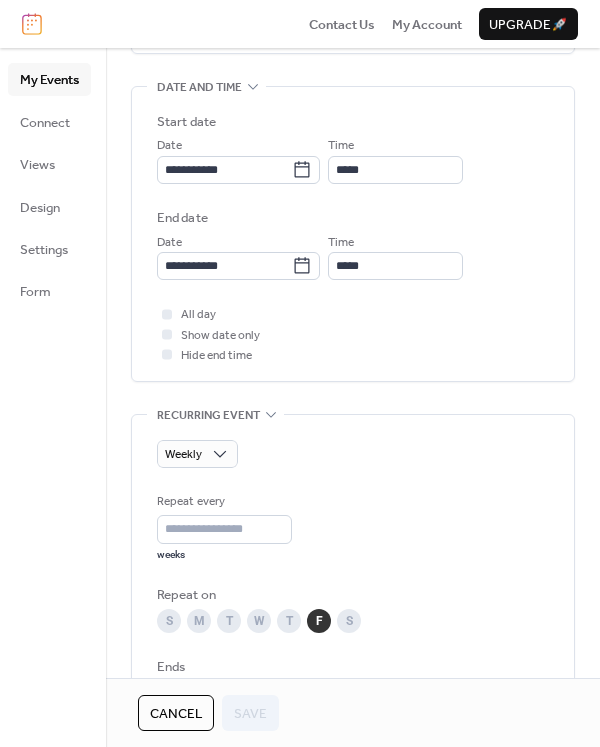 scroll, scrollTop: 581, scrollLeft: 0, axis: vertical 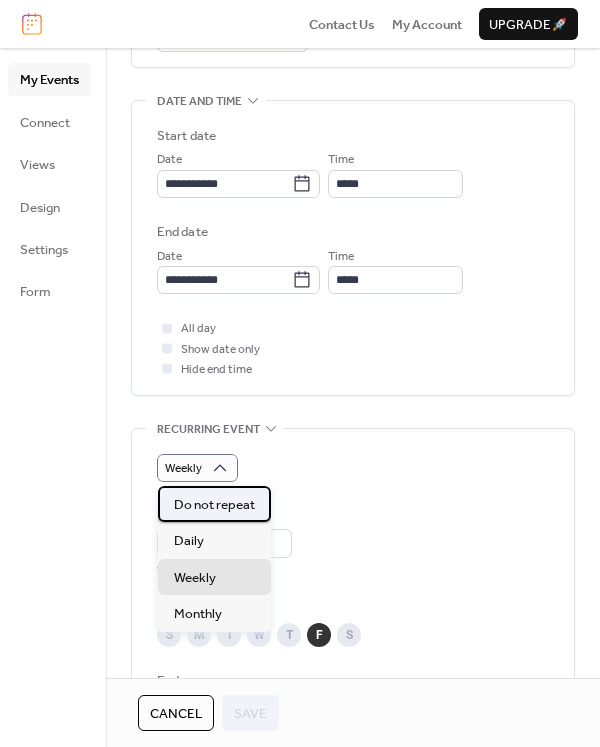 click on "Do not repeat" at bounding box center [214, 505] 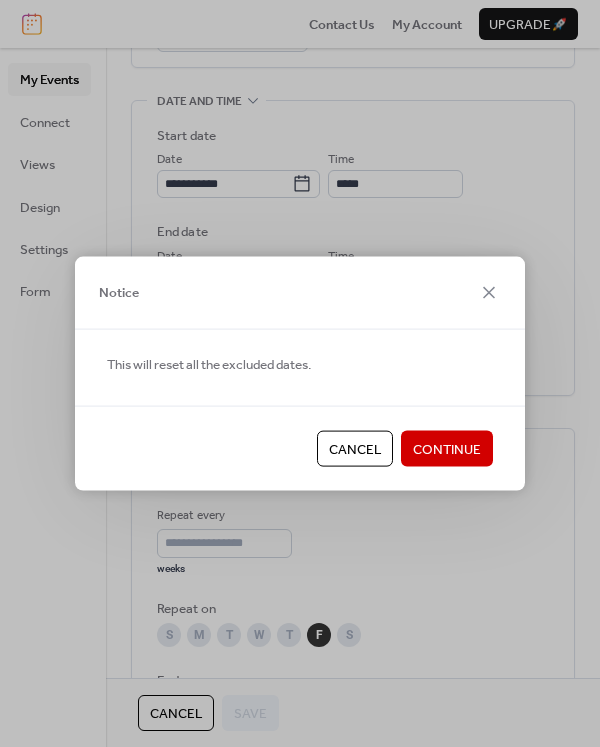 click on "Continue" at bounding box center [447, 450] 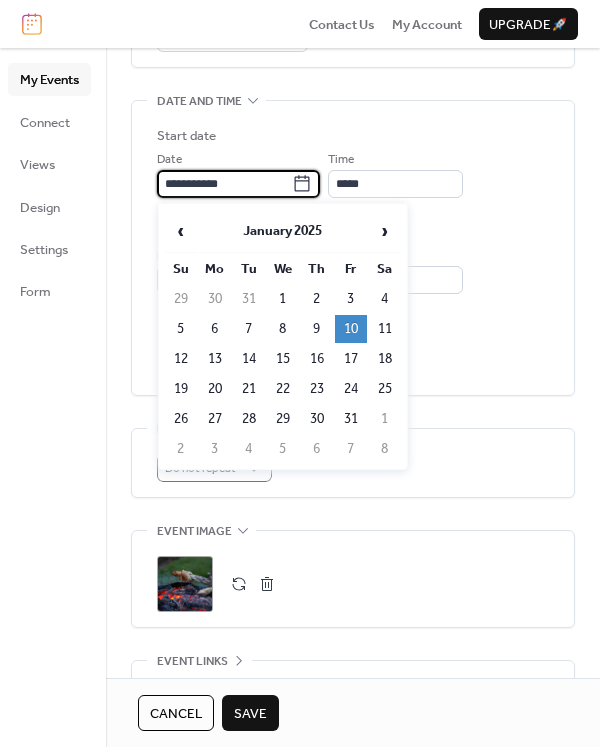 click on "**********" at bounding box center (224, 184) 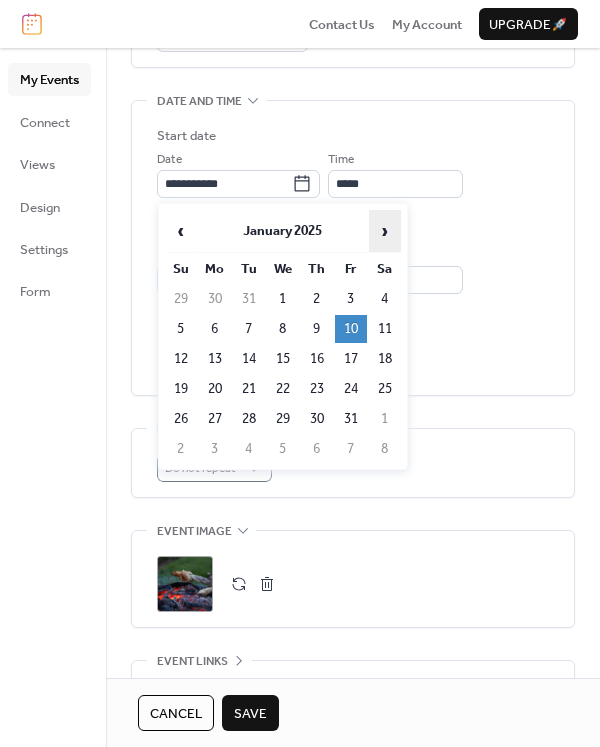 click on "›" at bounding box center (385, 231) 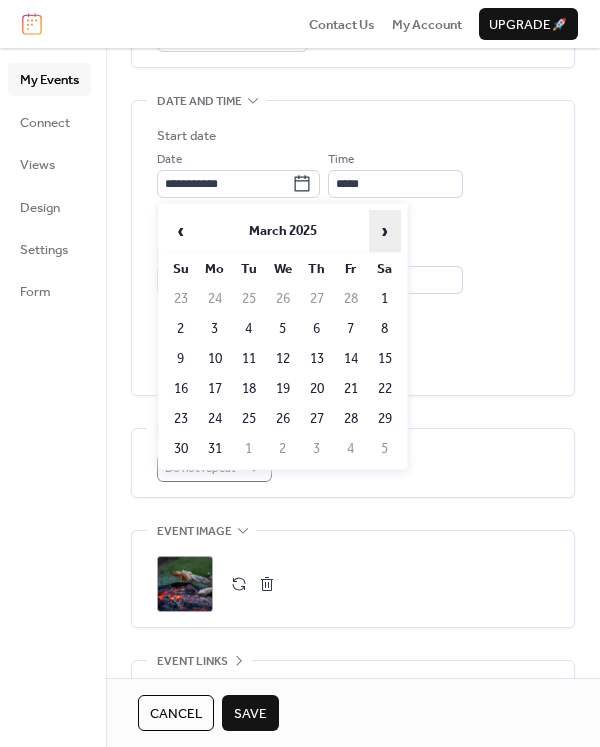 click on "›" at bounding box center (385, 231) 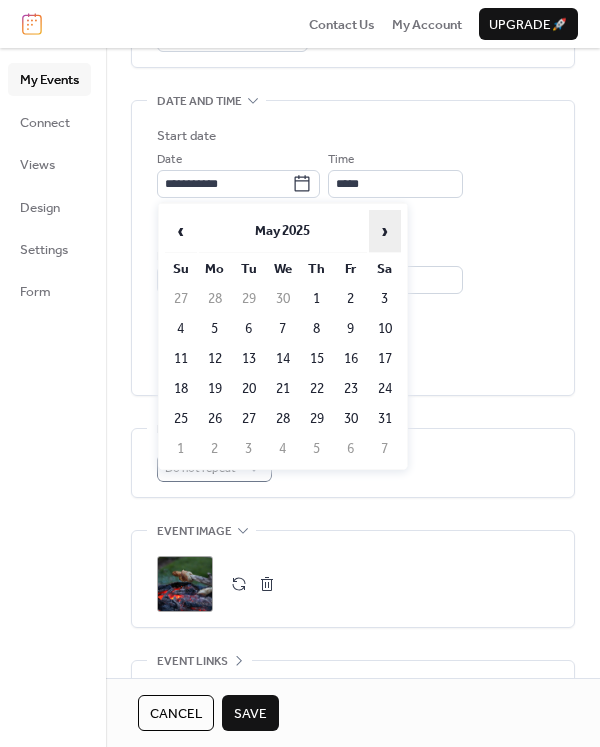click on "›" at bounding box center [385, 231] 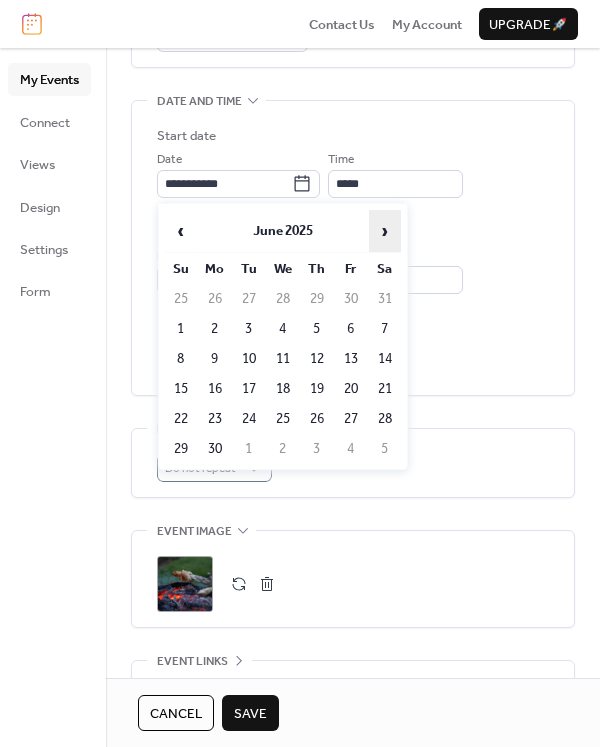click on "›" at bounding box center [385, 231] 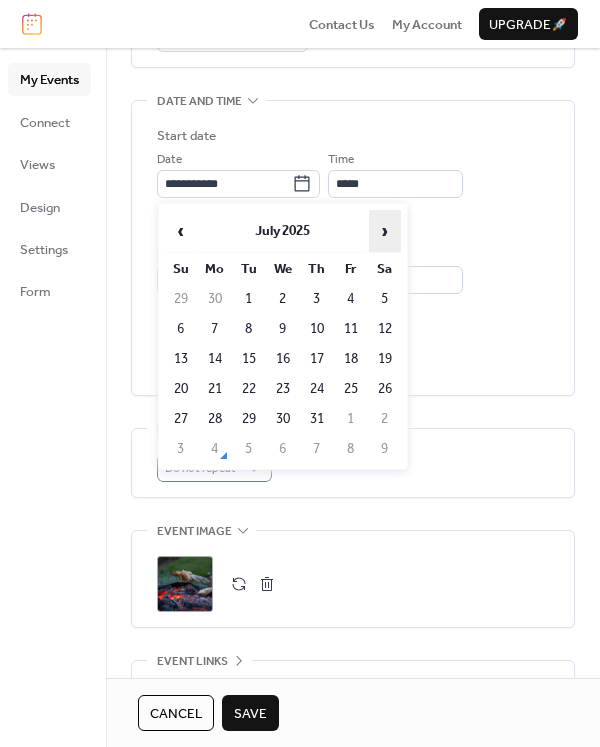 click on "›" at bounding box center [385, 231] 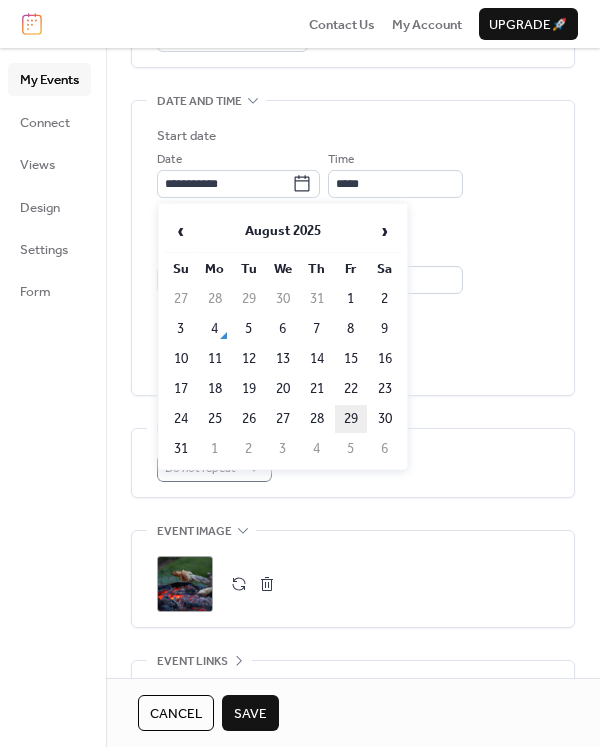 click on "29" at bounding box center (351, 419) 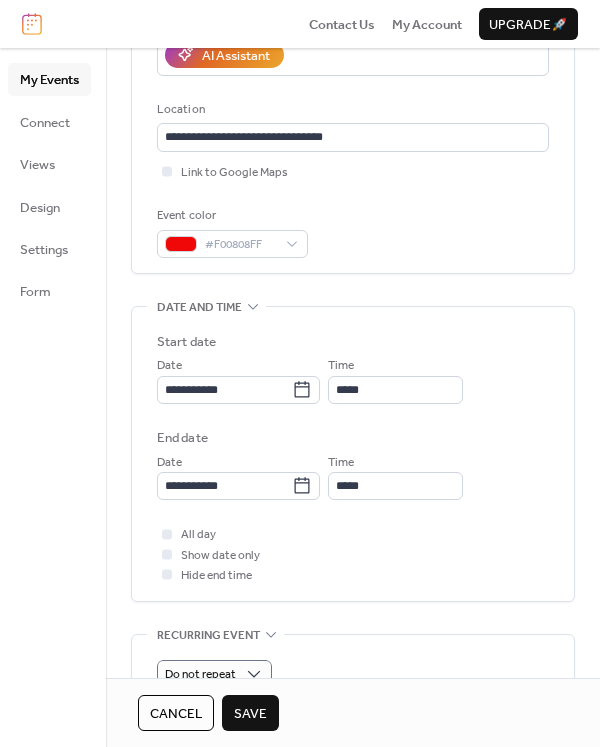 scroll, scrollTop: 373, scrollLeft: 0, axis: vertical 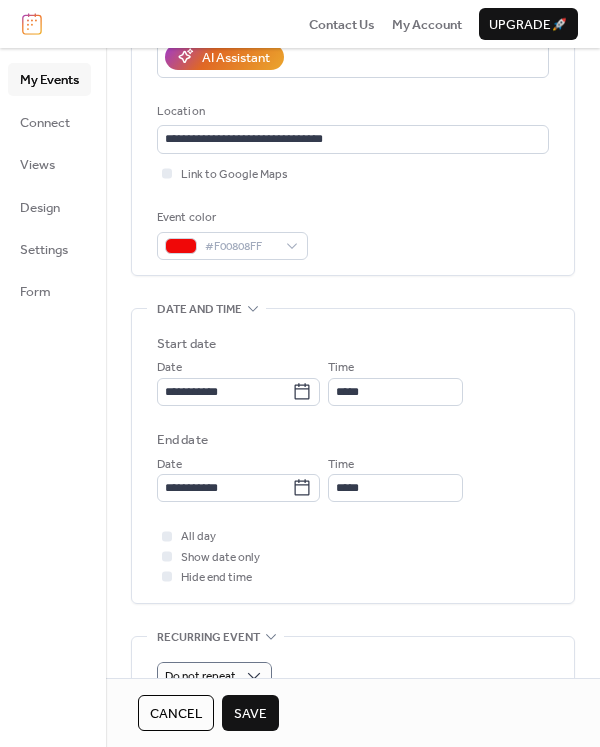 click on "Save" at bounding box center [250, 714] 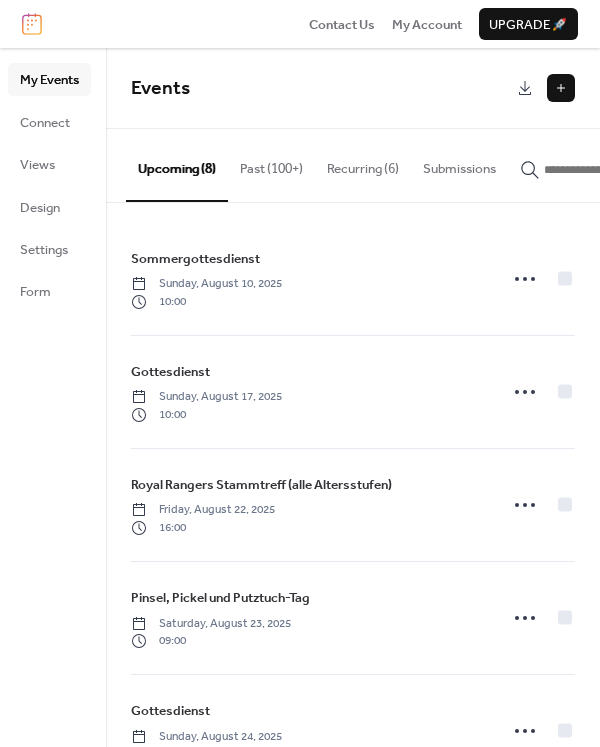 click on "Recurring (6)" at bounding box center (363, 164) 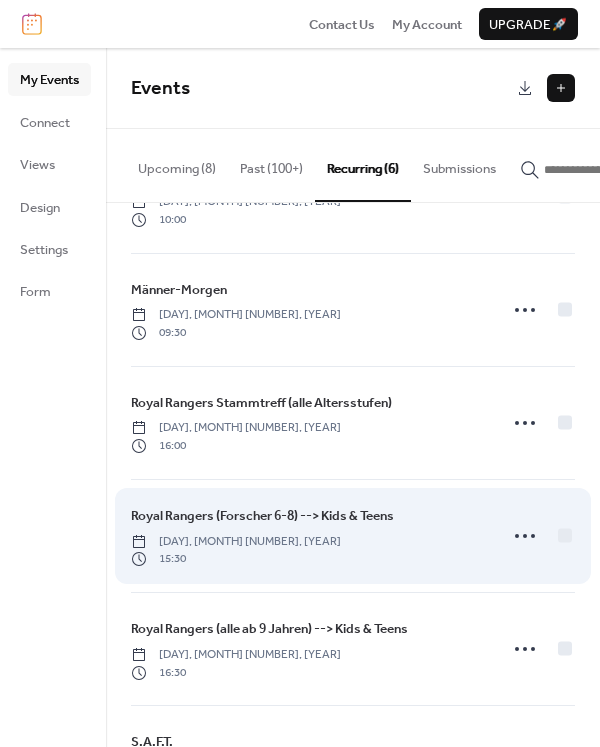 scroll, scrollTop: 180, scrollLeft: 0, axis: vertical 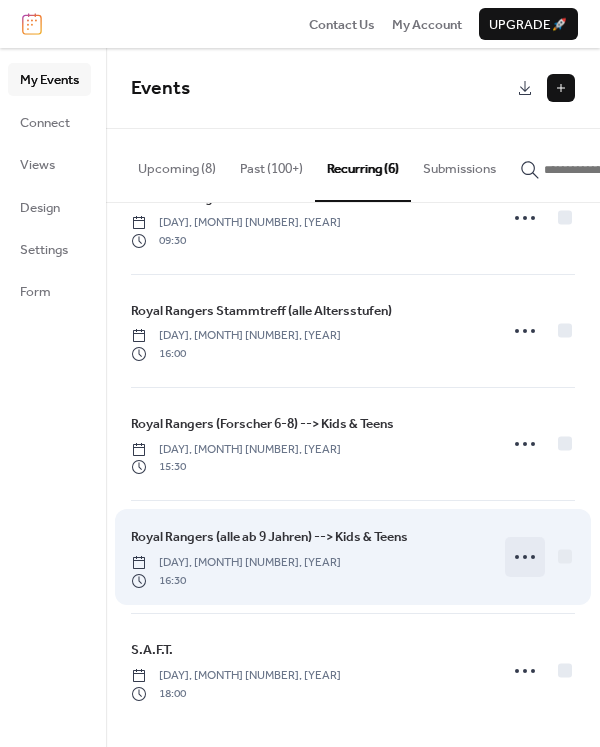 click 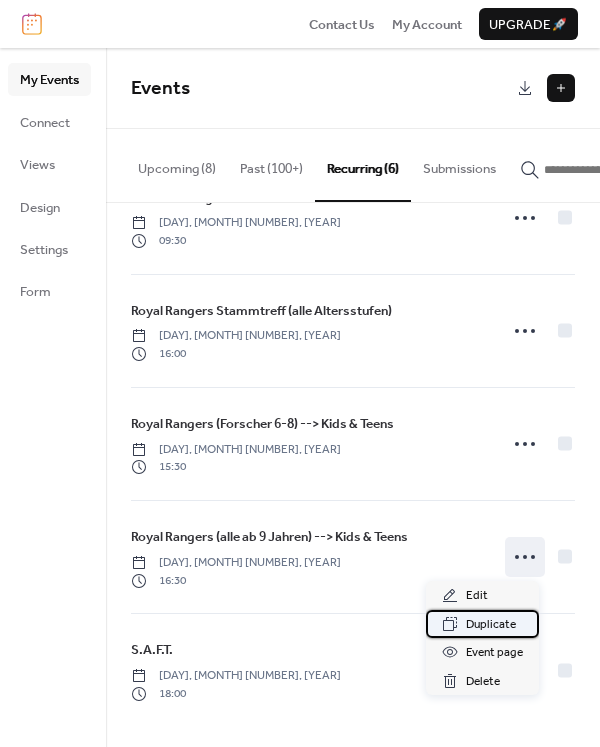 click on "Duplicate" at bounding box center (491, 625) 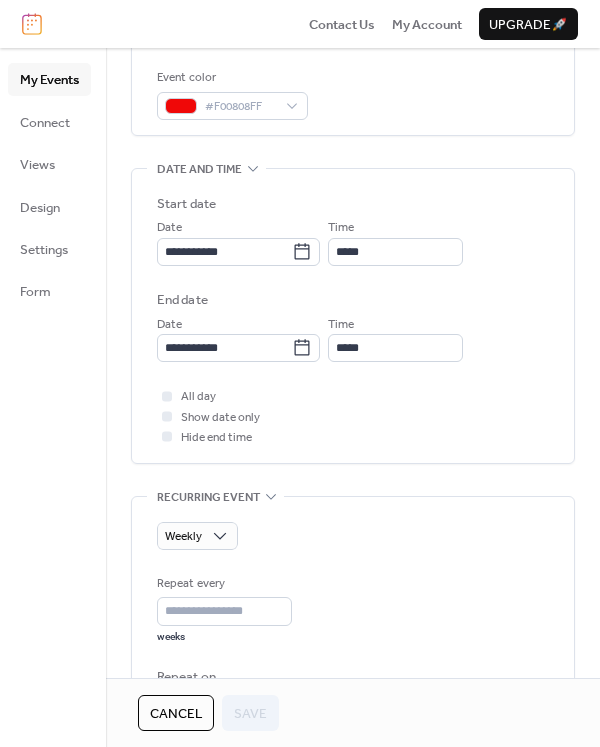 scroll, scrollTop: 800, scrollLeft: 0, axis: vertical 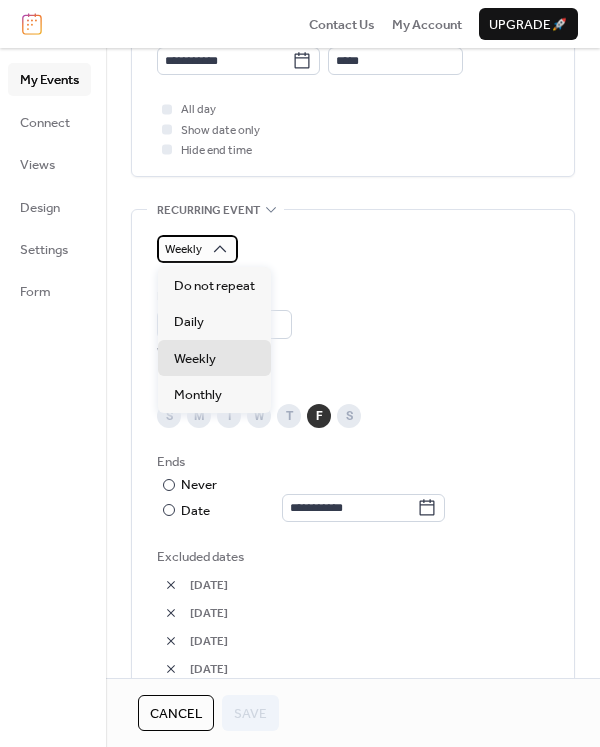 click on "Weekly" at bounding box center (197, 249) 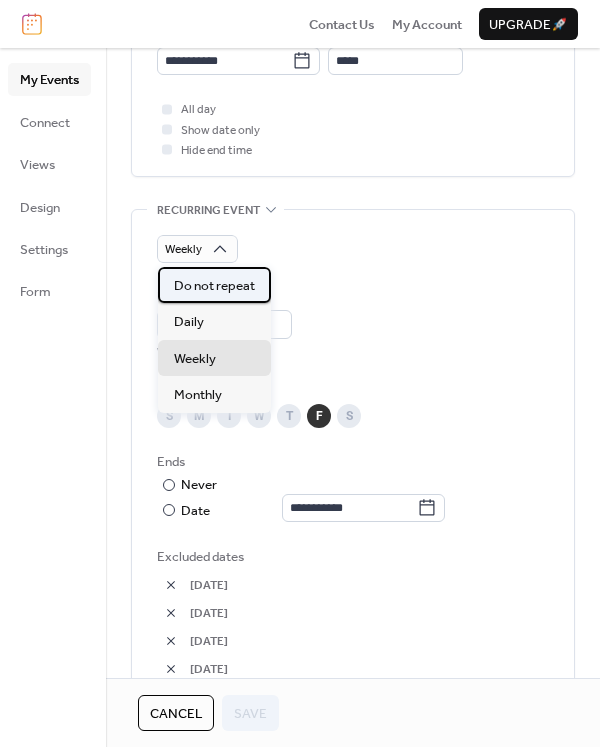 click on "Do not repeat" at bounding box center [214, 286] 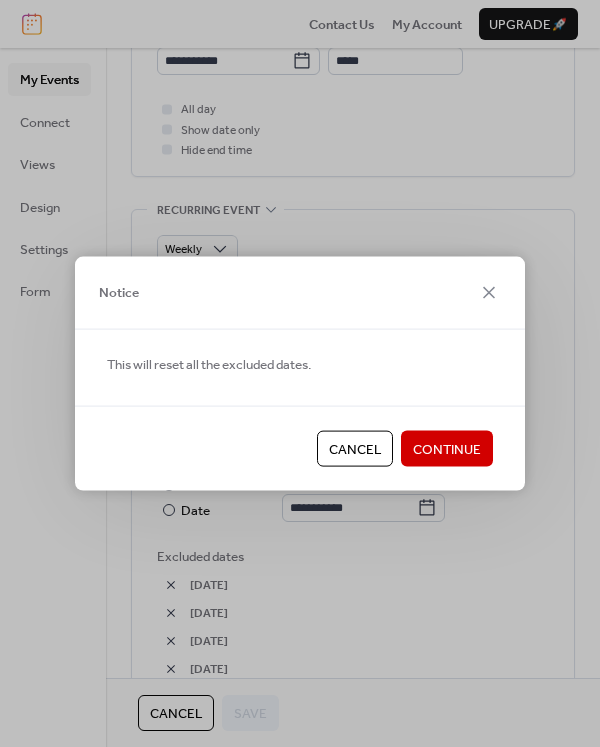 click on "Continue" at bounding box center [447, 450] 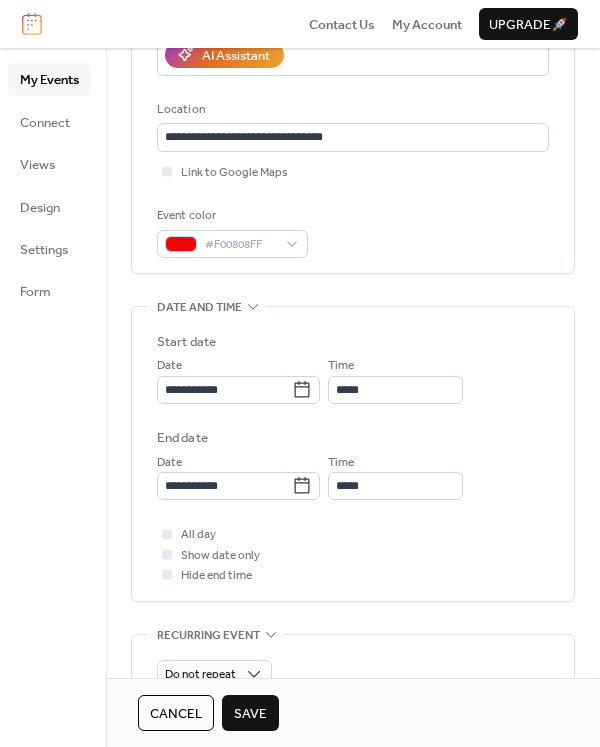 scroll, scrollTop: 374, scrollLeft: 0, axis: vertical 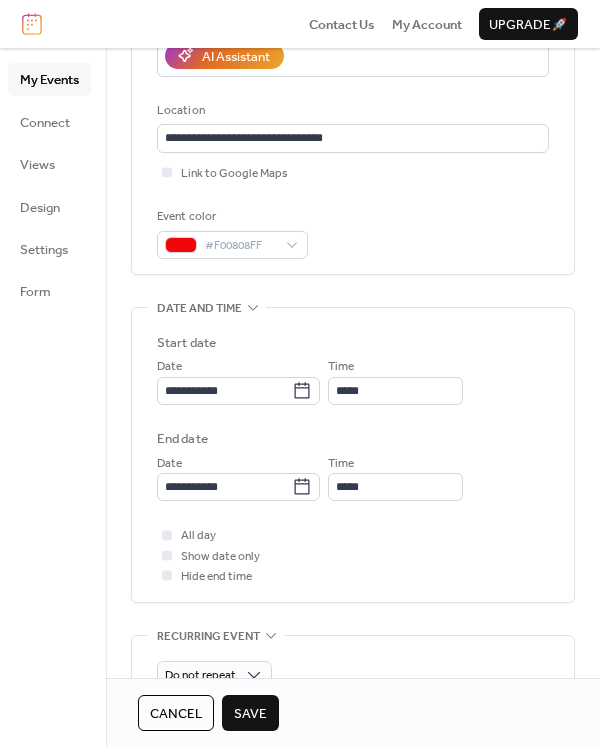 click on "**********" at bounding box center (353, 417) 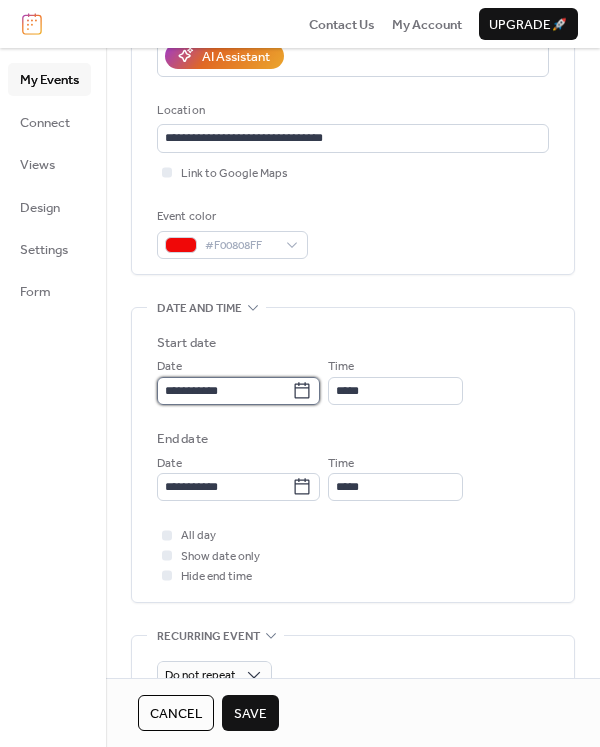 click on "**********" at bounding box center (224, 391) 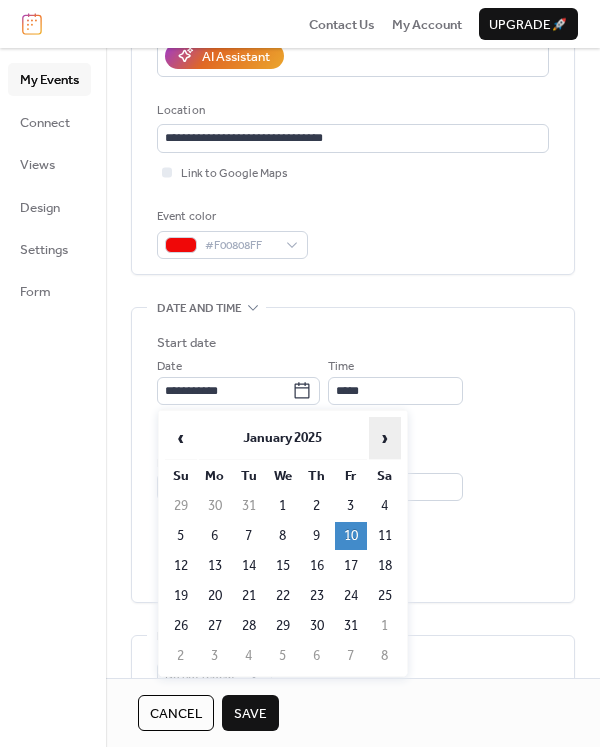 click on "›" at bounding box center [385, 438] 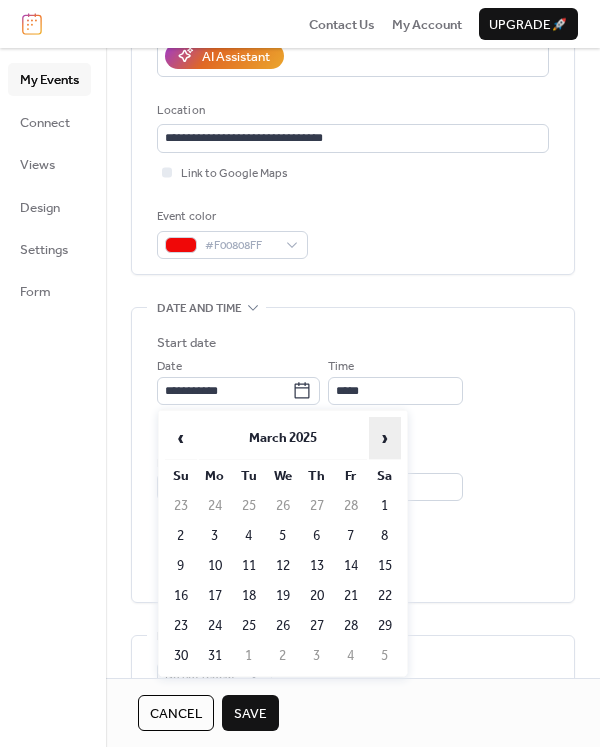 click on "›" at bounding box center (385, 438) 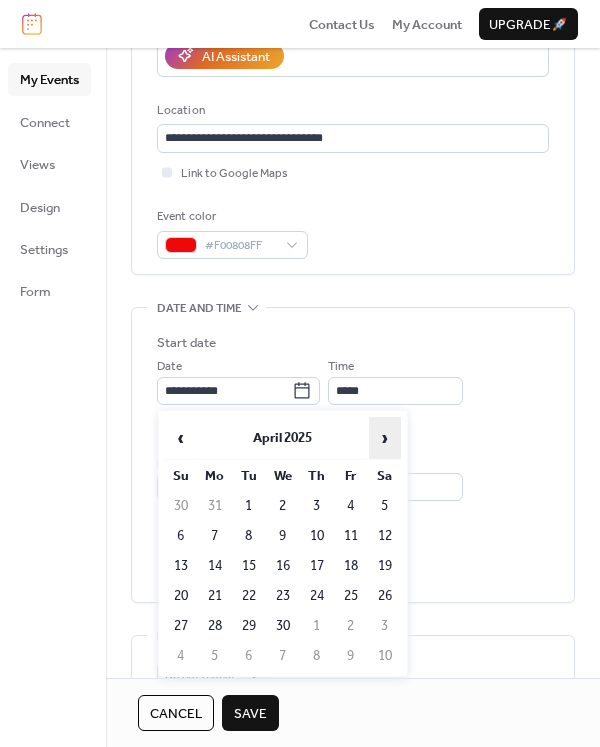 click on "›" at bounding box center (385, 438) 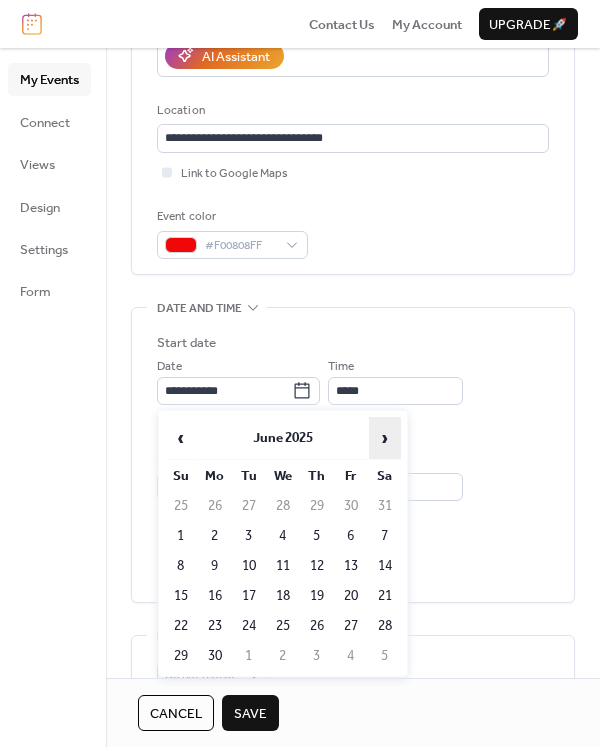 click on "›" at bounding box center [385, 438] 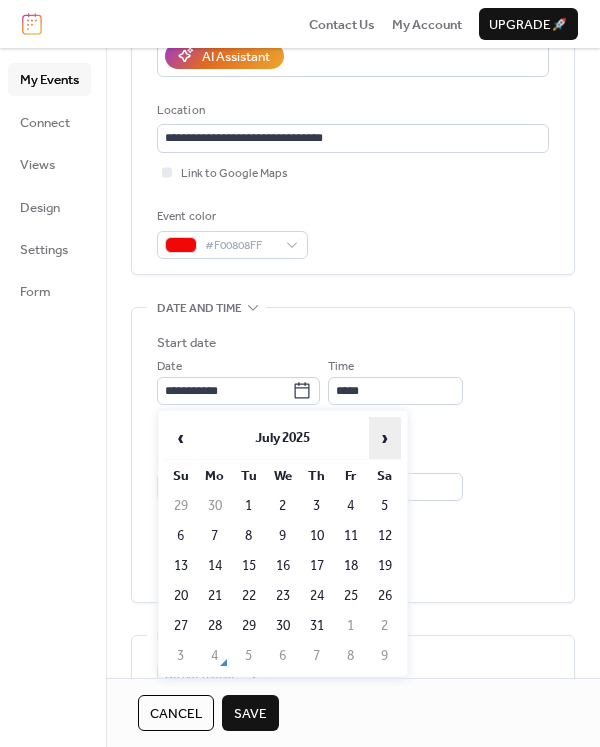 click on "›" at bounding box center (385, 438) 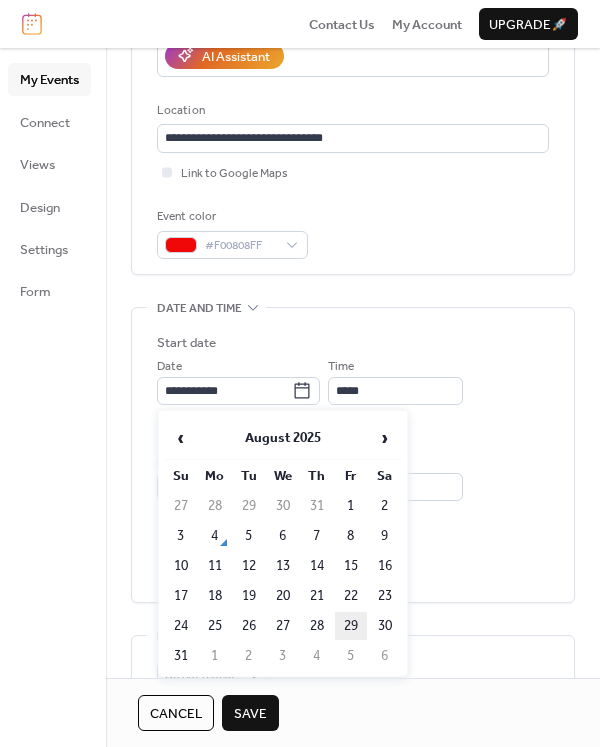 click on "29" at bounding box center (351, 626) 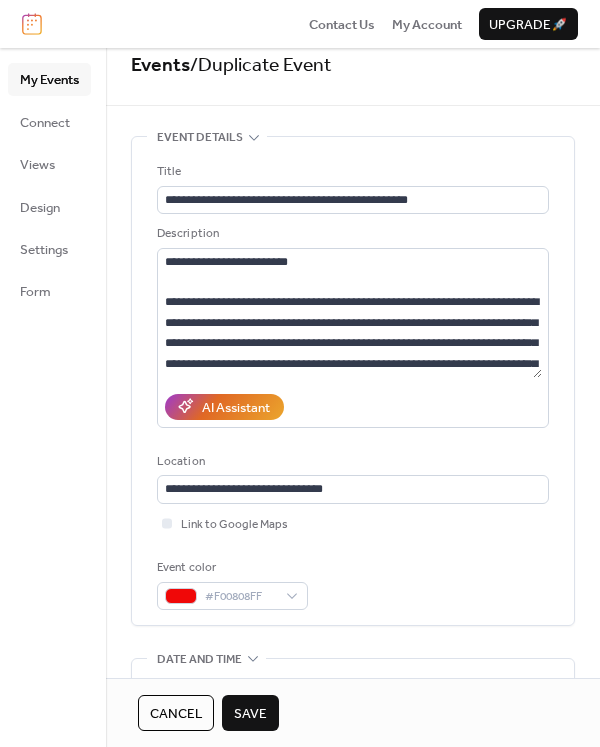 scroll, scrollTop: 0, scrollLeft: 0, axis: both 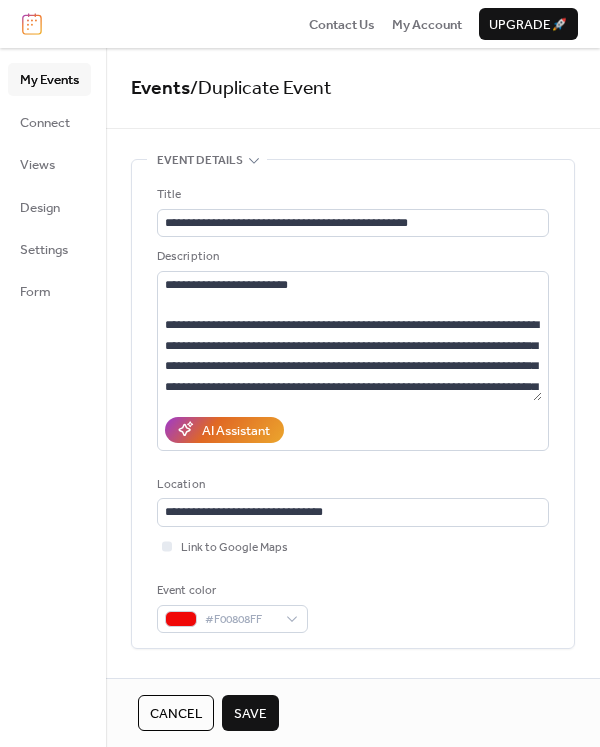 click on "Save" at bounding box center (250, 714) 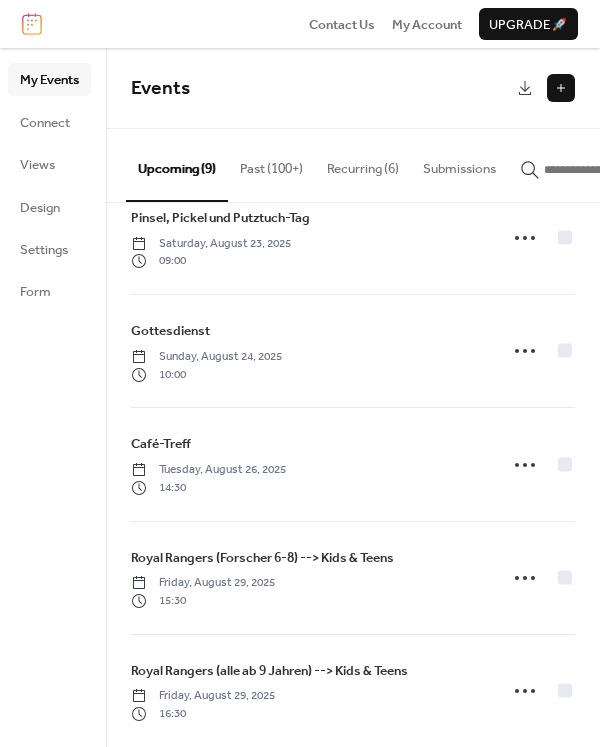 scroll, scrollTop: 0, scrollLeft: 0, axis: both 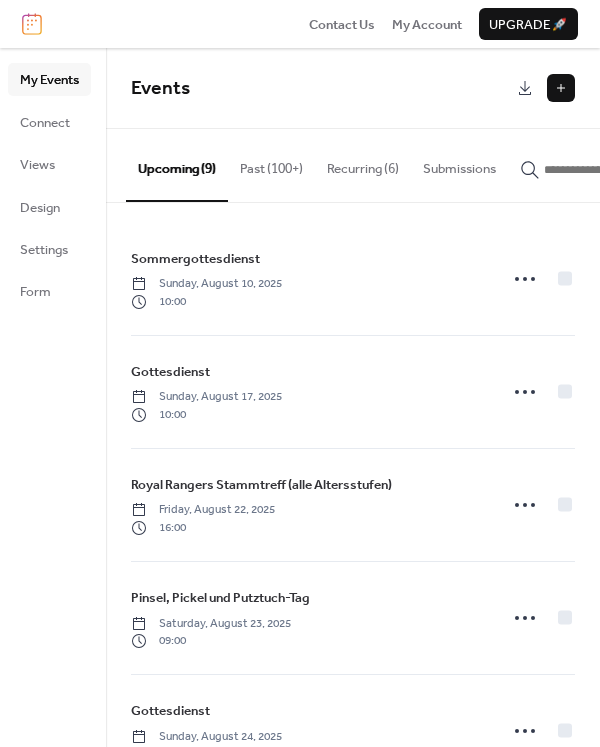 click on "Recurring (6)" at bounding box center (363, 164) 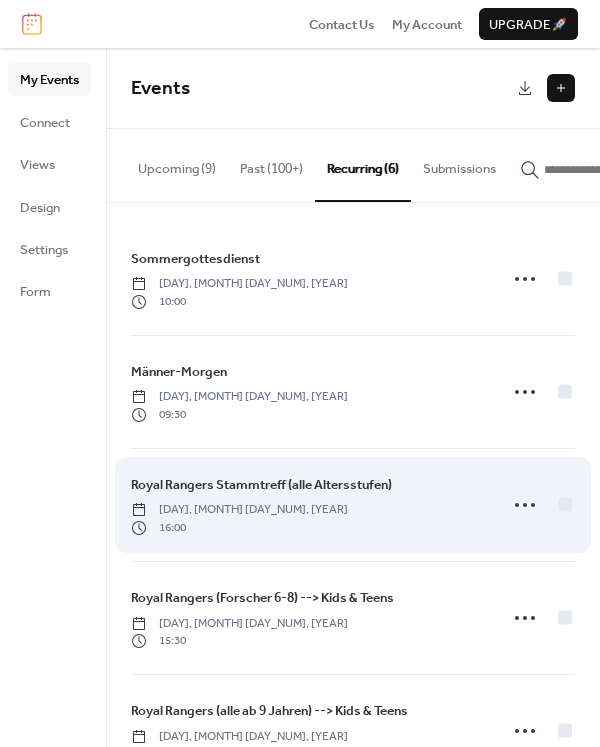 scroll, scrollTop: 180, scrollLeft: 0, axis: vertical 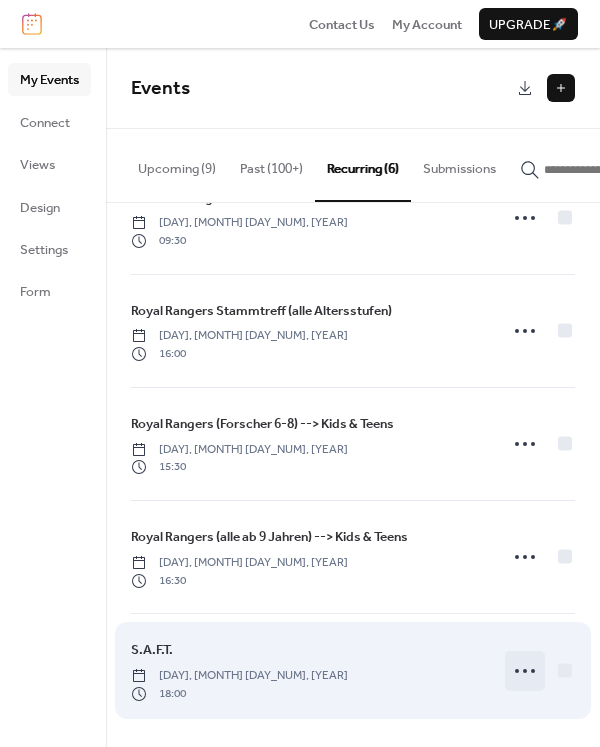 click 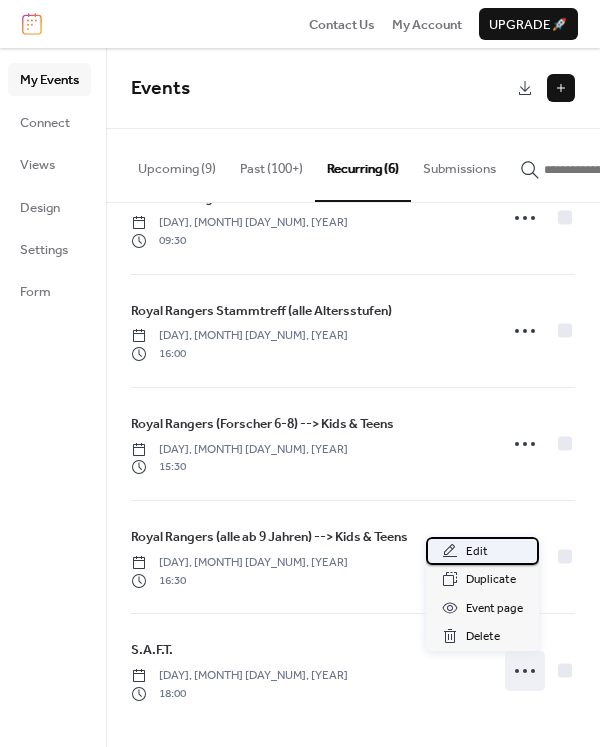 click on "Edit" at bounding box center [477, 552] 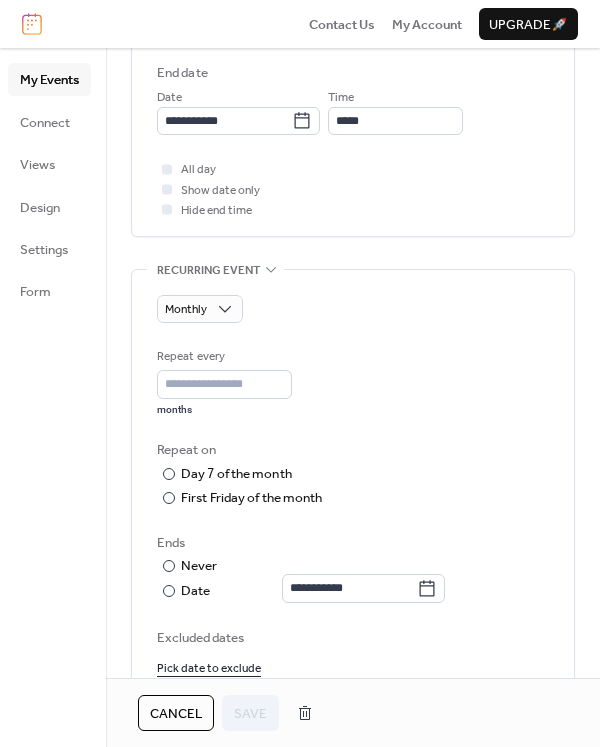 scroll, scrollTop: 729, scrollLeft: 0, axis: vertical 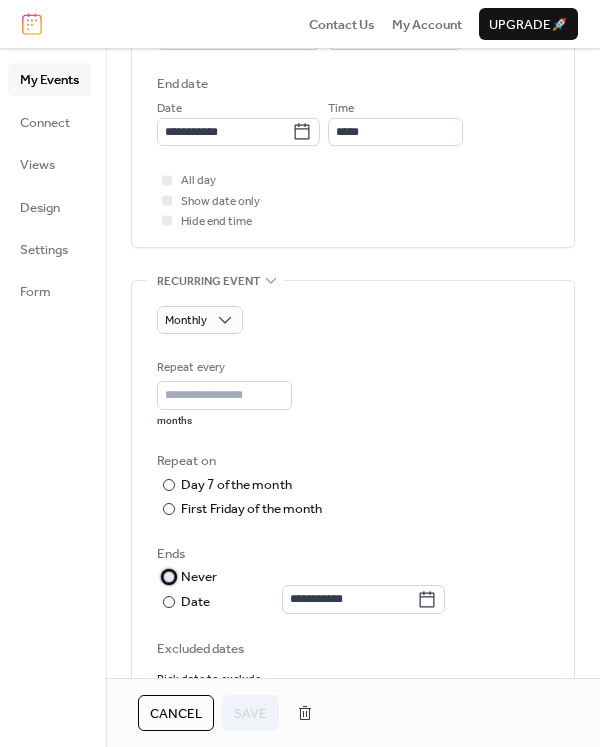 click on "Never" at bounding box center (199, 577) 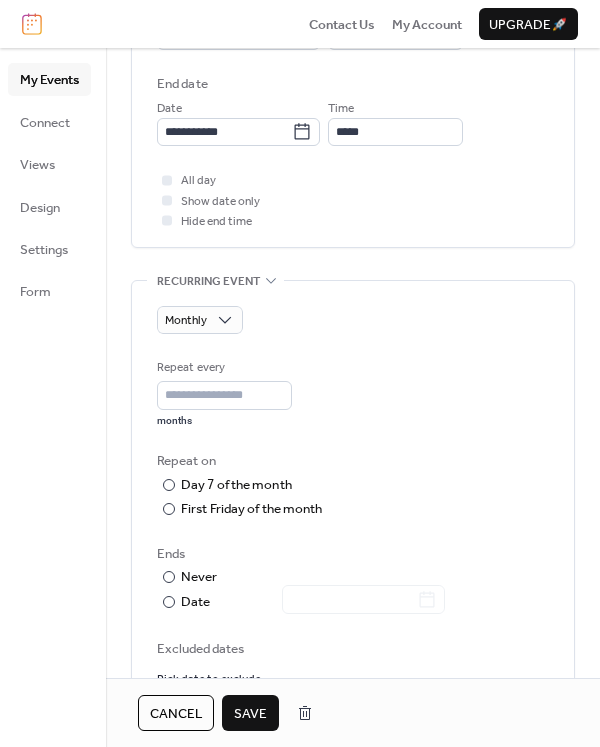 click on "Save" at bounding box center [250, 714] 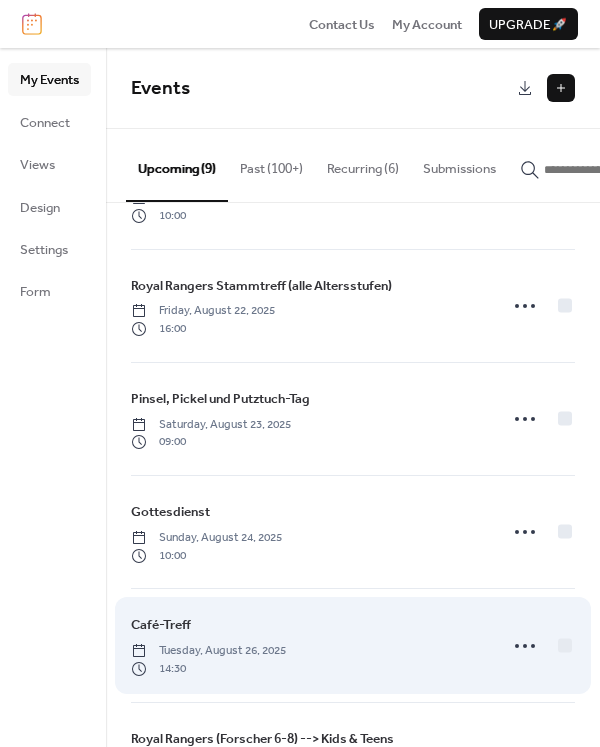 scroll, scrollTop: 519, scrollLeft: 0, axis: vertical 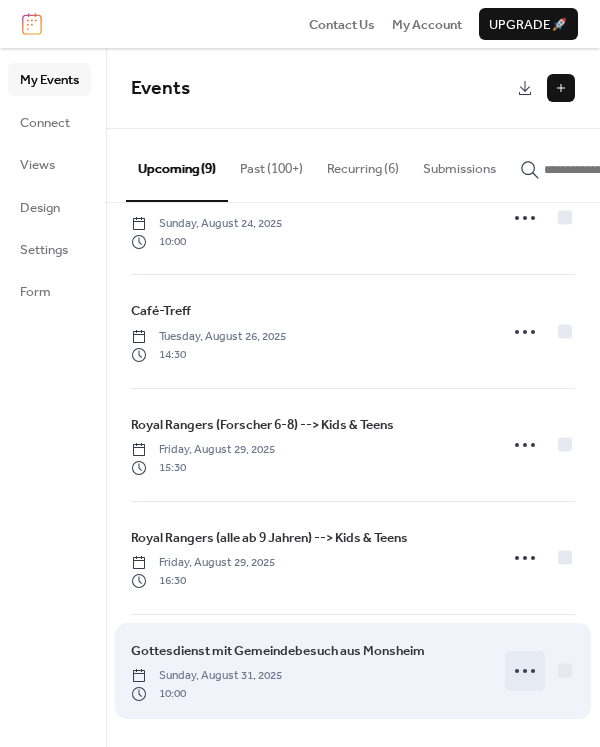 click 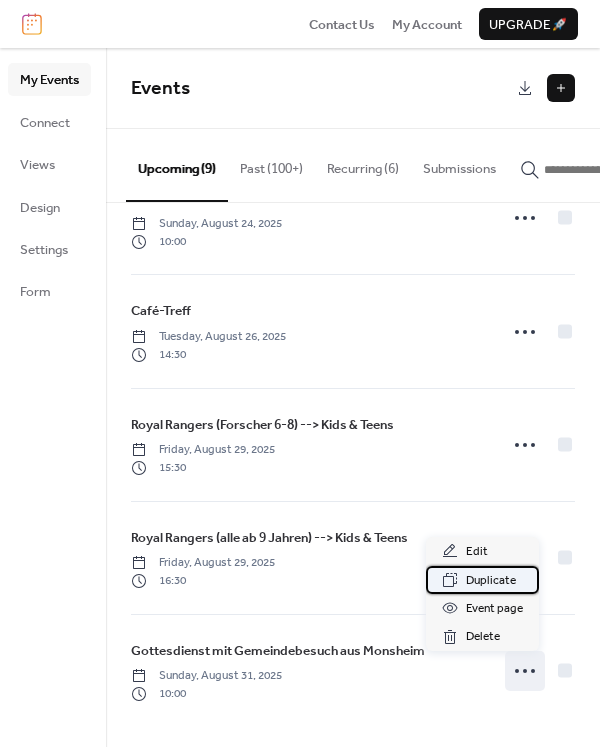 click on "Duplicate" at bounding box center [491, 581] 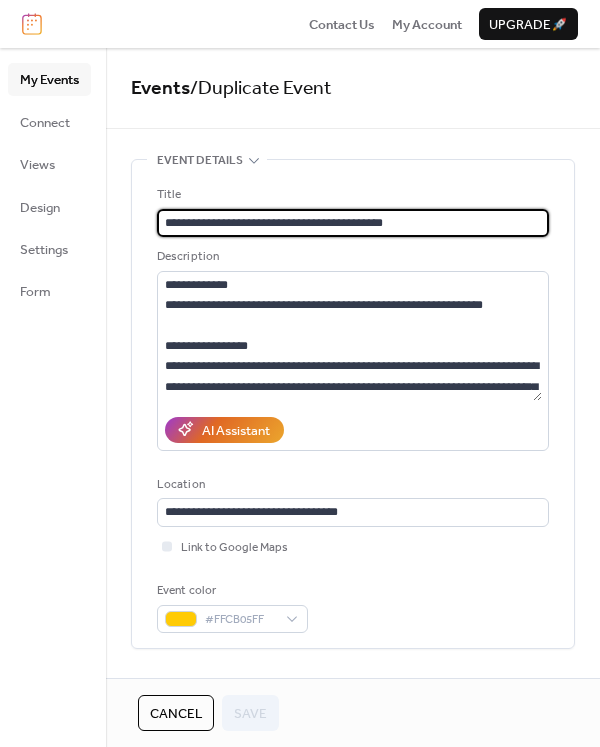 click on "Cancel" at bounding box center (176, 714) 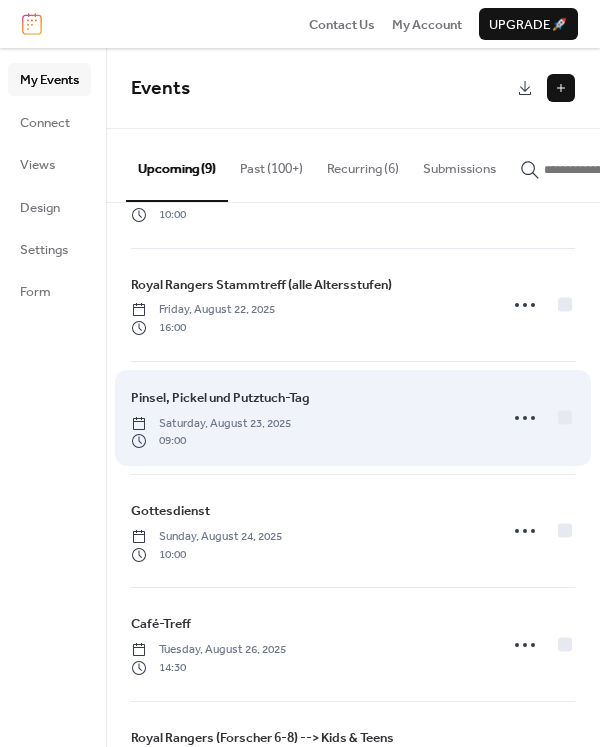 scroll, scrollTop: 0, scrollLeft: 0, axis: both 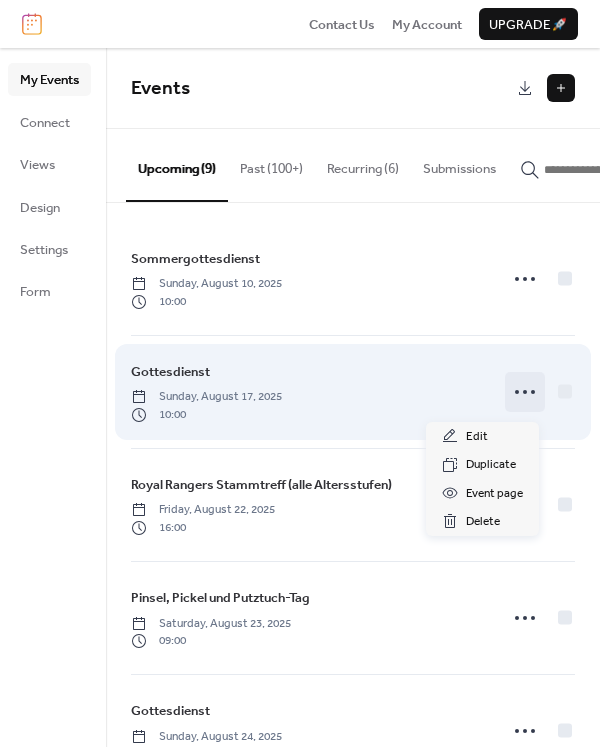 click 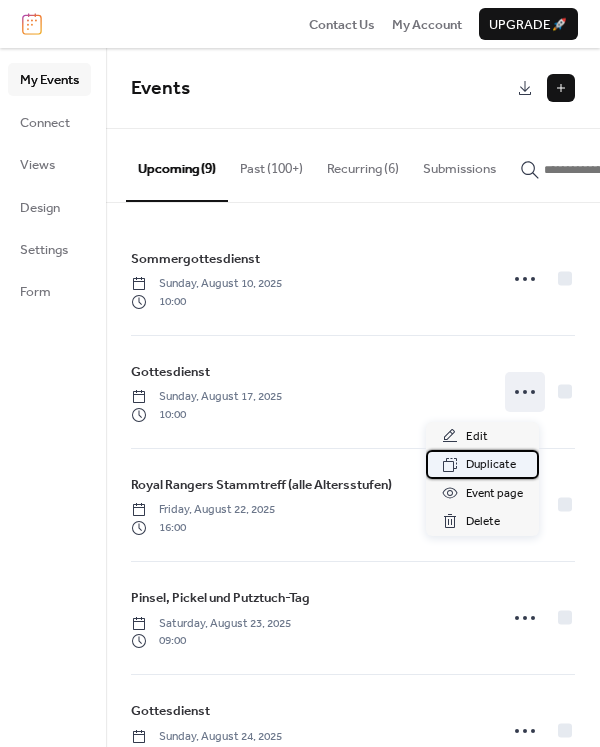 click on "Duplicate" at bounding box center [491, 465] 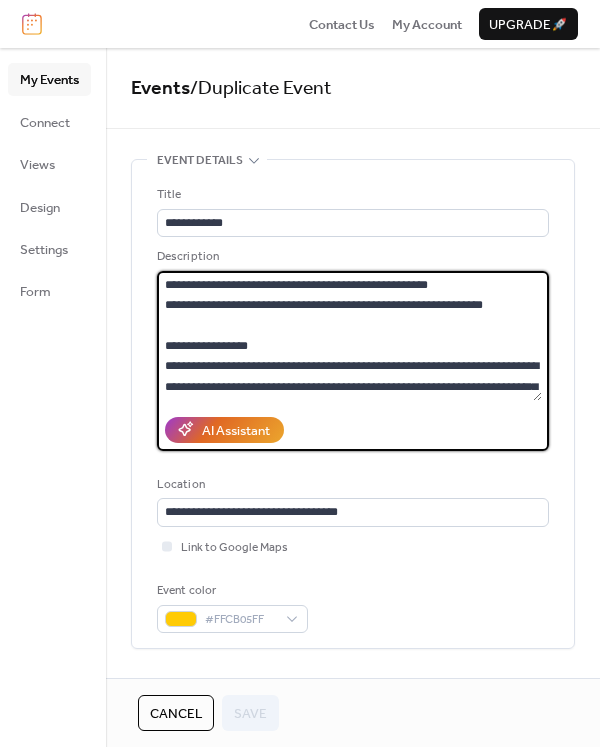 drag, startPoint x: 211, startPoint y: 285, endPoint x: 449, endPoint y: 288, distance: 238.0189 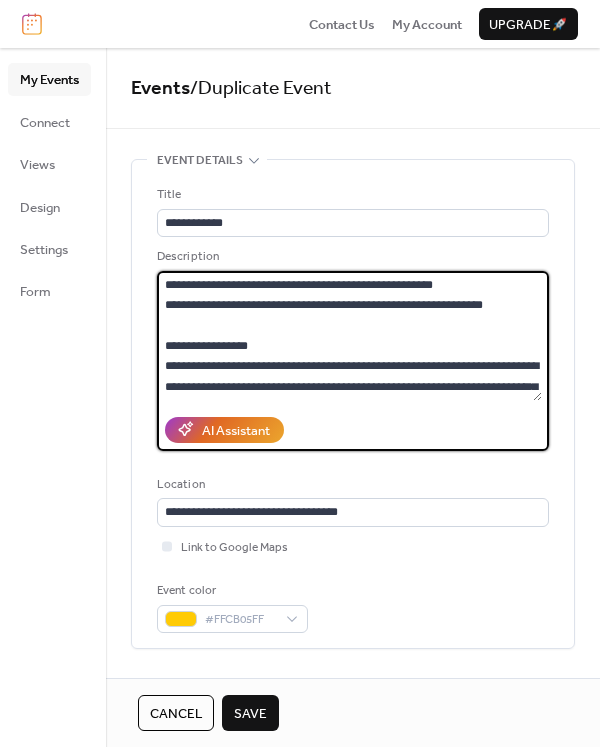 click on "**********" at bounding box center (349, 336) 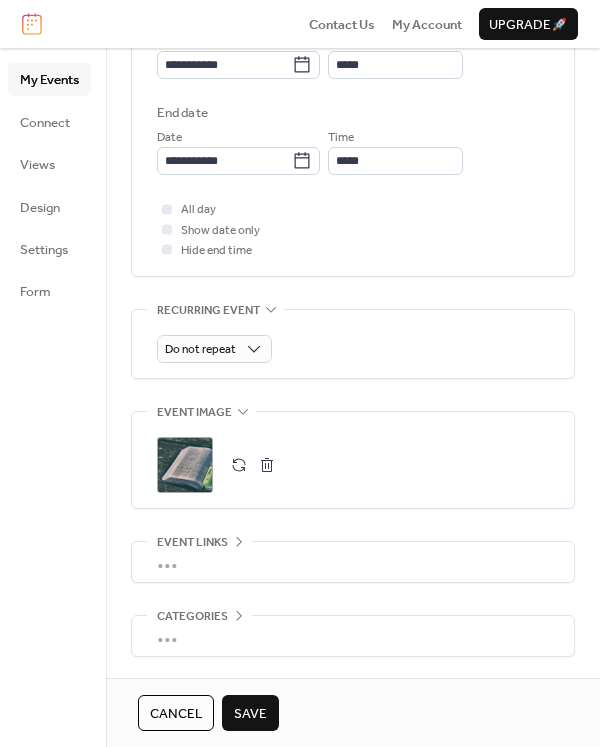 scroll, scrollTop: 500, scrollLeft: 0, axis: vertical 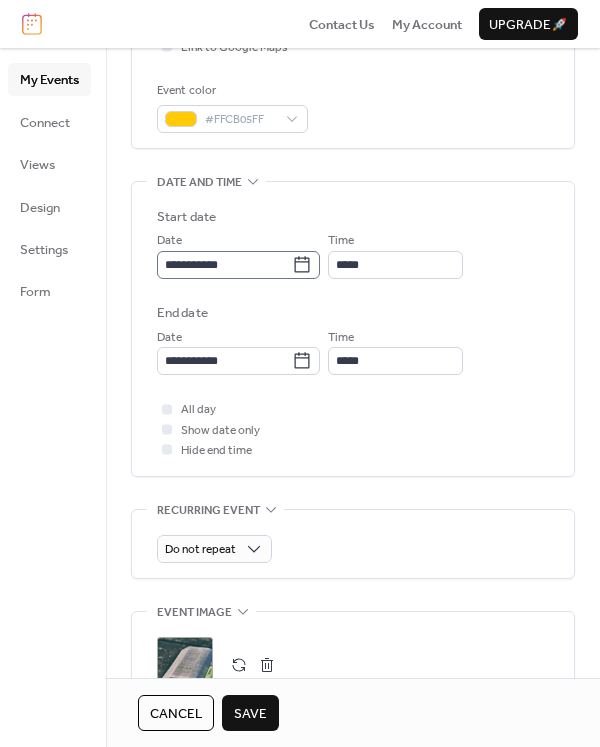 type on "**********" 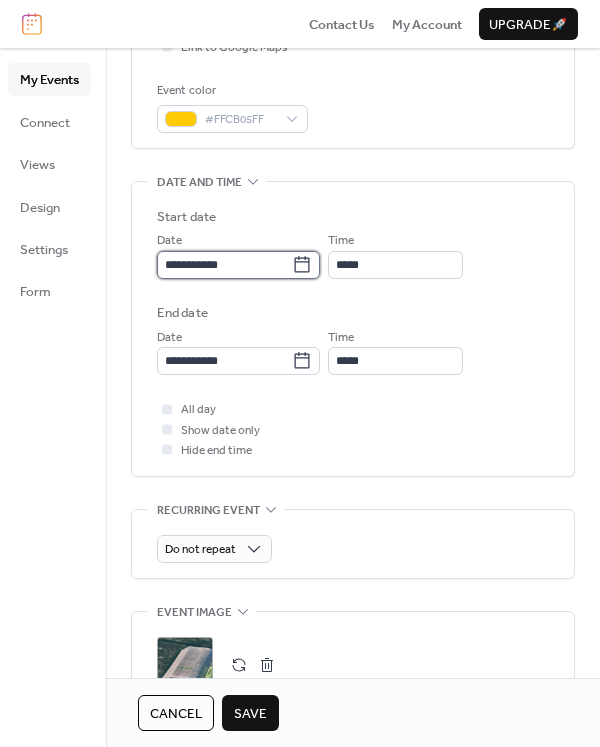 click on "**********" at bounding box center (224, 265) 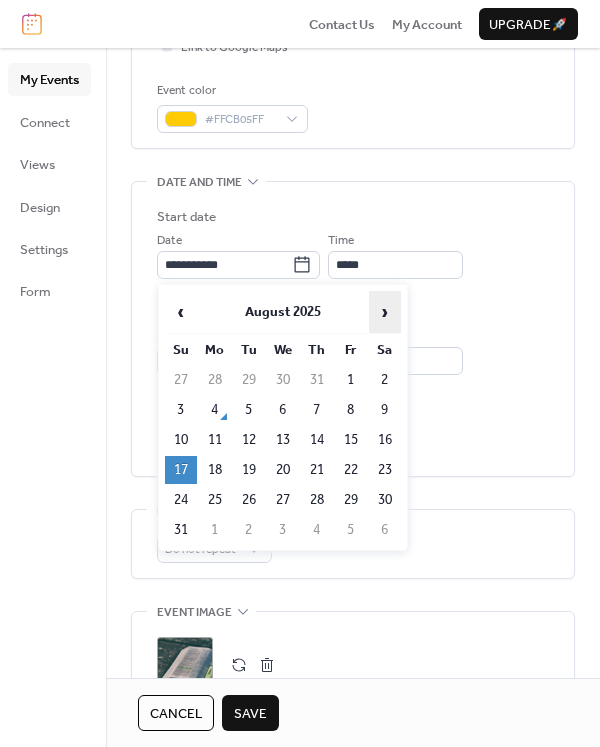 click on "›" at bounding box center [385, 312] 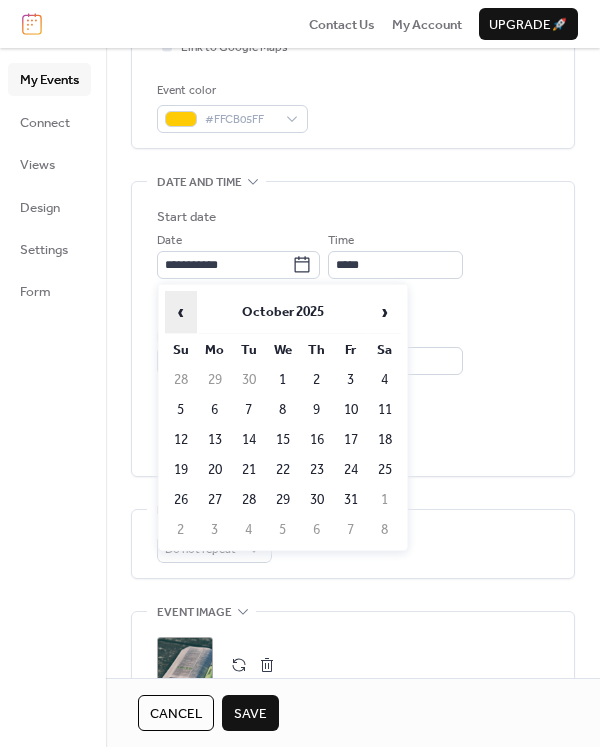 click on "‹" at bounding box center [181, 312] 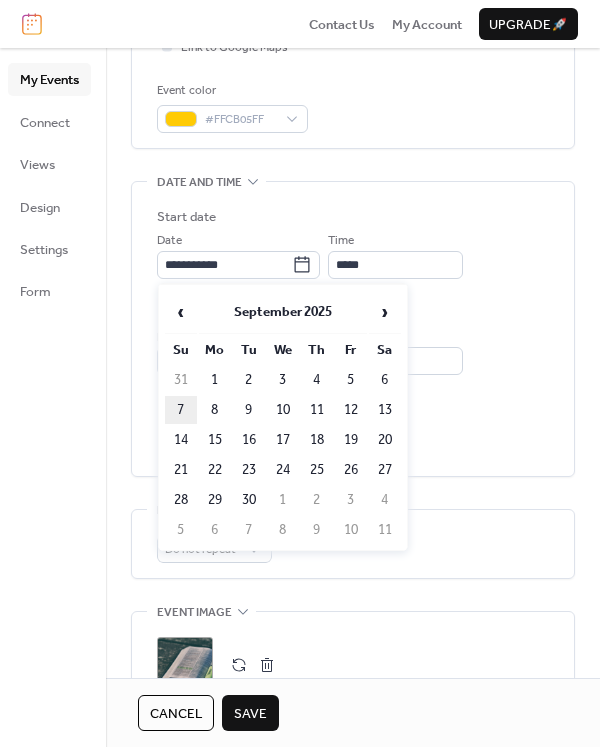 click on "7" at bounding box center (181, 410) 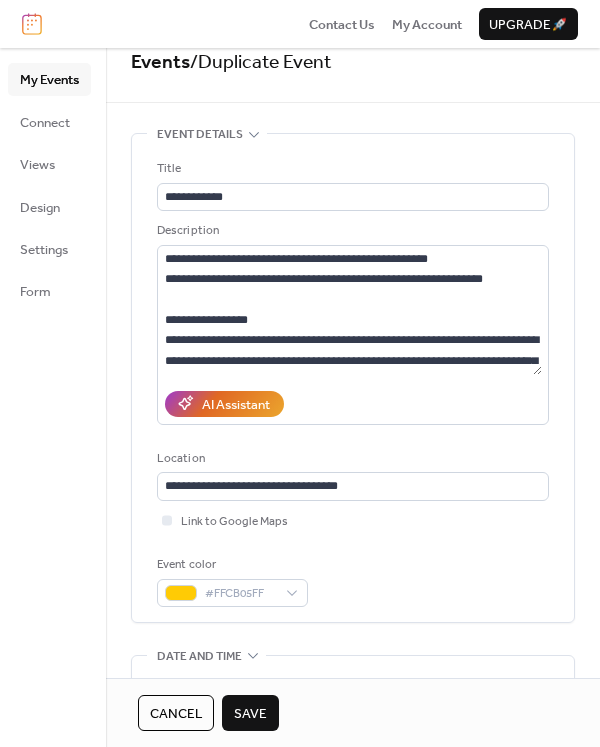 scroll, scrollTop: 0, scrollLeft: 0, axis: both 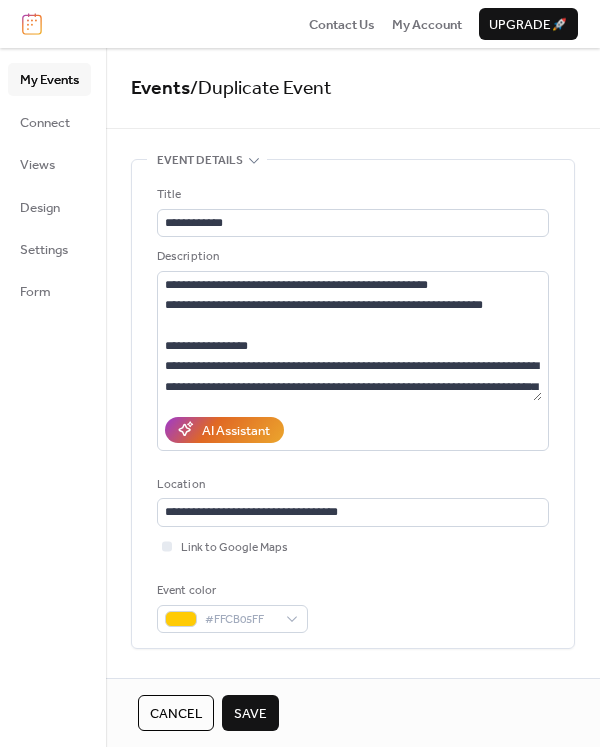 click on "Save" at bounding box center [250, 714] 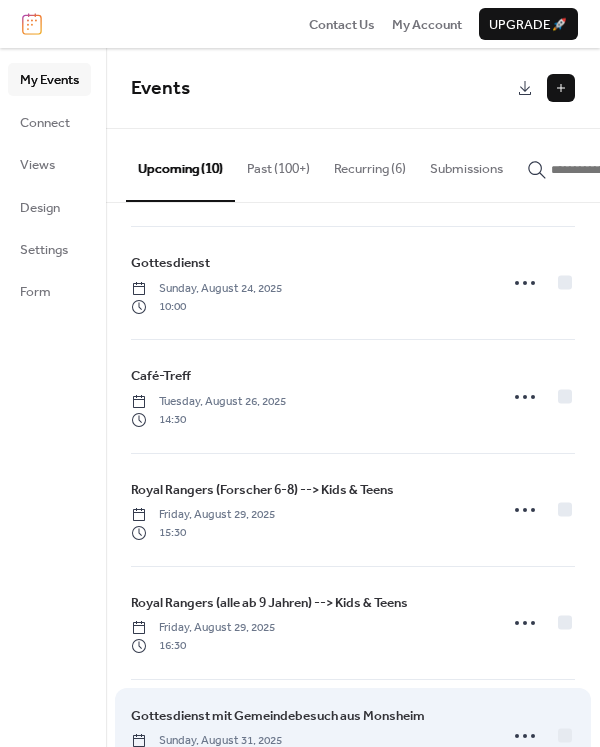 scroll, scrollTop: 632, scrollLeft: 0, axis: vertical 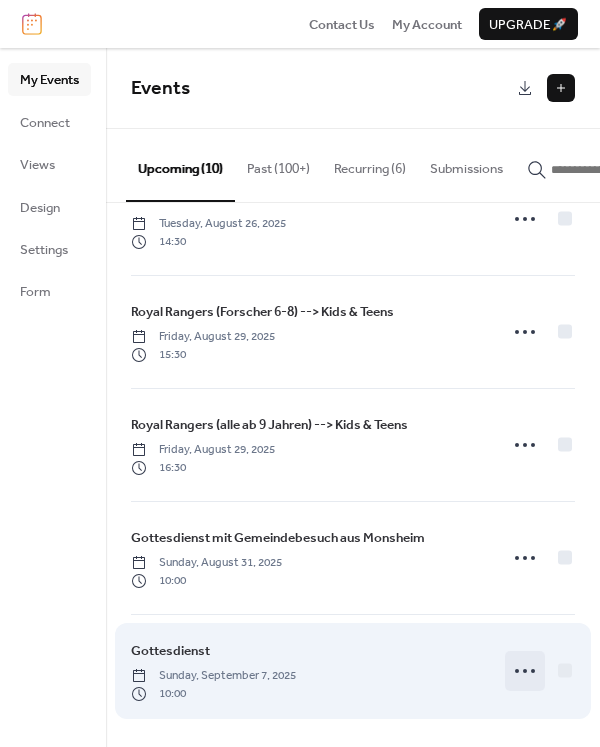 click 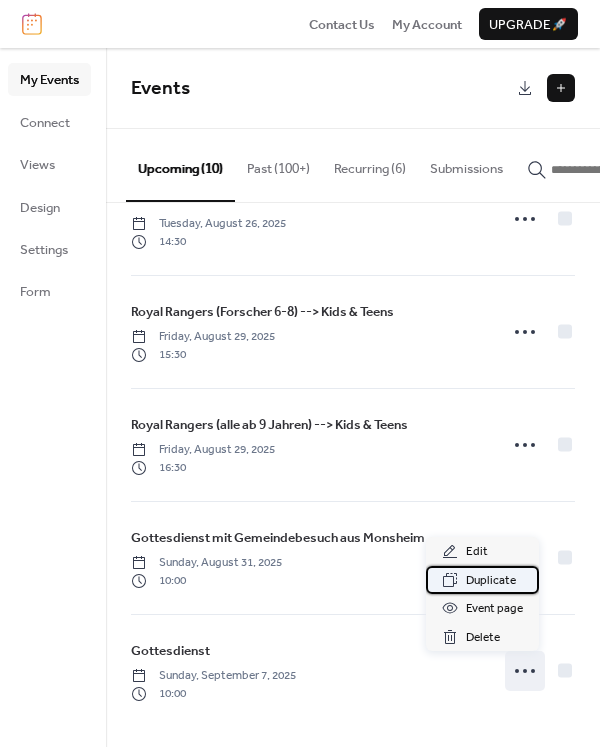 click on "Duplicate" at bounding box center [491, 581] 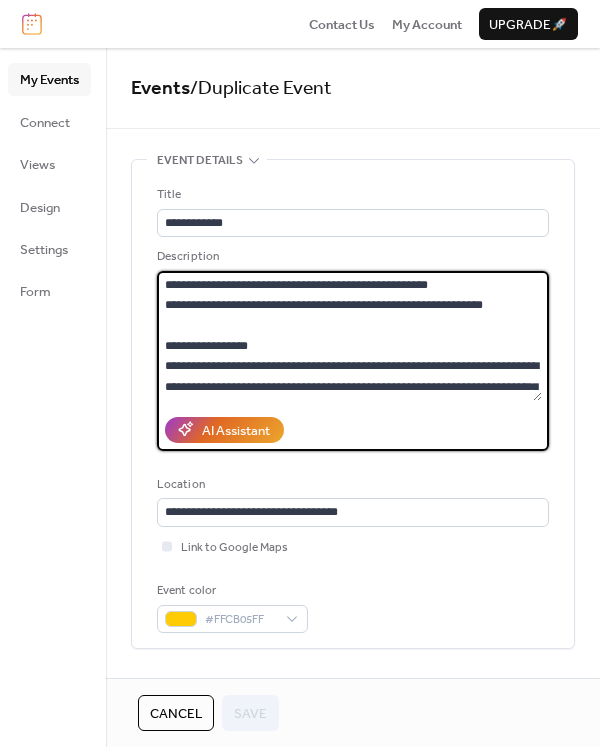 drag, startPoint x: 210, startPoint y: 283, endPoint x: 453, endPoint y: 280, distance: 243.01852 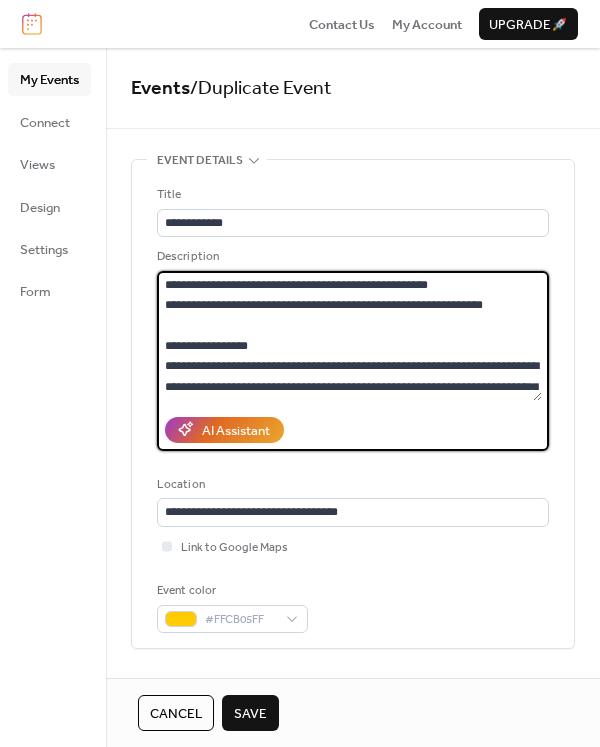 click on "**********" at bounding box center [349, 336] 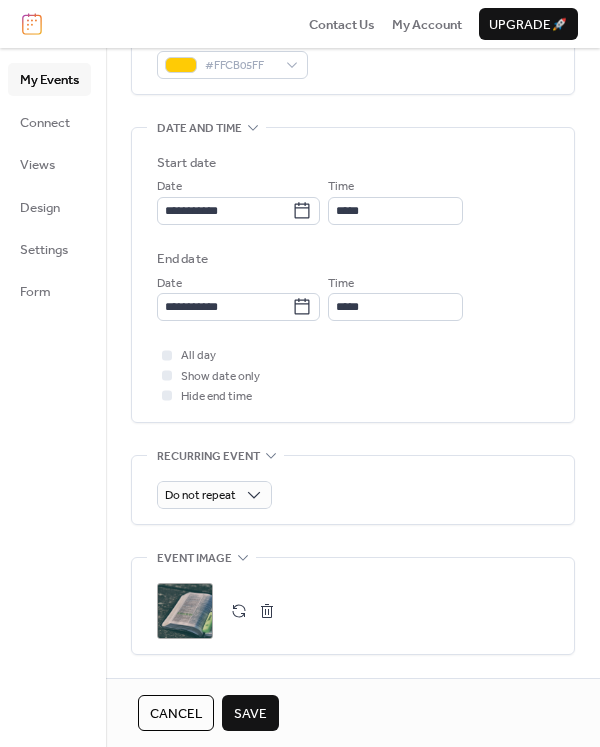 scroll, scrollTop: 473, scrollLeft: 0, axis: vertical 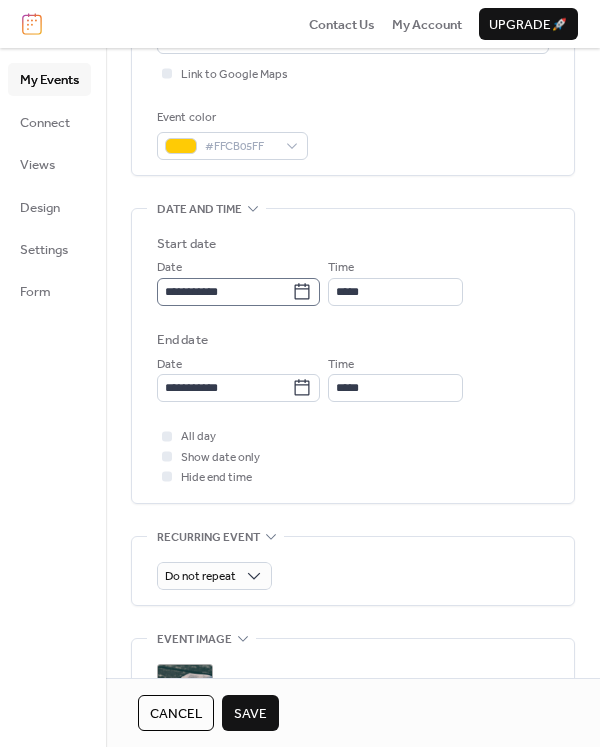 type on "**********" 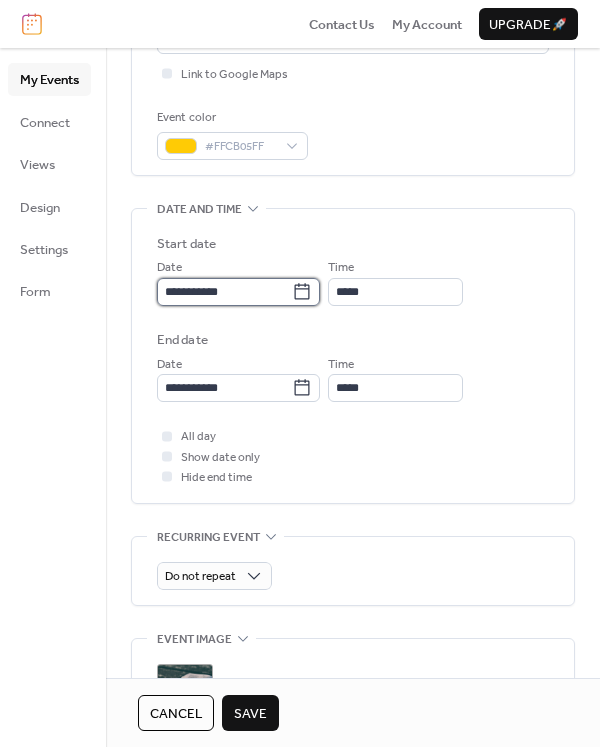 click on "**********" at bounding box center [224, 292] 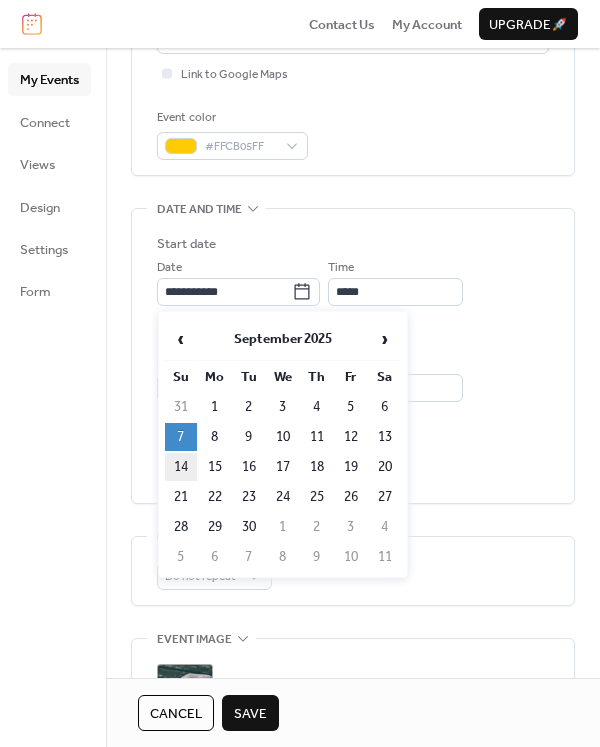 click on "14" at bounding box center [181, 467] 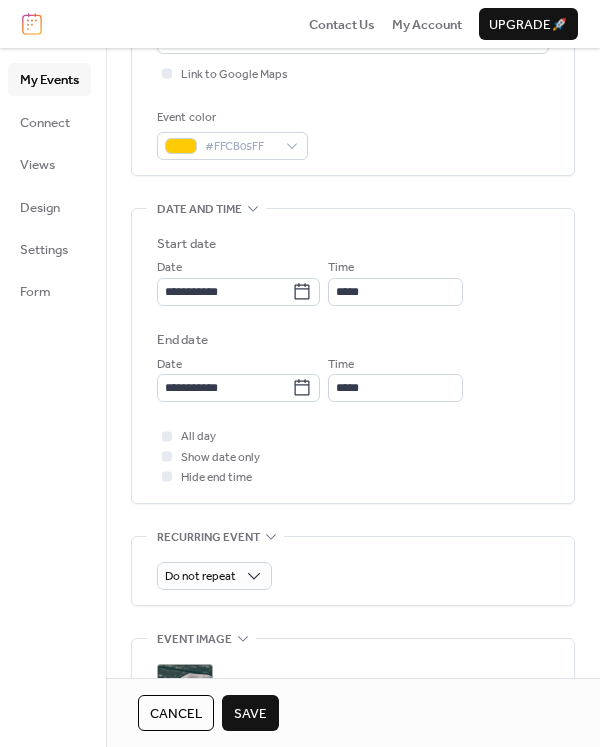 click on "Save" at bounding box center (250, 714) 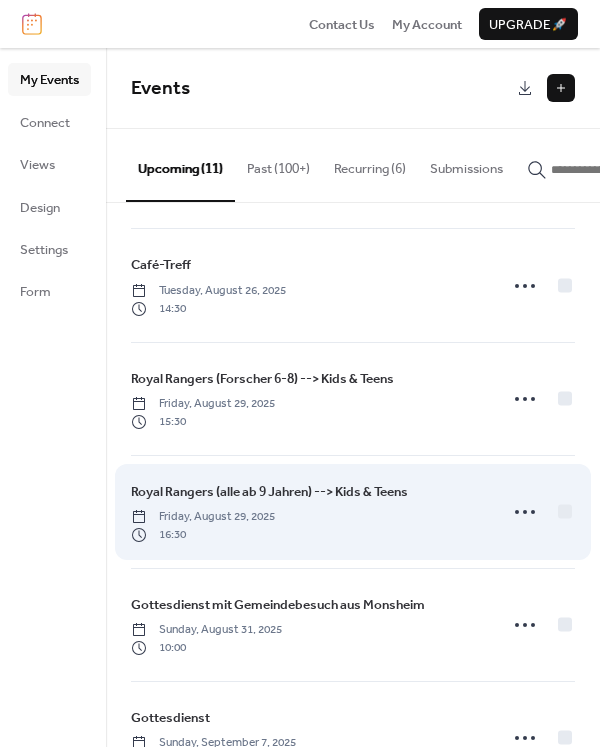 scroll, scrollTop: 745, scrollLeft: 0, axis: vertical 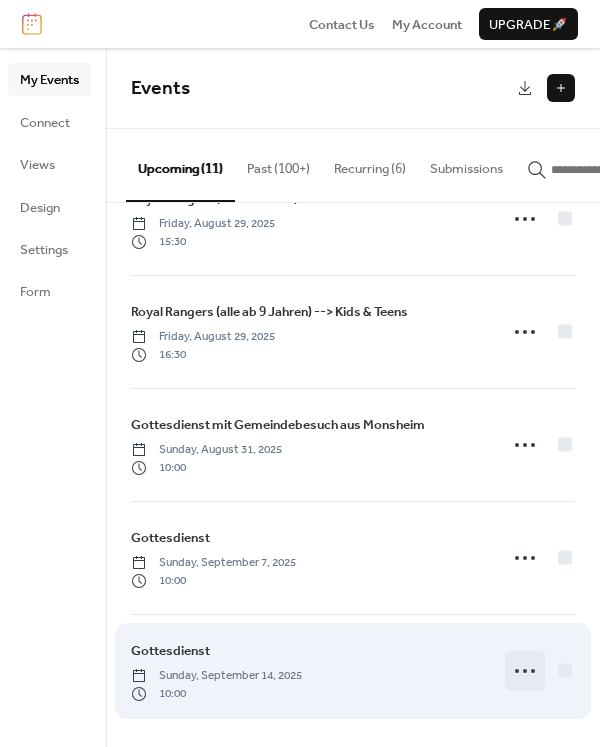 click 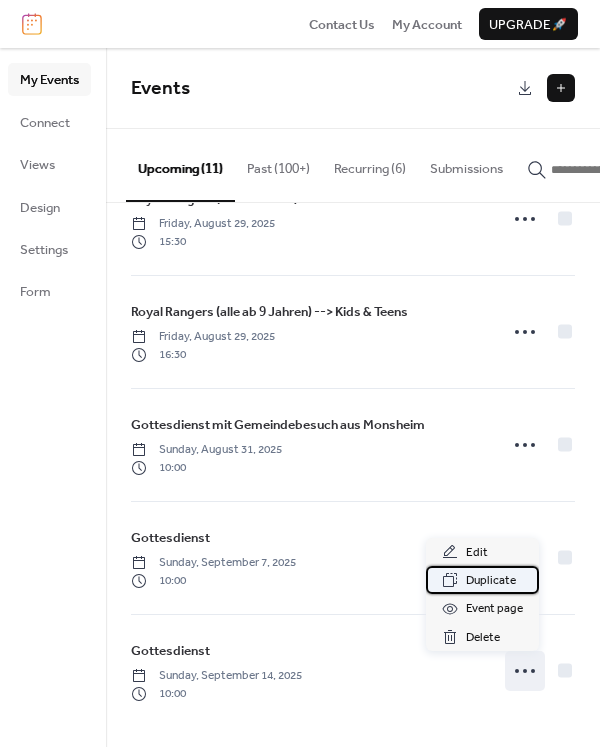 click on "Duplicate" at bounding box center [491, 581] 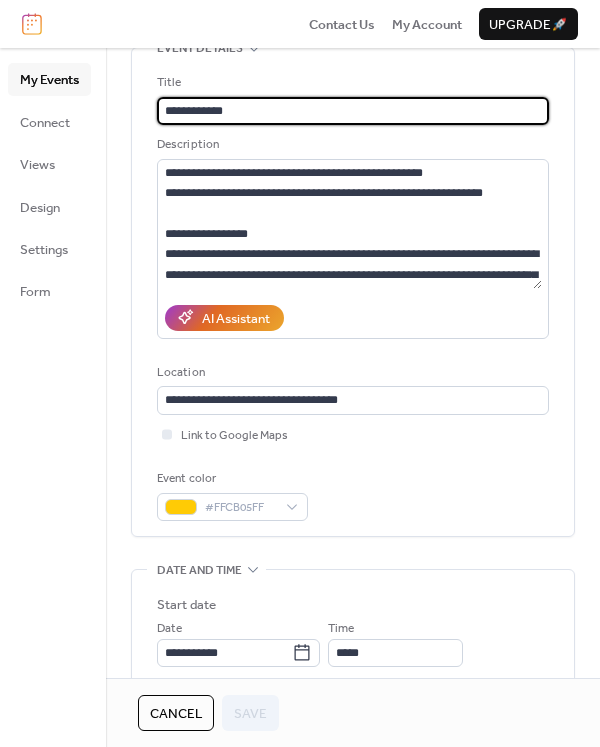 scroll, scrollTop: 0, scrollLeft: 0, axis: both 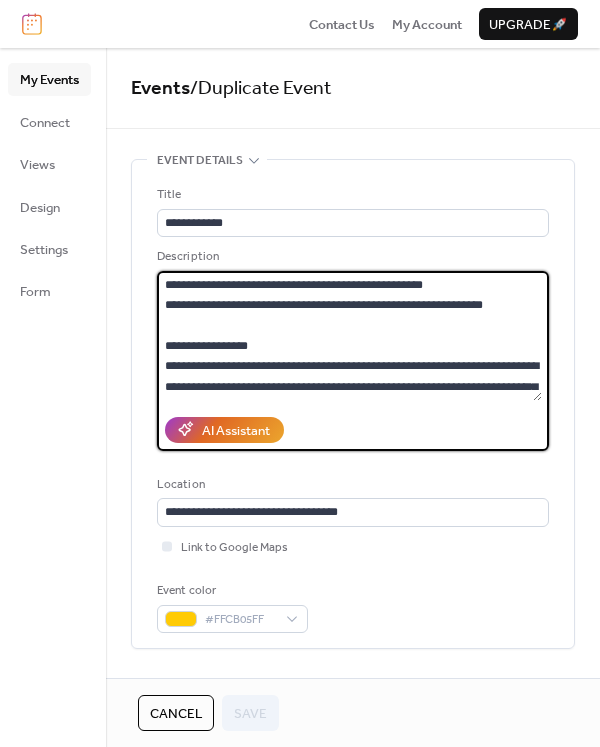 drag, startPoint x: 208, startPoint y: 281, endPoint x: 437, endPoint y: 289, distance: 229.1397 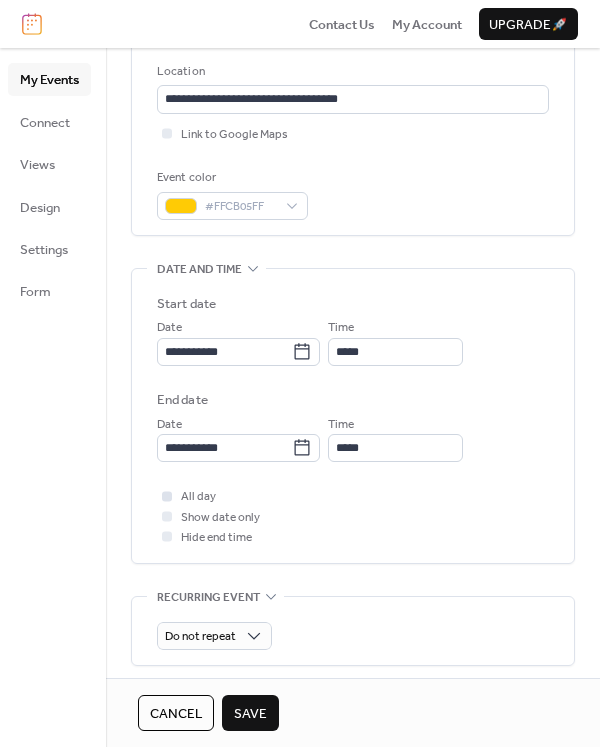 scroll, scrollTop: 400, scrollLeft: 0, axis: vertical 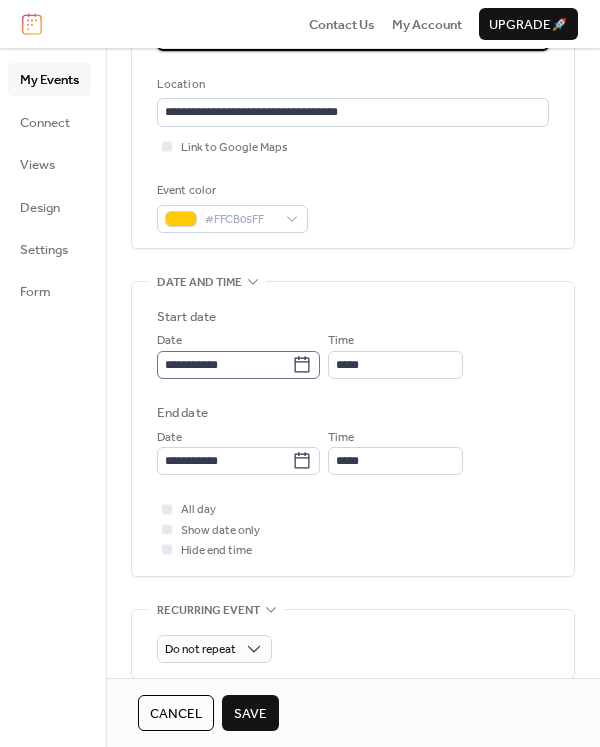 type on "**********" 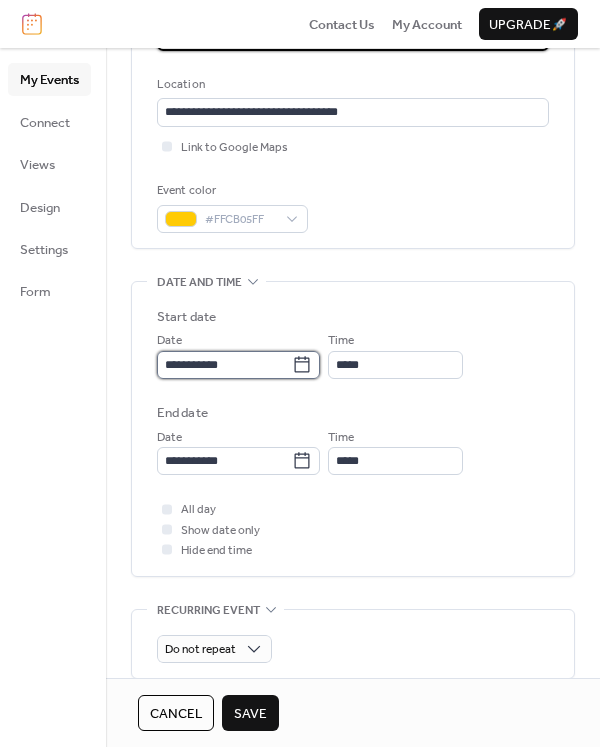 click on "**********" at bounding box center (224, 365) 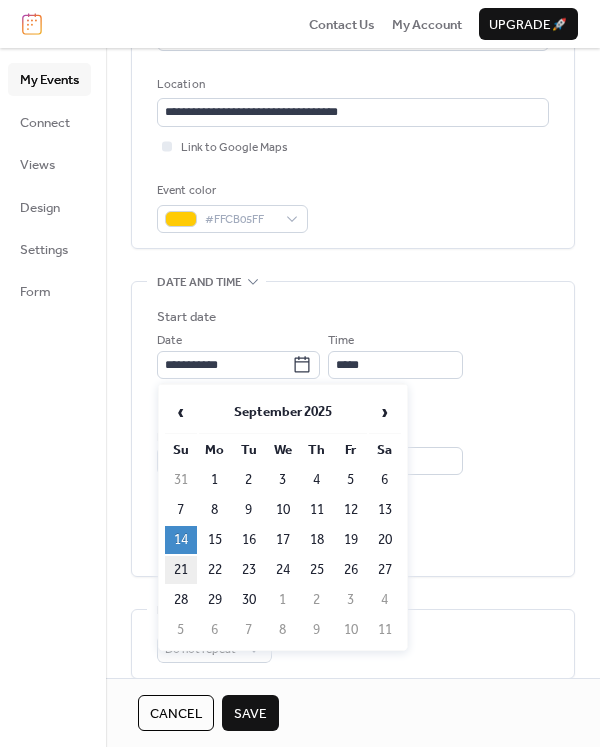 click on "21" at bounding box center (181, 570) 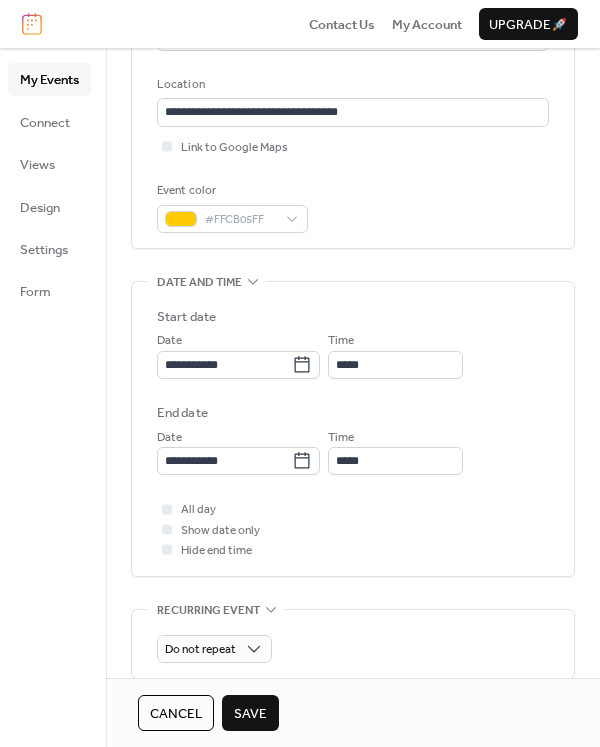 click on "Save" at bounding box center (250, 714) 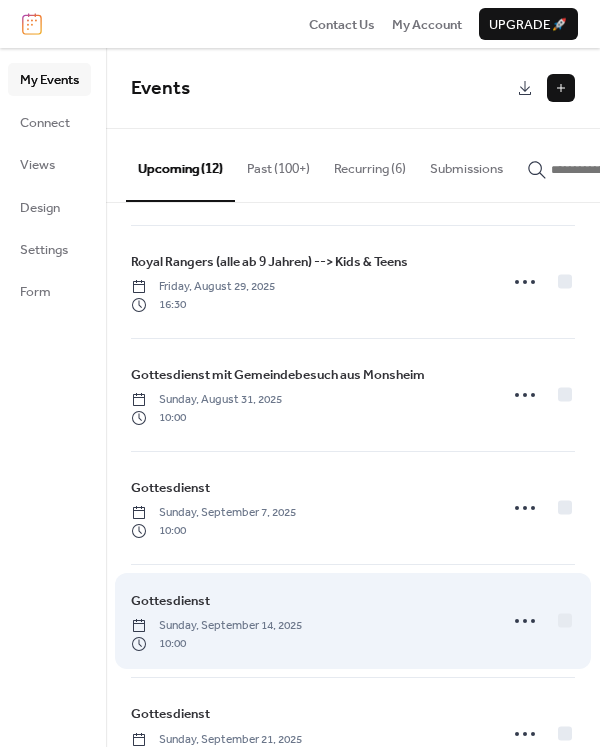scroll, scrollTop: 858, scrollLeft: 0, axis: vertical 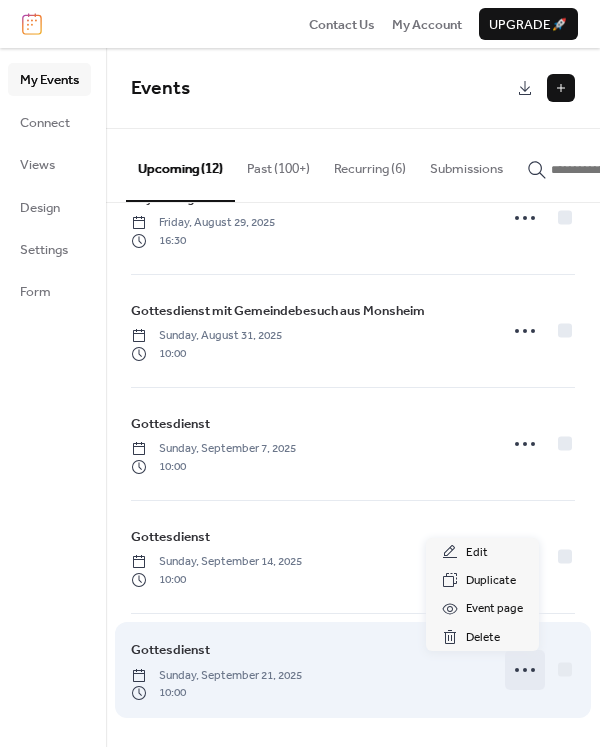 click 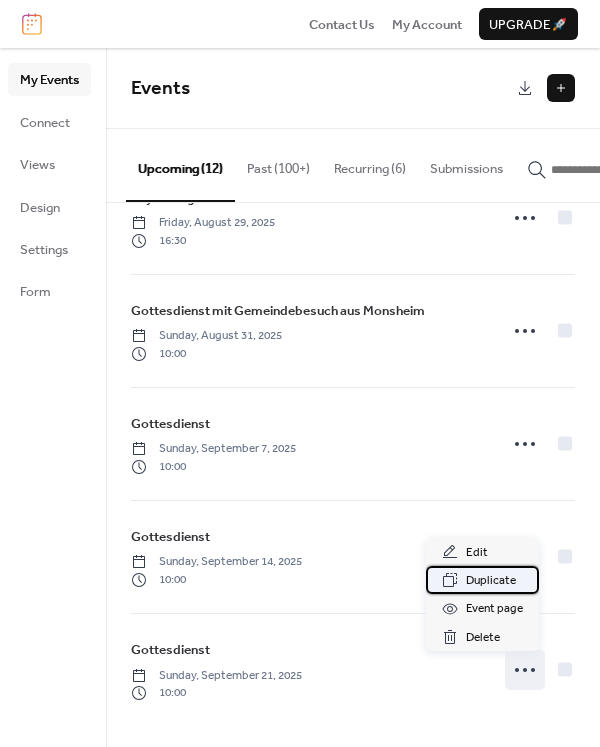 click on "Duplicate" at bounding box center (491, 581) 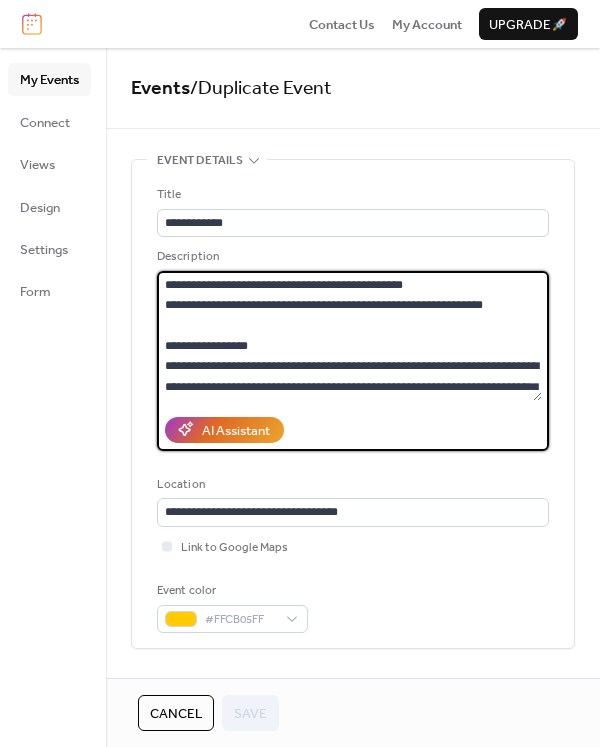 drag, startPoint x: 208, startPoint y: 283, endPoint x: 415, endPoint y: 277, distance: 207.08694 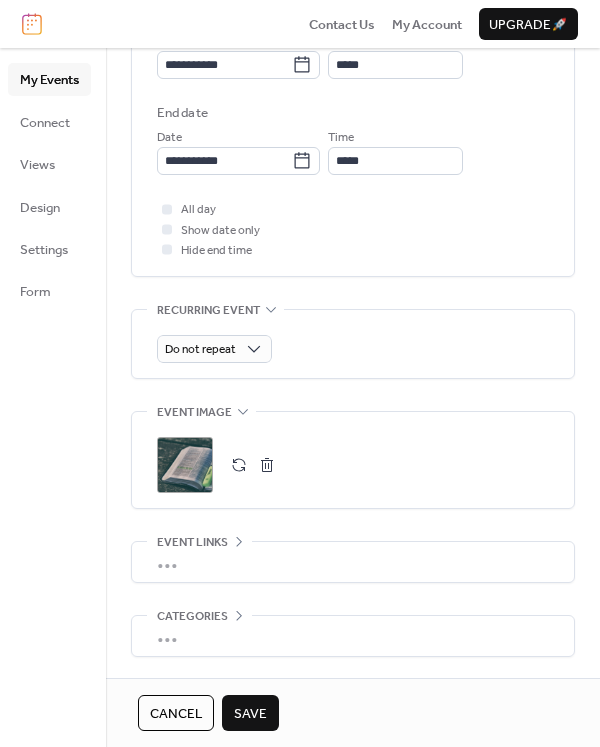 scroll, scrollTop: 500, scrollLeft: 0, axis: vertical 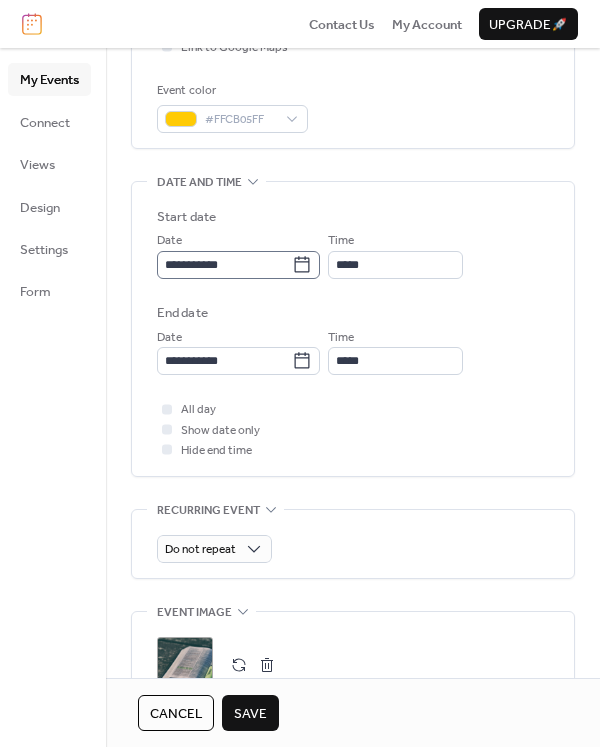type on "**********" 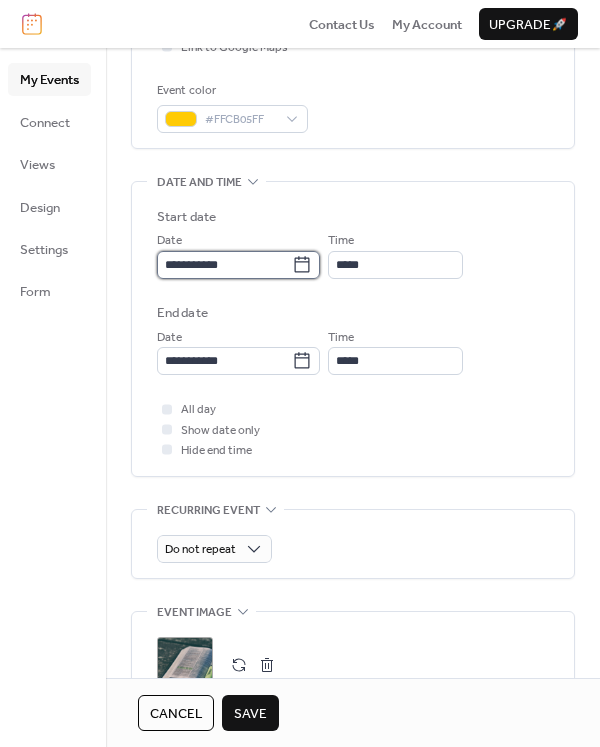 click on "**********" at bounding box center (224, 265) 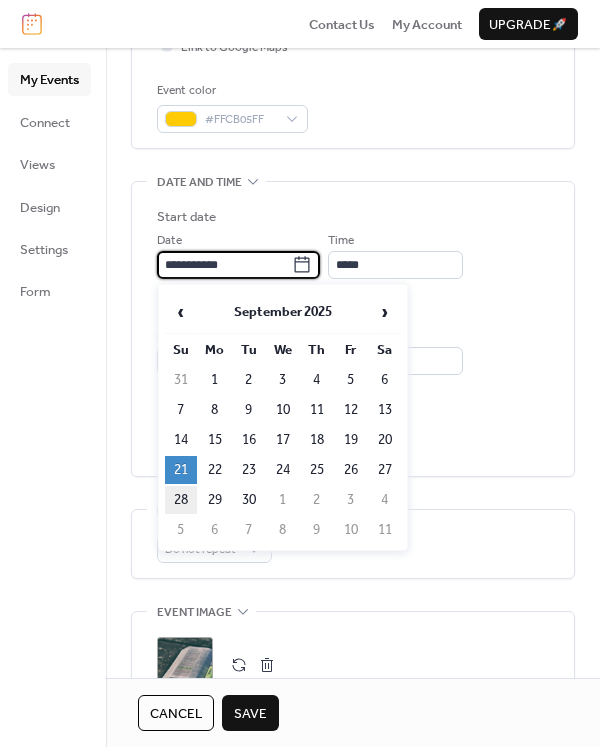click on "28" at bounding box center (181, 500) 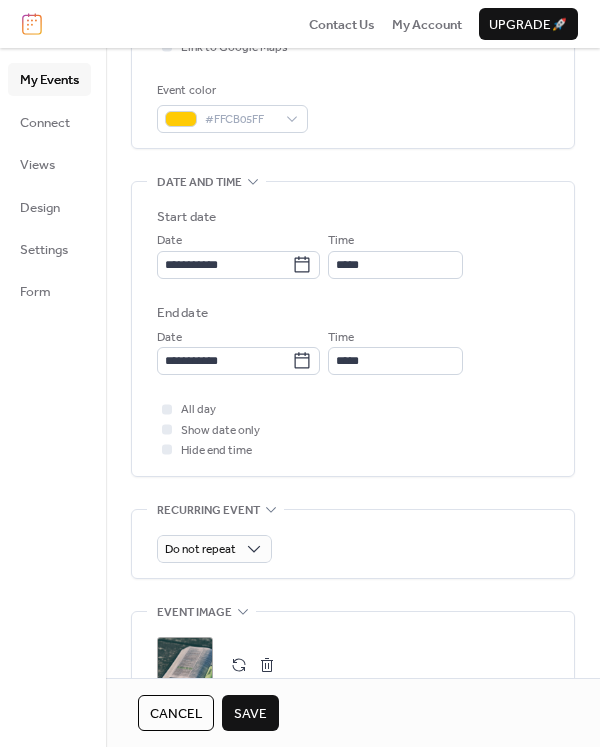 click on "Save" at bounding box center (250, 714) 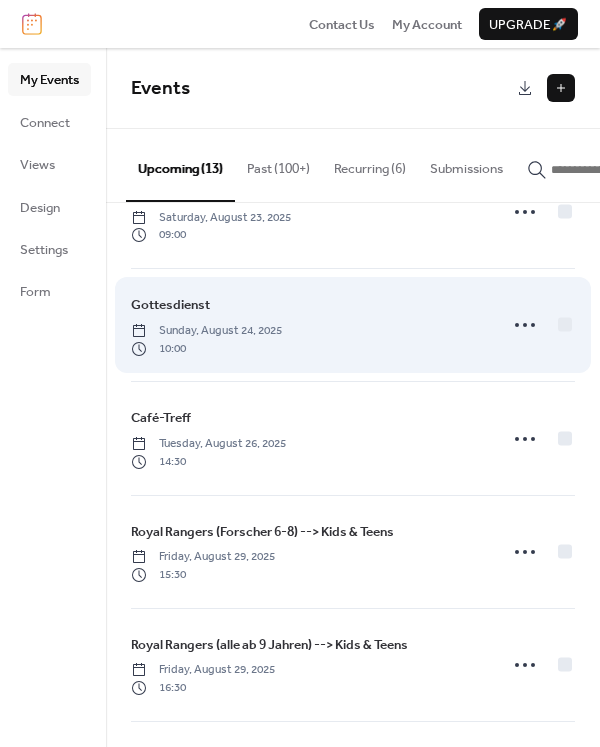 scroll, scrollTop: 371, scrollLeft: 0, axis: vertical 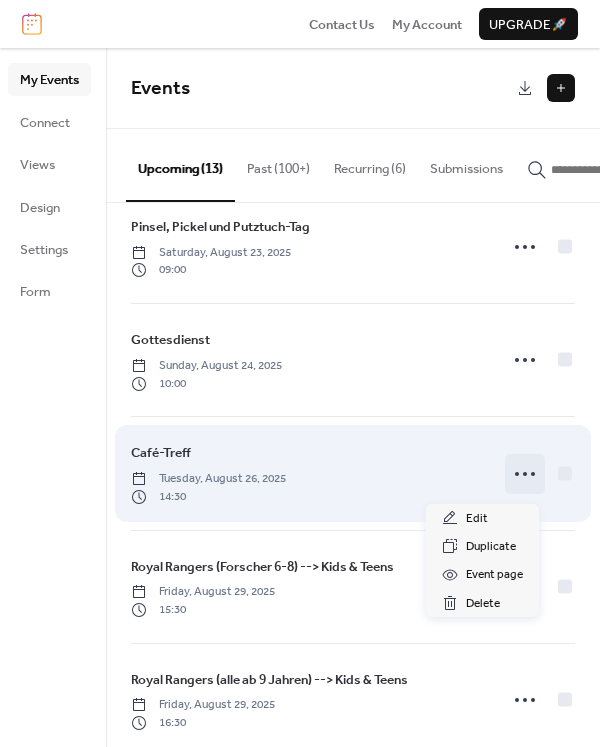 click 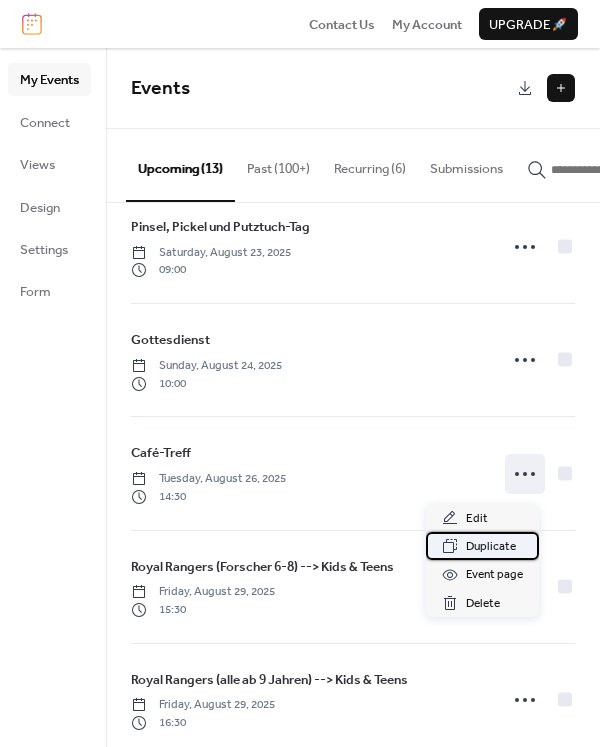 click on "Duplicate" at bounding box center (491, 547) 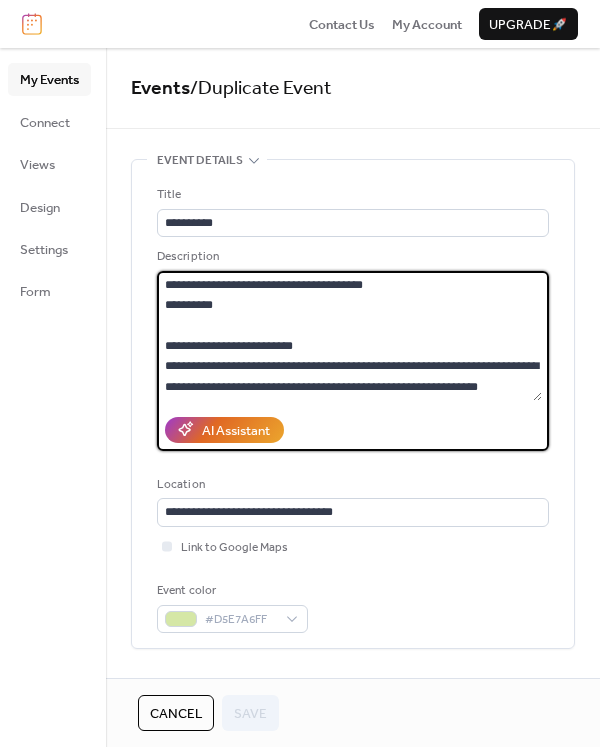 drag, startPoint x: 216, startPoint y: 287, endPoint x: 381, endPoint y: 285, distance: 165.01212 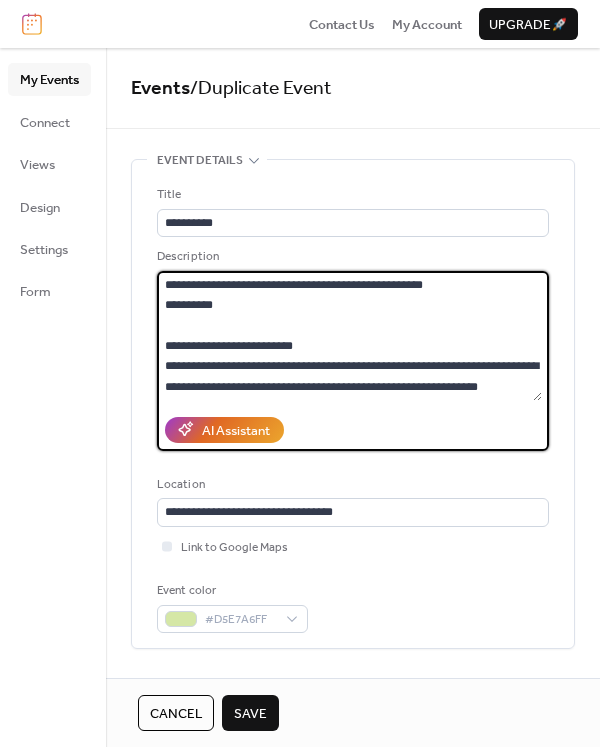 drag, startPoint x: 371, startPoint y: 281, endPoint x: 439, endPoint y: 286, distance: 68.18358 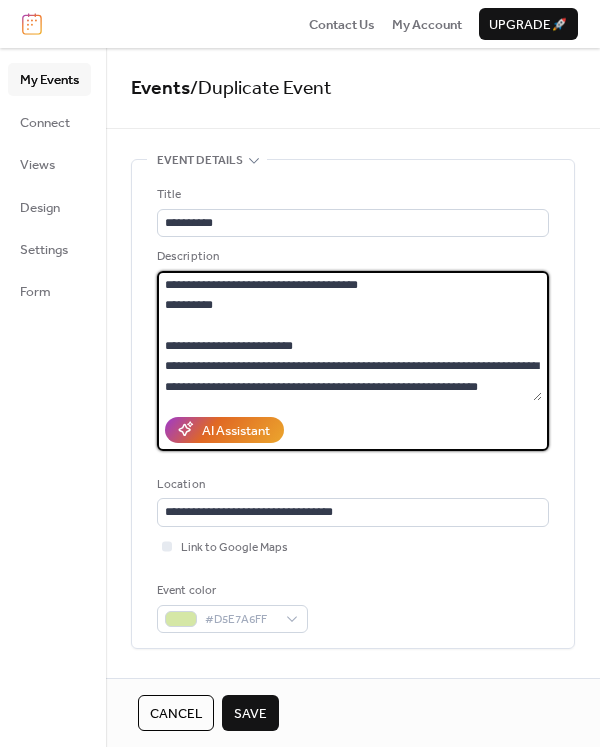 click on "**********" at bounding box center [349, 336] 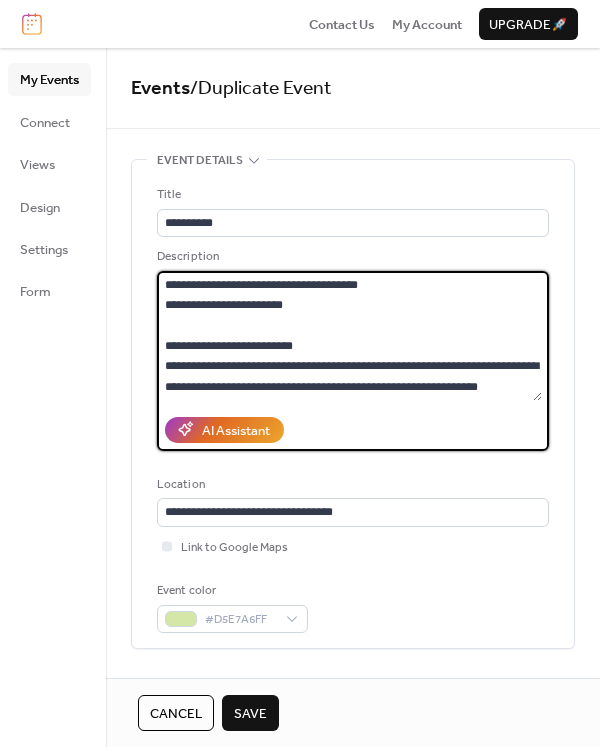 click on "**********" at bounding box center (349, 336) 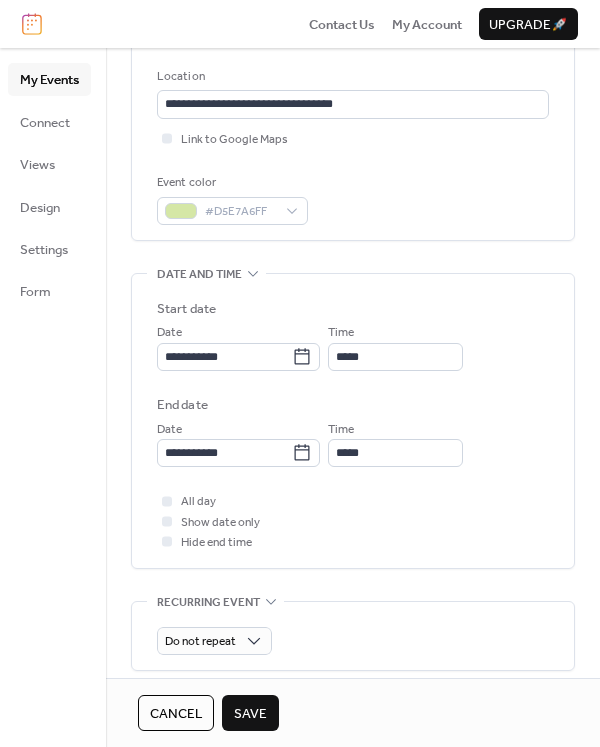 scroll, scrollTop: 400, scrollLeft: 0, axis: vertical 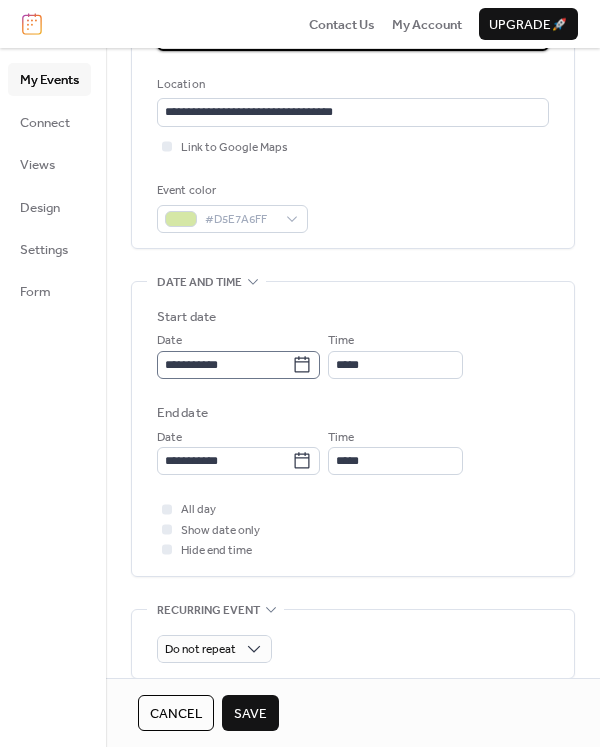 type on "**********" 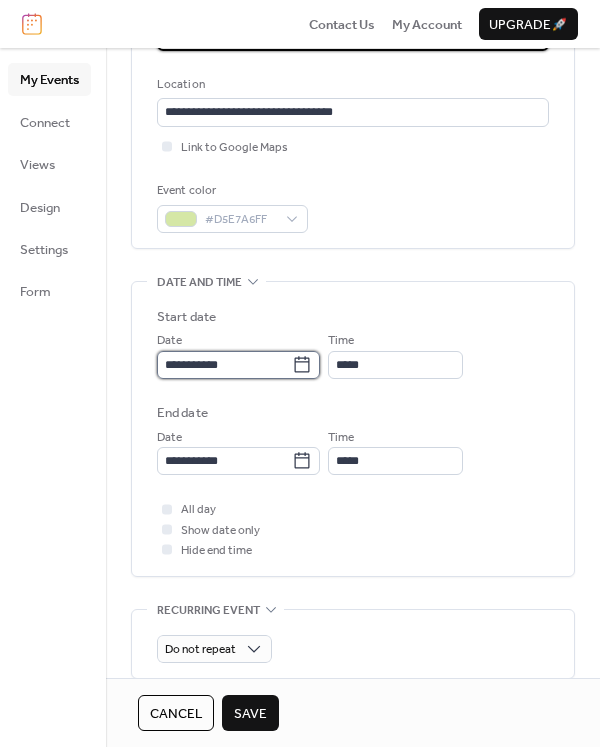 click on "**********" at bounding box center [224, 365] 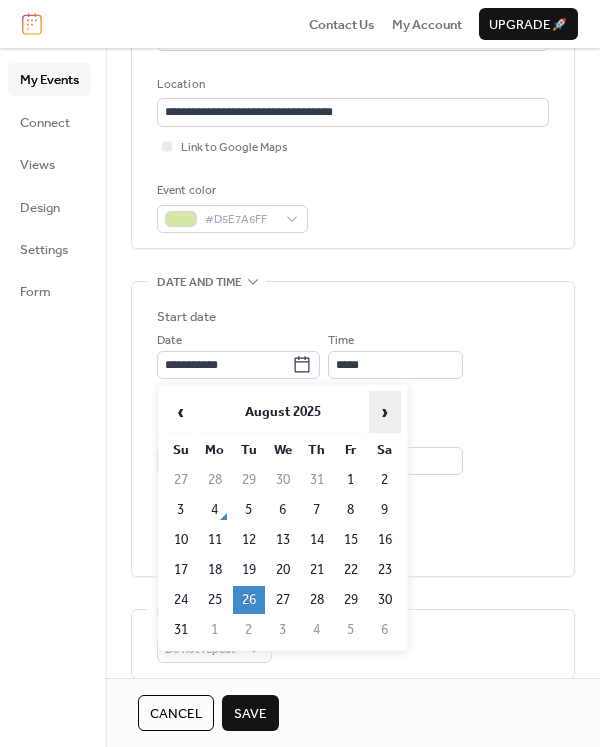 click on "›" at bounding box center (385, 412) 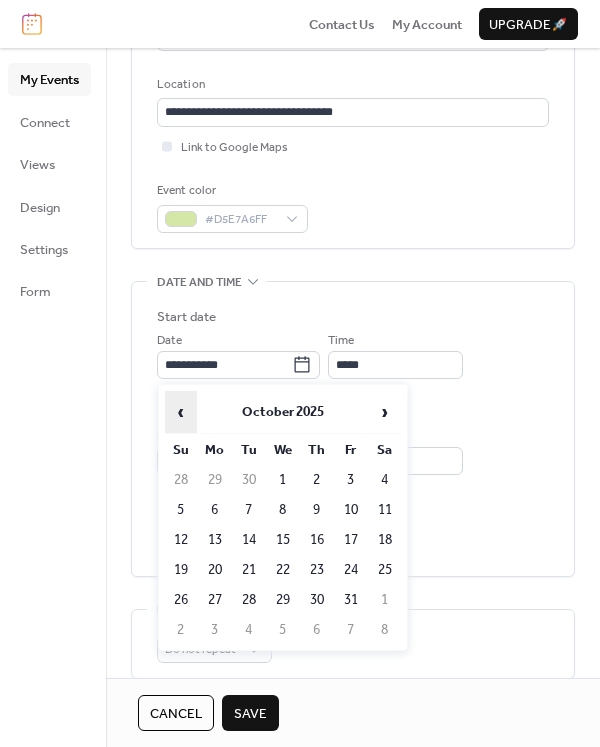 click on "‹" at bounding box center [181, 412] 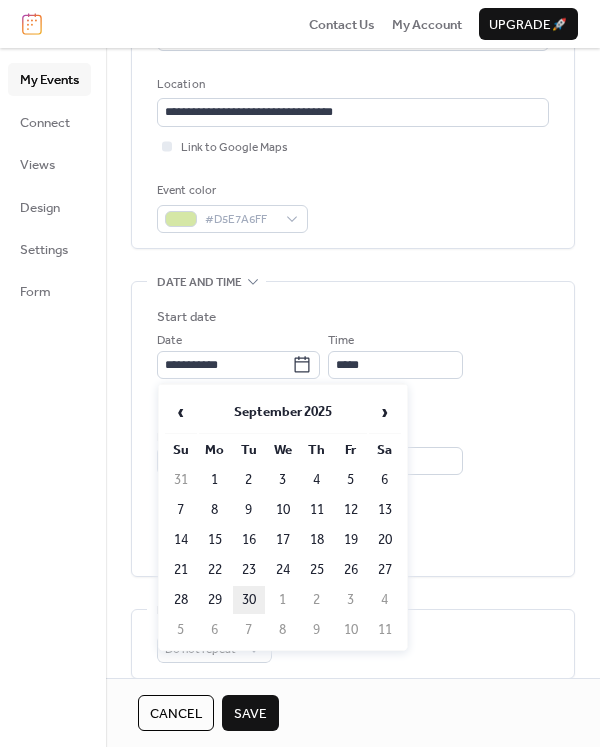 click on "30" at bounding box center [249, 600] 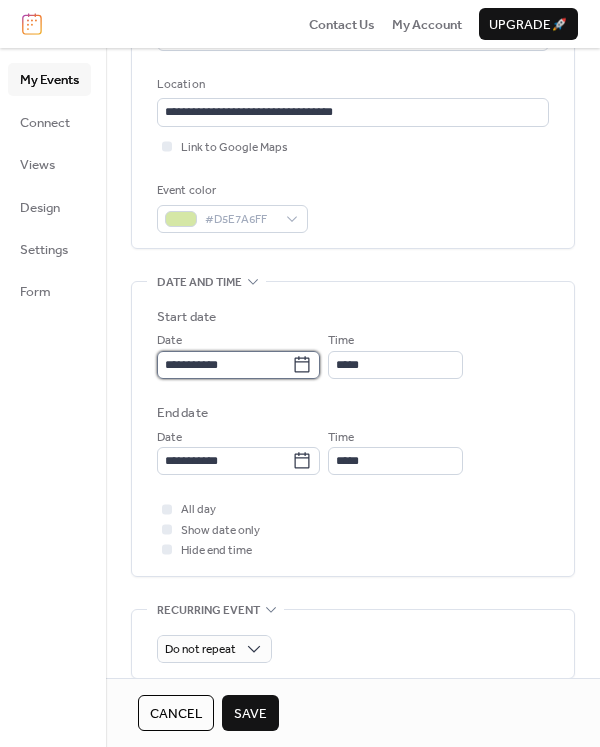 click on "**********" at bounding box center (224, 365) 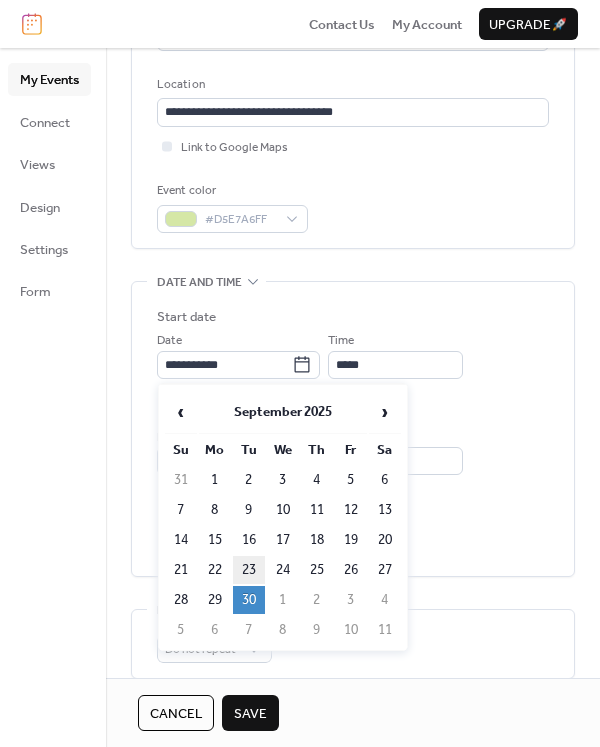 click on "23" at bounding box center (249, 570) 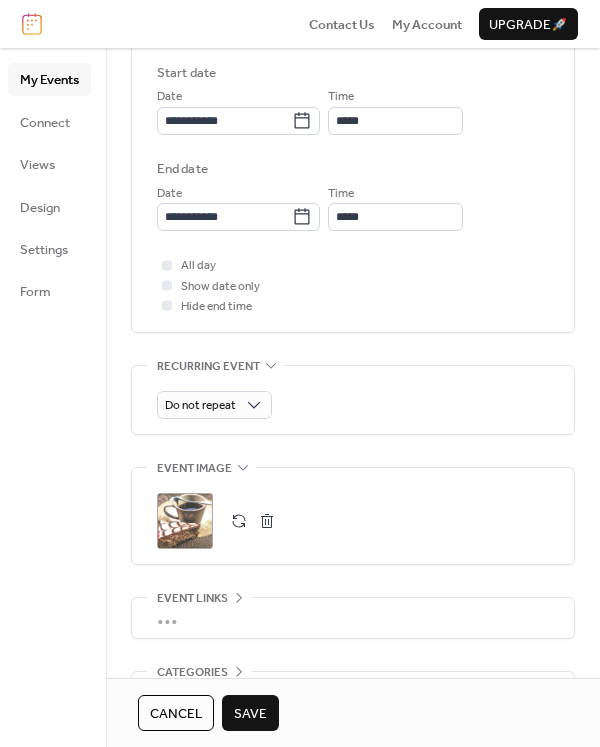 scroll, scrollTop: 773, scrollLeft: 0, axis: vertical 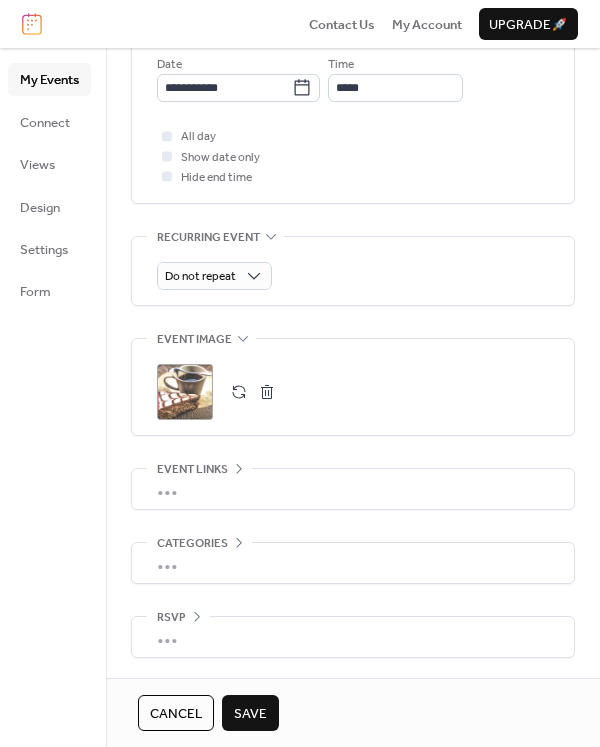 click on "Save" at bounding box center [250, 714] 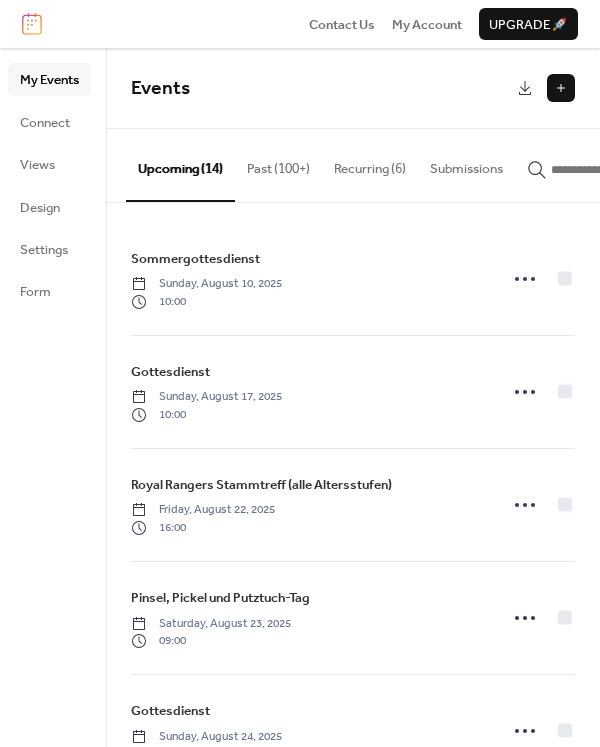 click on "Past (100+)" at bounding box center (278, 164) 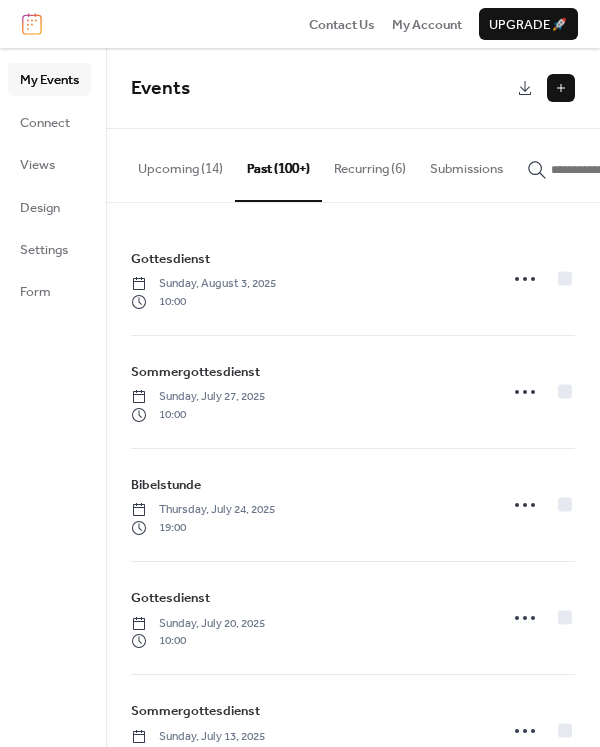 click at bounding box center (611, 170) 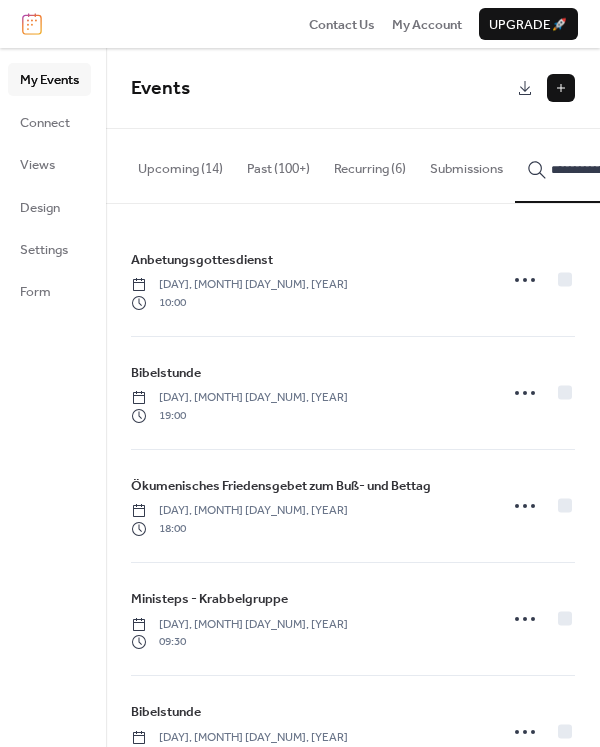 scroll, scrollTop: 0, scrollLeft: 22, axis: horizontal 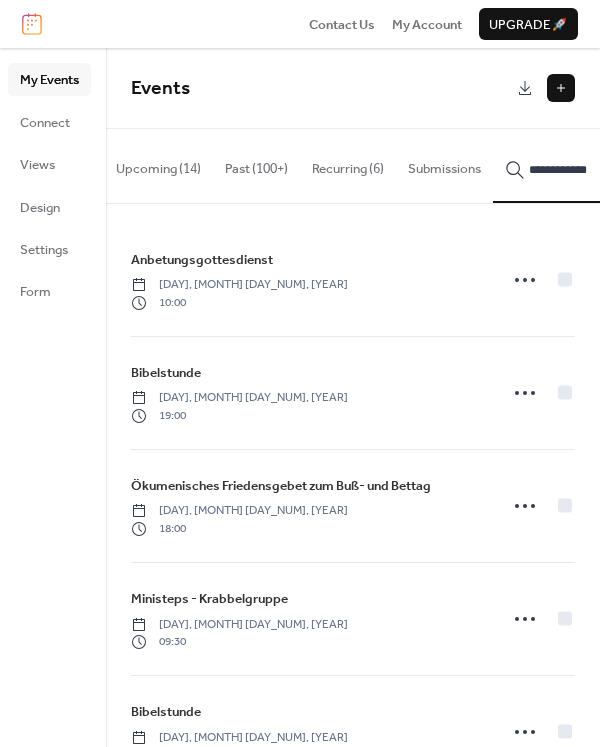 type on "**********" 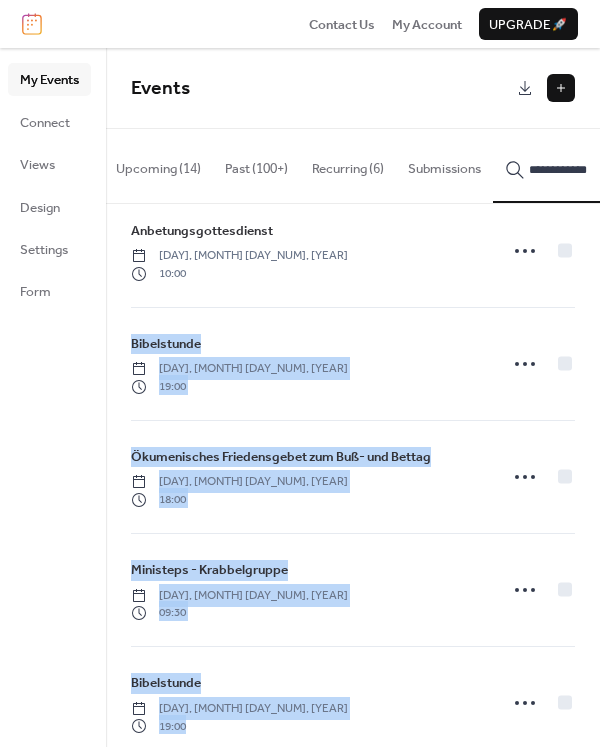 drag, startPoint x: 593, startPoint y: 225, endPoint x: 579, endPoint y: 553, distance: 328.29865 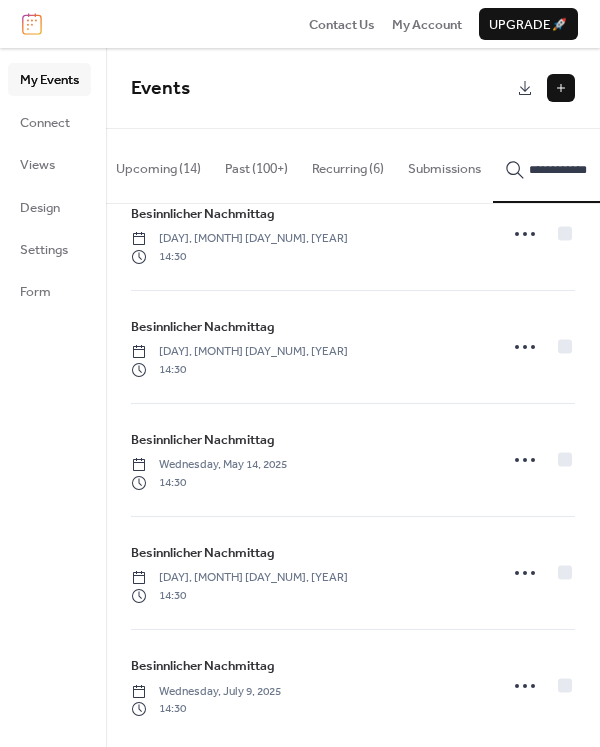scroll, scrollTop: 11719, scrollLeft: 0, axis: vertical 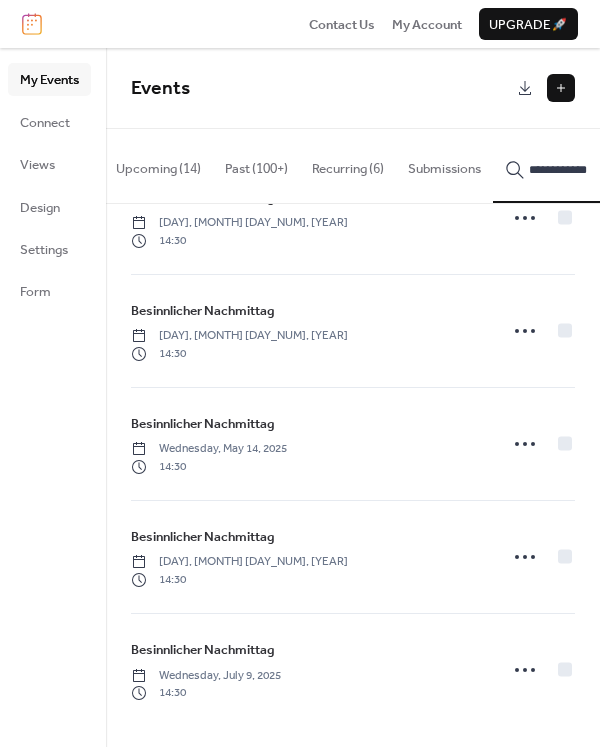 click 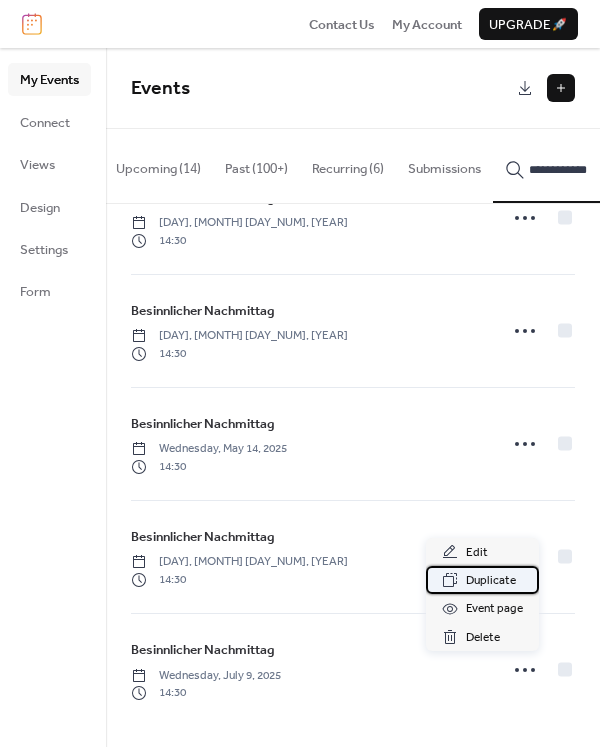 click on "Duplicate" at bounding box center [491, 581] 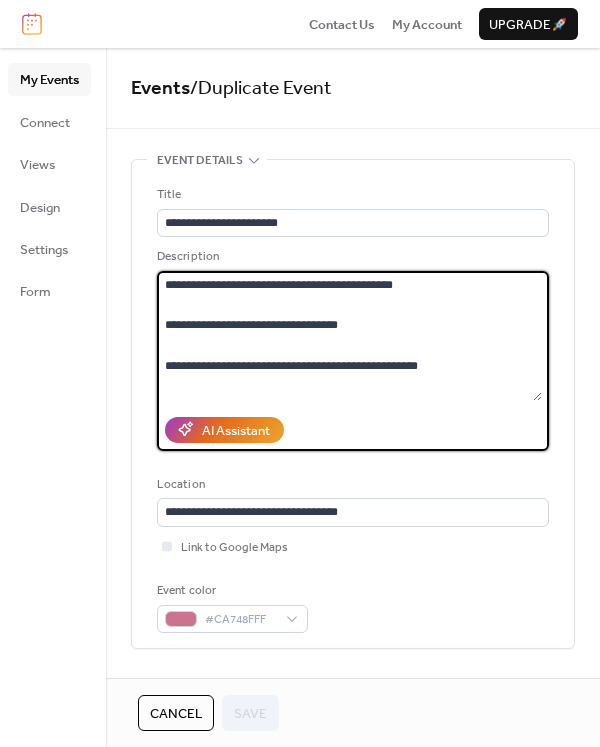 drag, startPoint x: 343, startPoint y: 324, endPoint x: 215, endPoint y: 327, distance: 128.03516 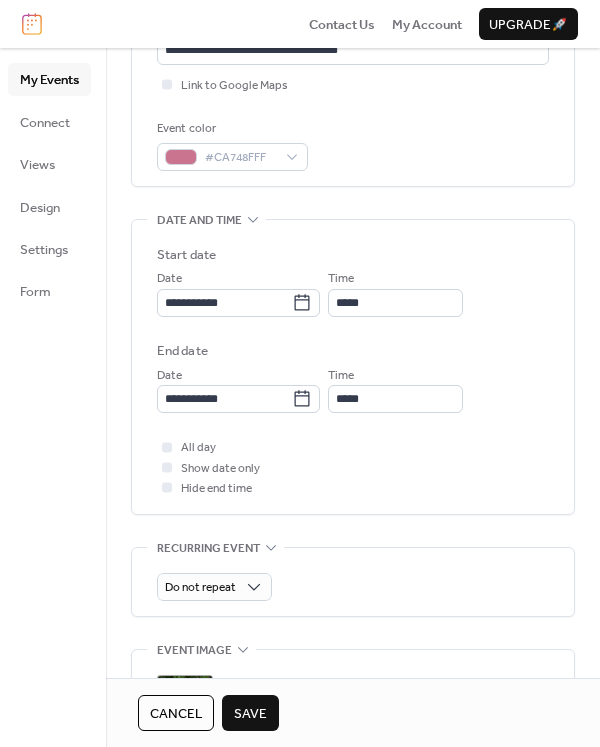 scroll, scrollTop: 473, scrollLeft: 0, axis: vertical 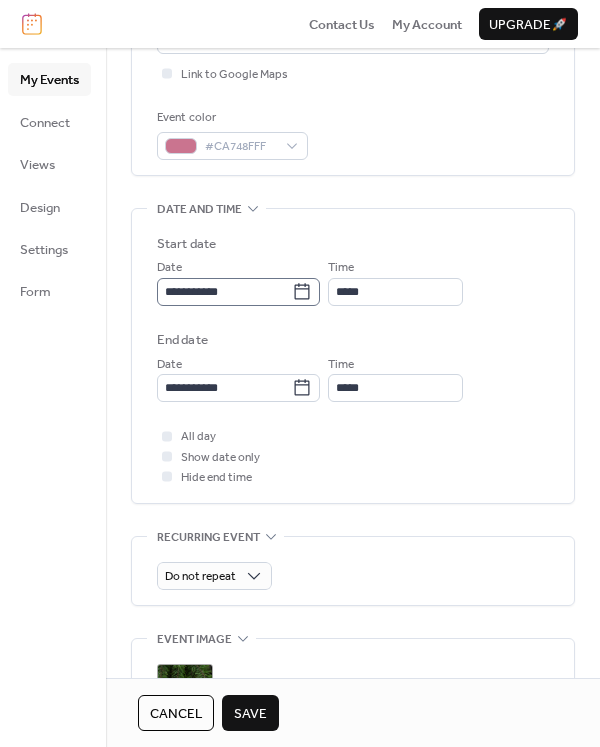 type on "**********" 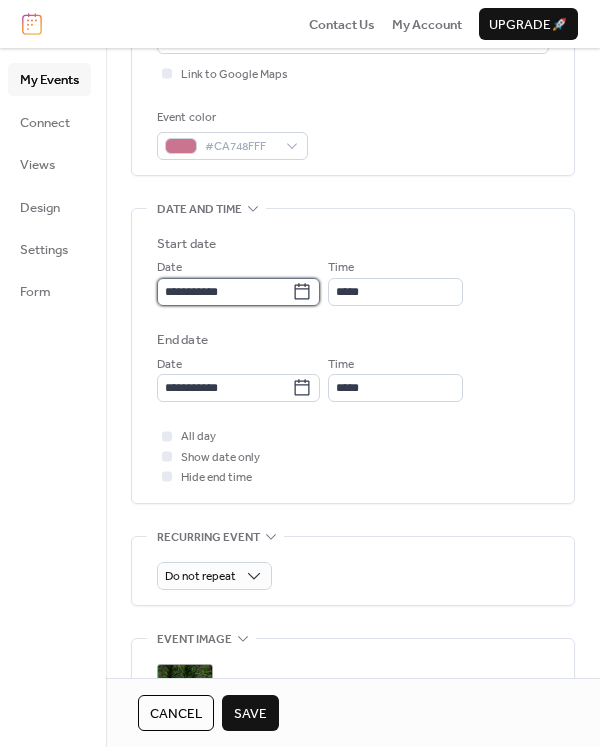 click on "**********" at bounding box center [224, 292] 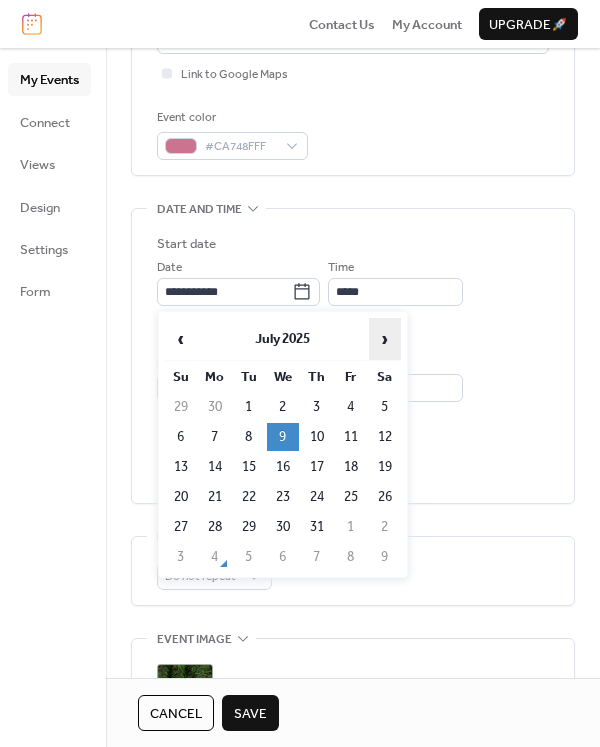click on "›" at bounding box center (385, 339) 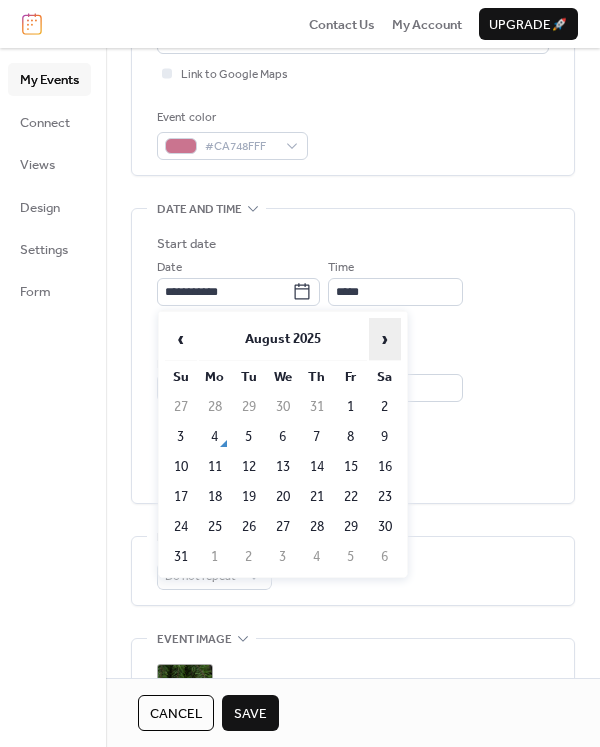 click on "›" at bounding box center [385, 339] 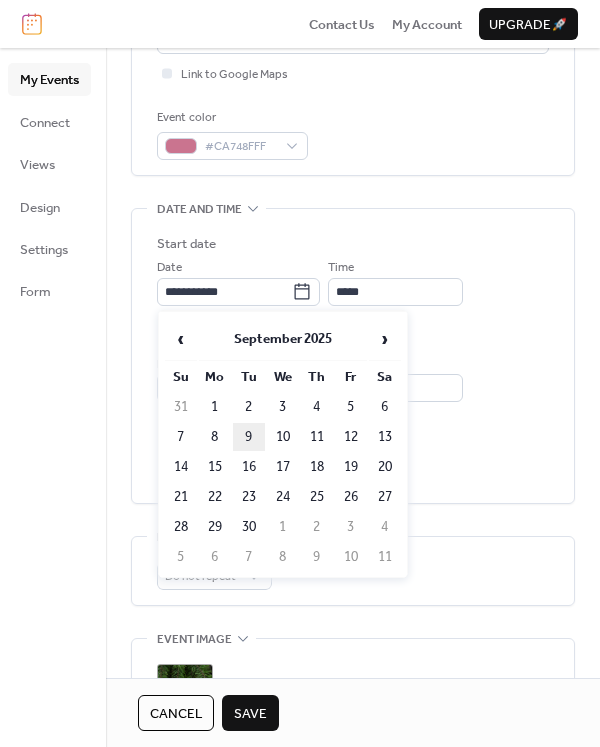 click on "9" at bounding box center (249, 437) 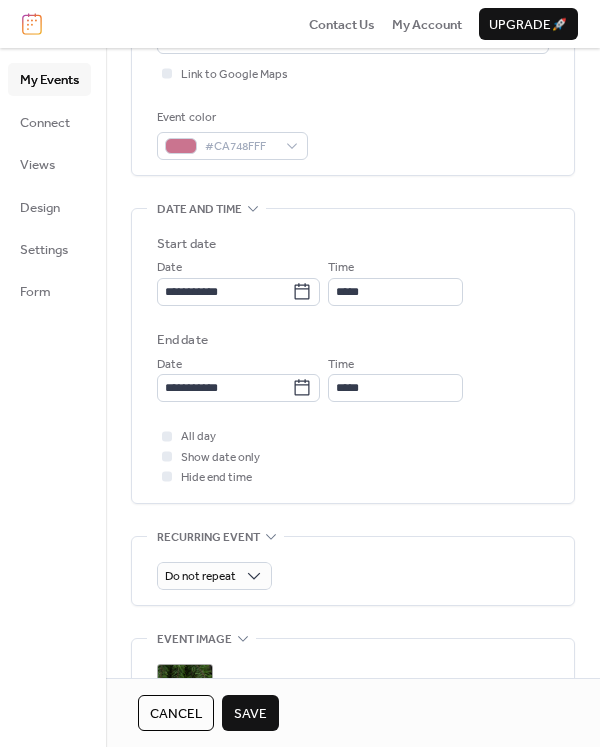 click on "Save" at bounding box center (250, 714) 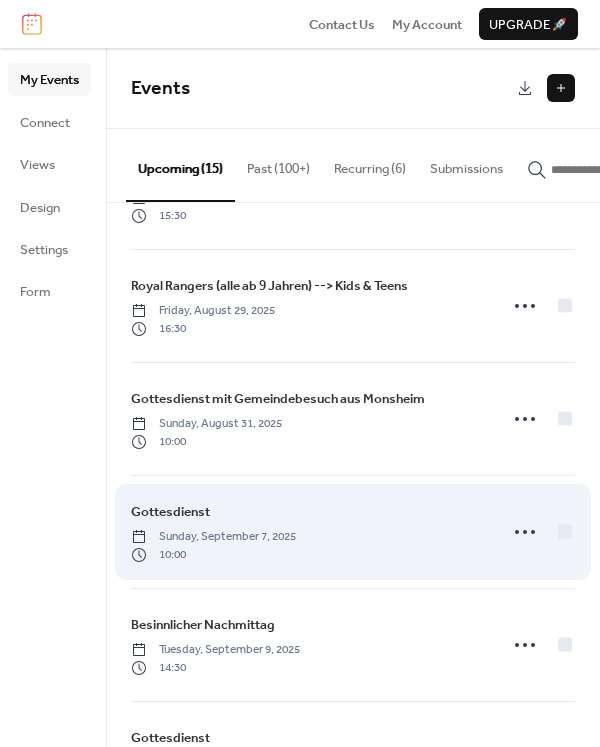 scroll, scrollTop: 800, scrollLeft: 0, axis: vertical 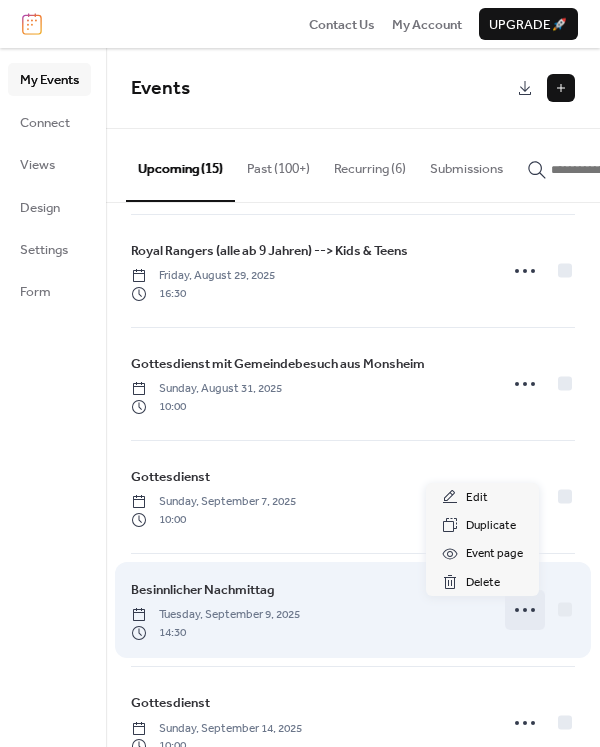 click 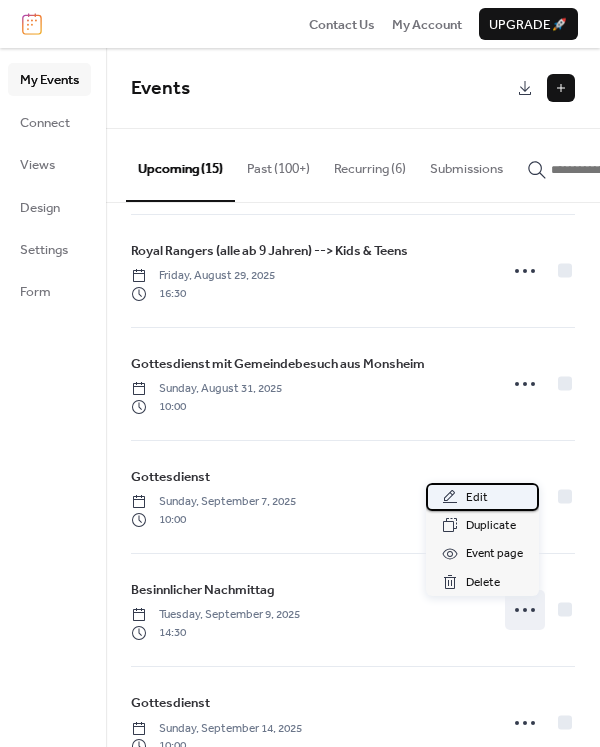 click on "Edit" at bounding box center (477, 498) 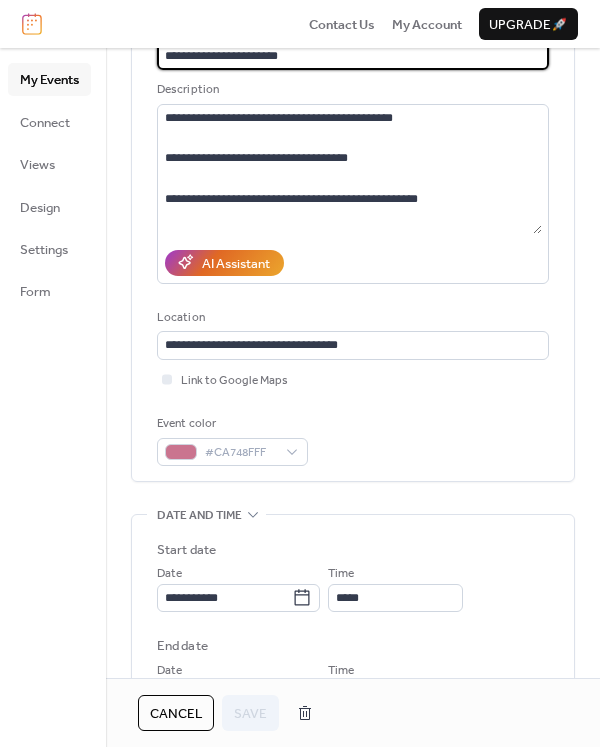 scroll, scrollTop: 400, scrollLeft: 0, axis: vertical 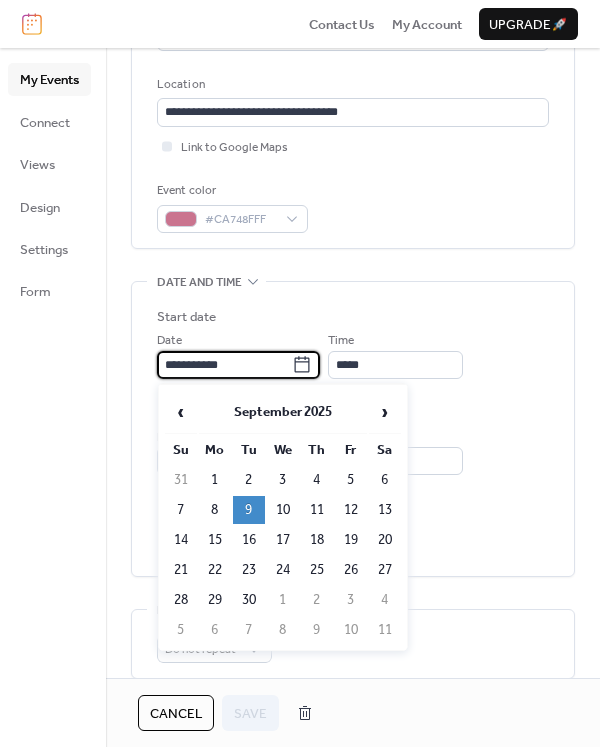 click on "**********" at bounding box center (224, 365) 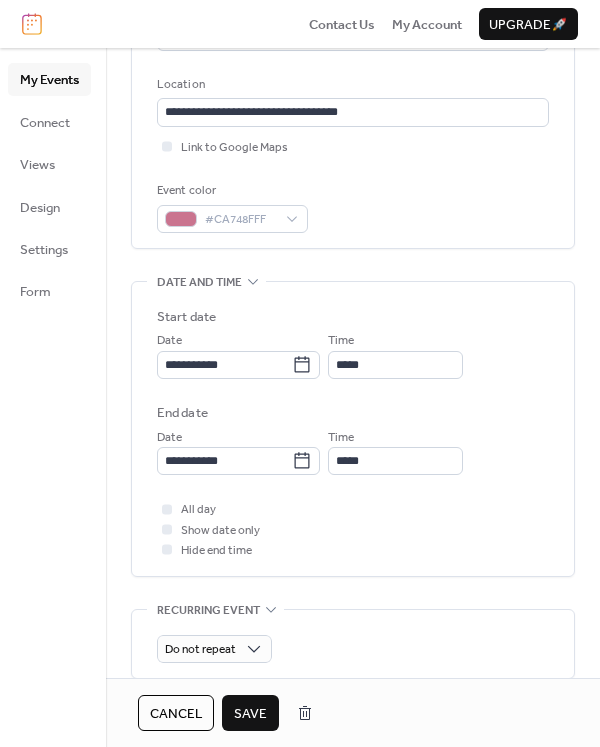 click on "Save" at bounding box center (250, 714) 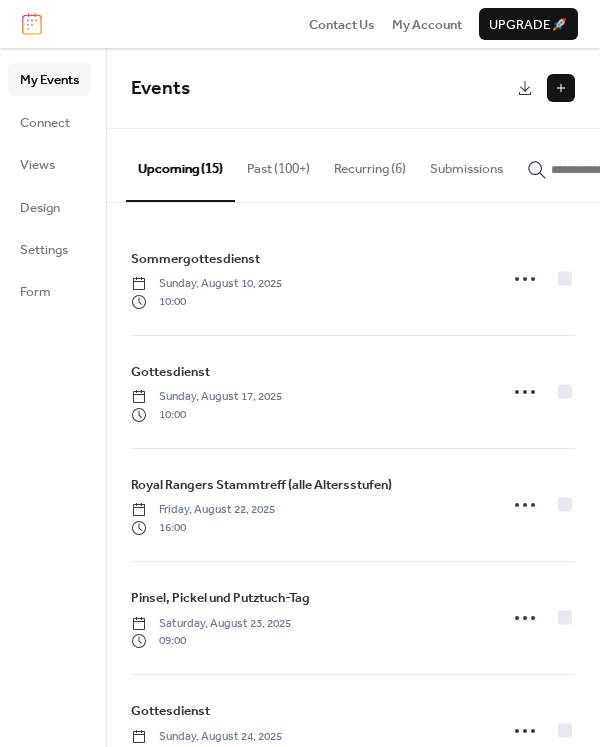 click on "Past (100+)" at bounding box center (278, 164) 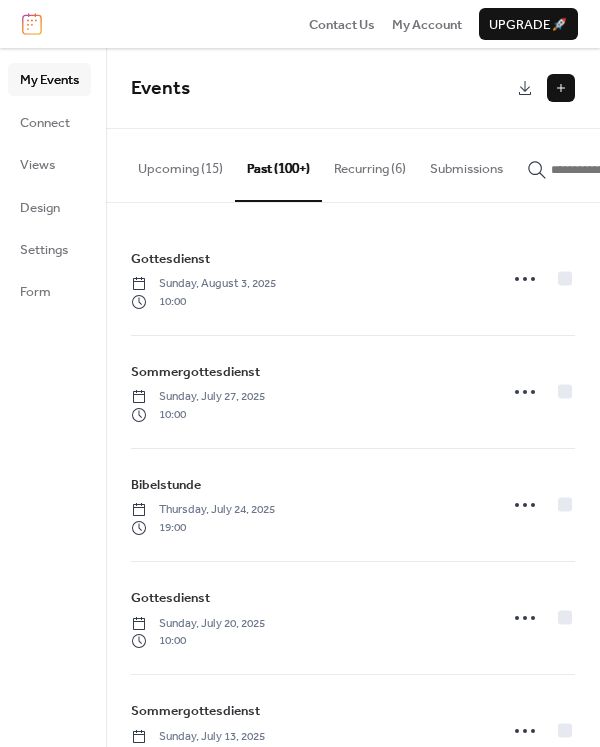 click at bounding box center [611, 170] 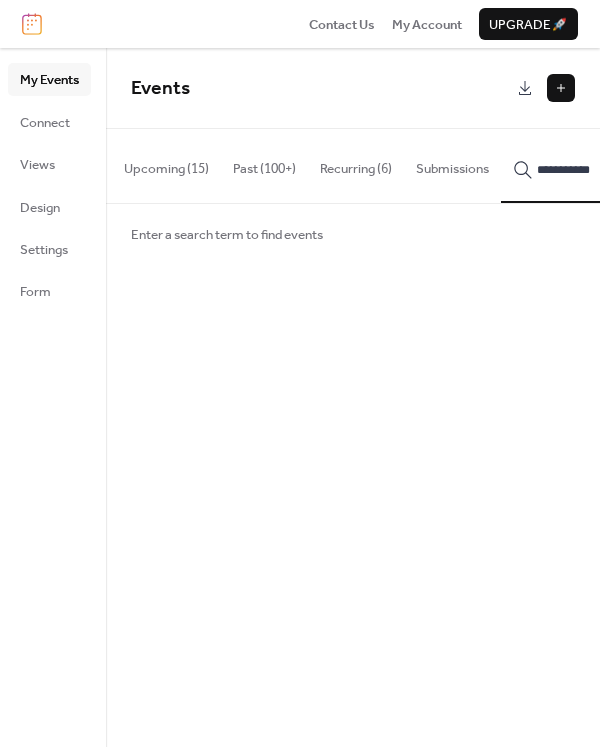 scroll, scrollTop: 0, scrollLeft: 20, axis: horizontal 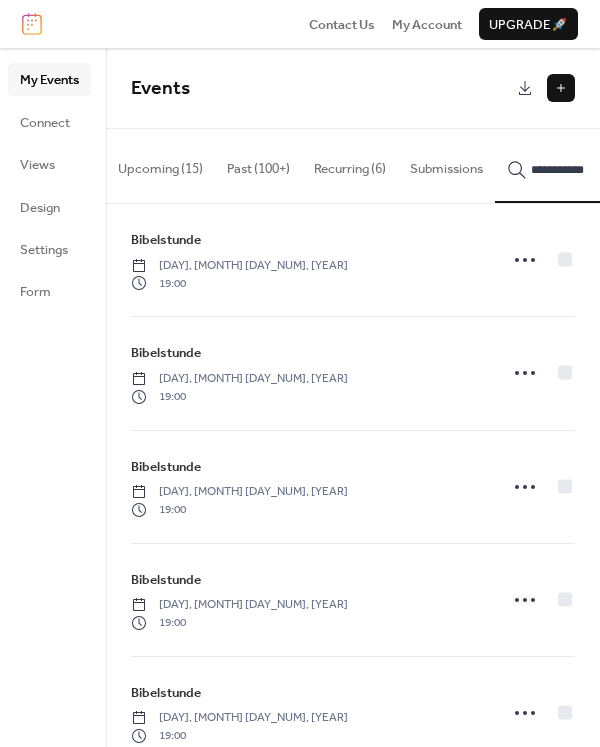 type on "**********" 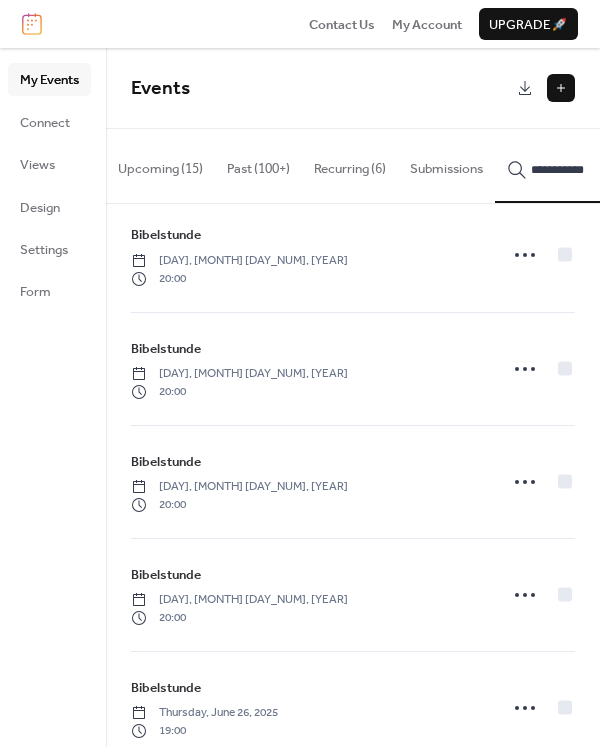 scroll, scrollTop: 5271, scrollLeft: 0, axis: vertical 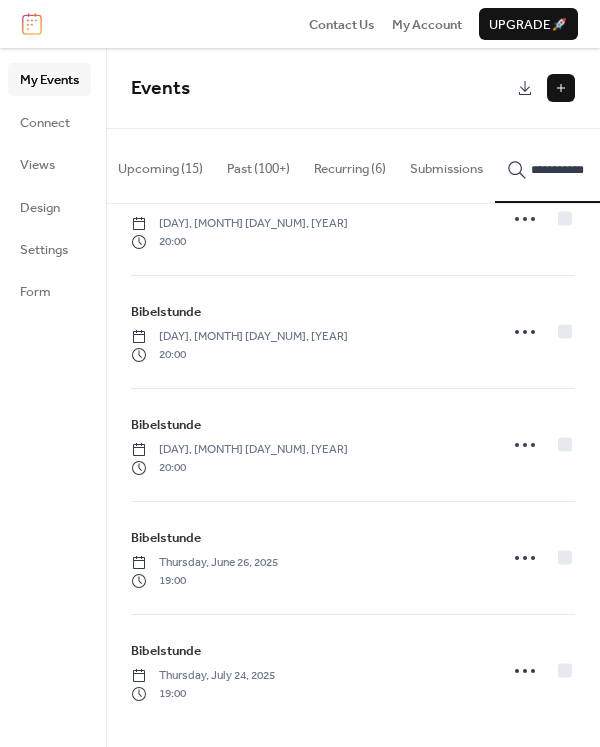 click 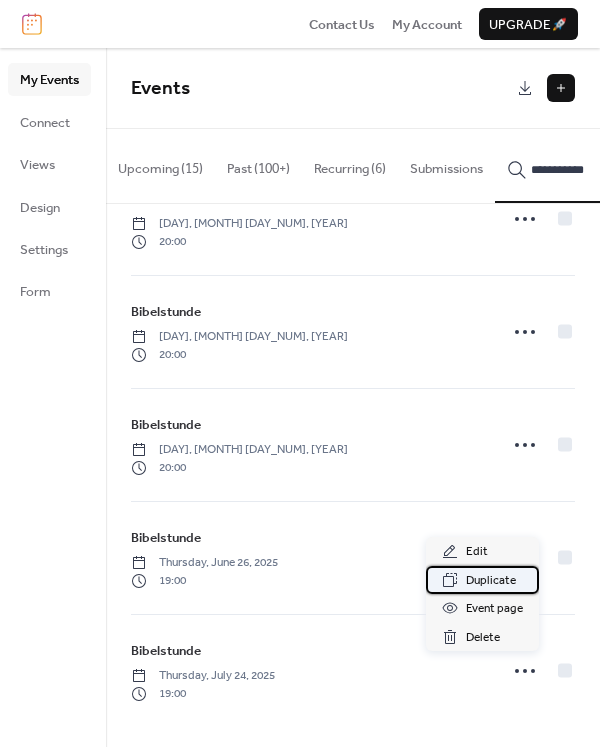 click on "Duplicate" at bounding box center [491, 581] 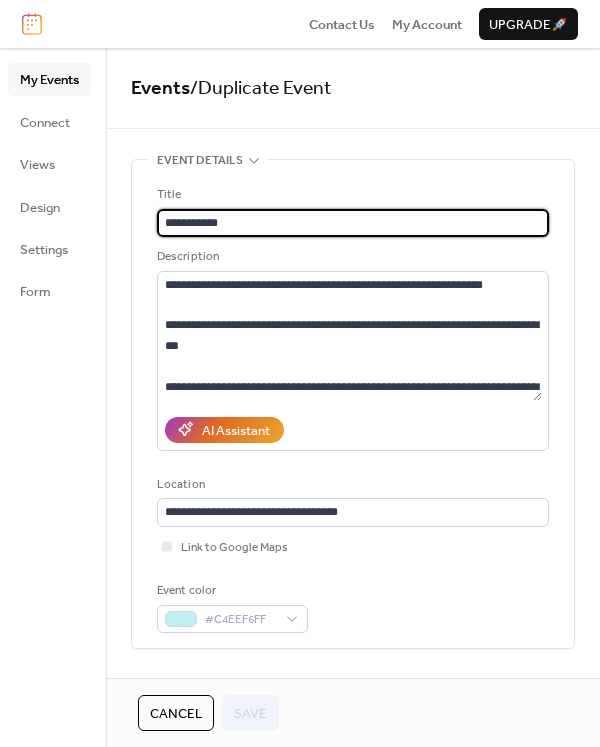 click on "**********" at bounding box center [353, 223] 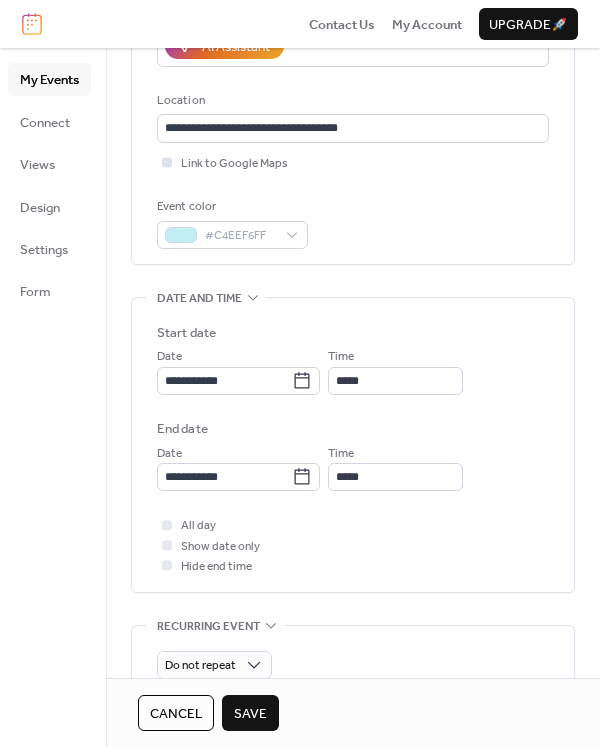 scroll, scrollTop: 400, scrollLeft: 0, axis: vertical 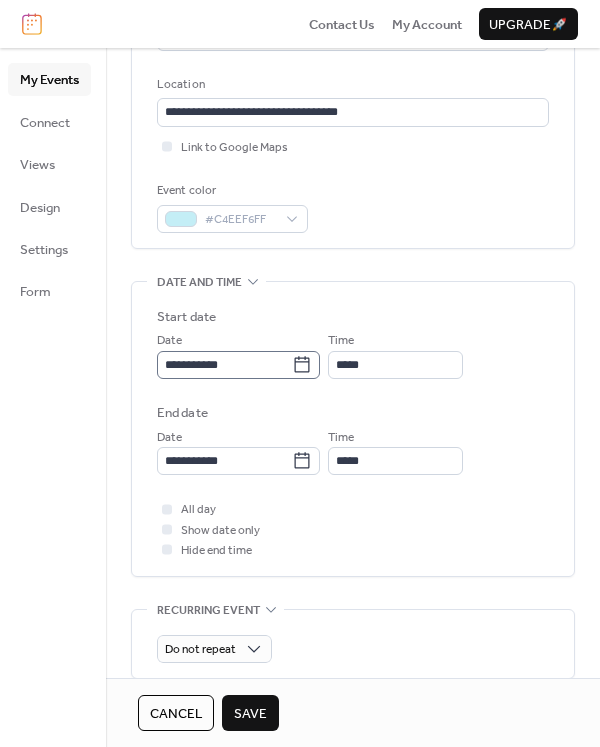 type on "**********" 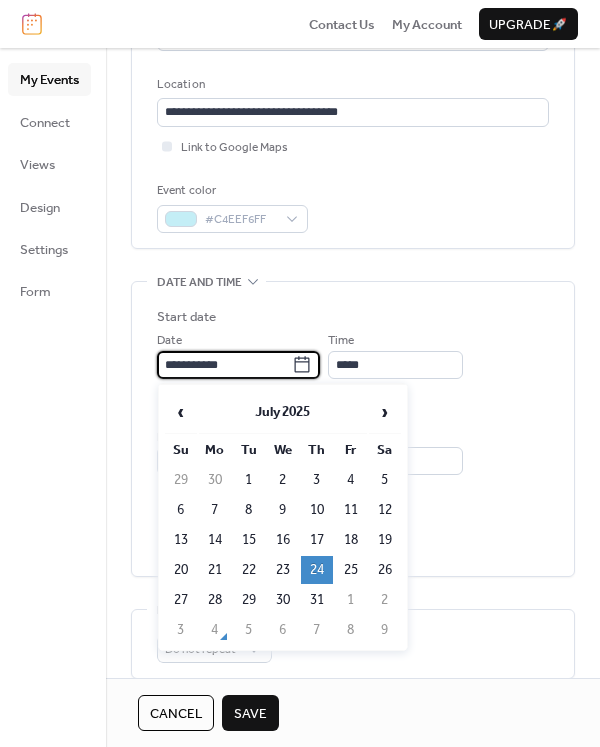 click on "**********" at bounding box center [224, 365] 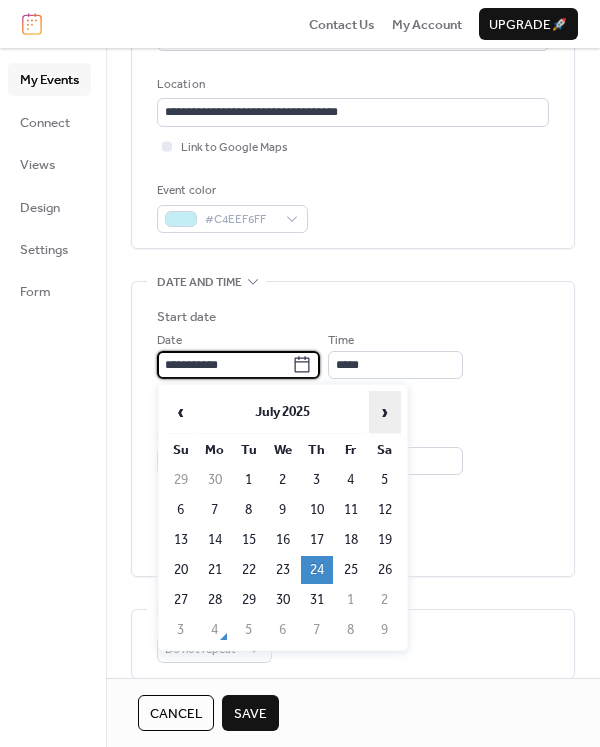 click on "›" at bounding box center [385, 412] 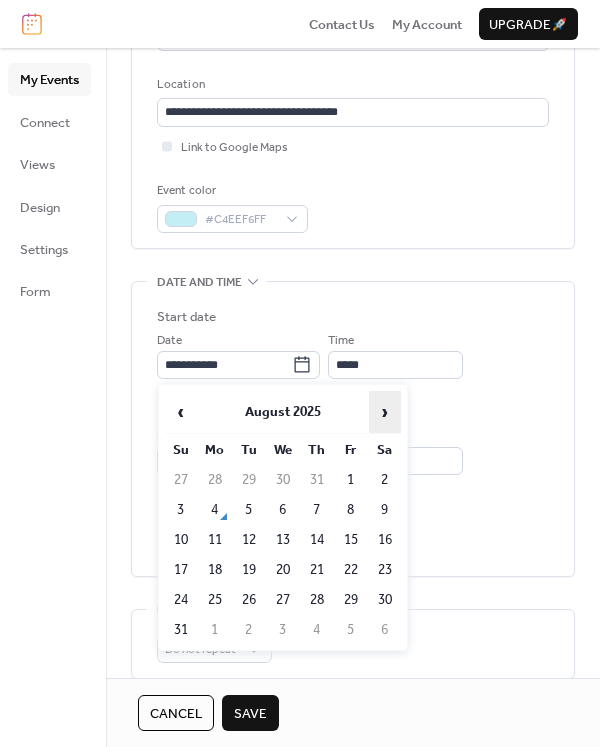 click on "›" at bounding box center [385, 412] 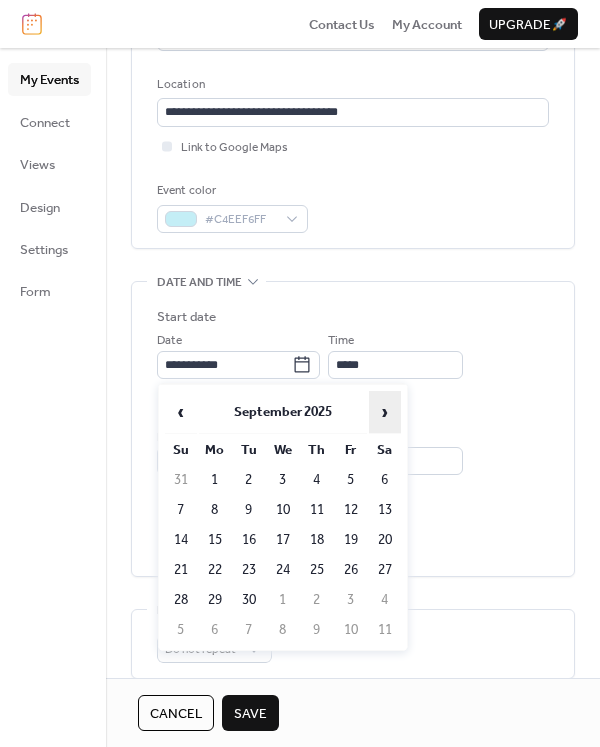 click on "›" at bounding box center (385, 412) 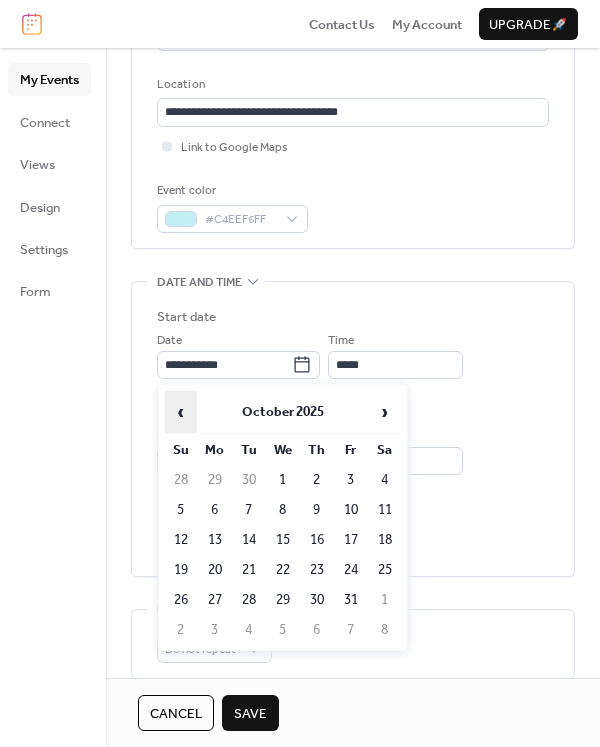 click on "‹" at bounding box center (181, 412) 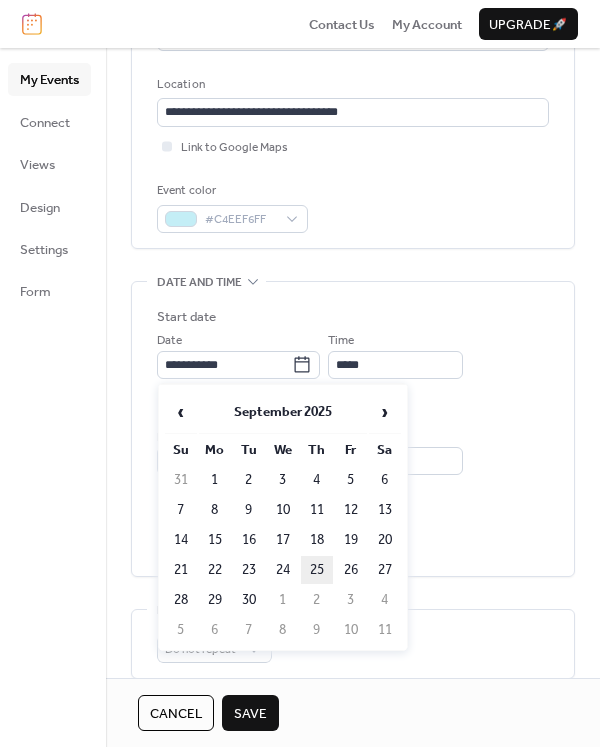 click on "25" at bounding box center (317, 570) 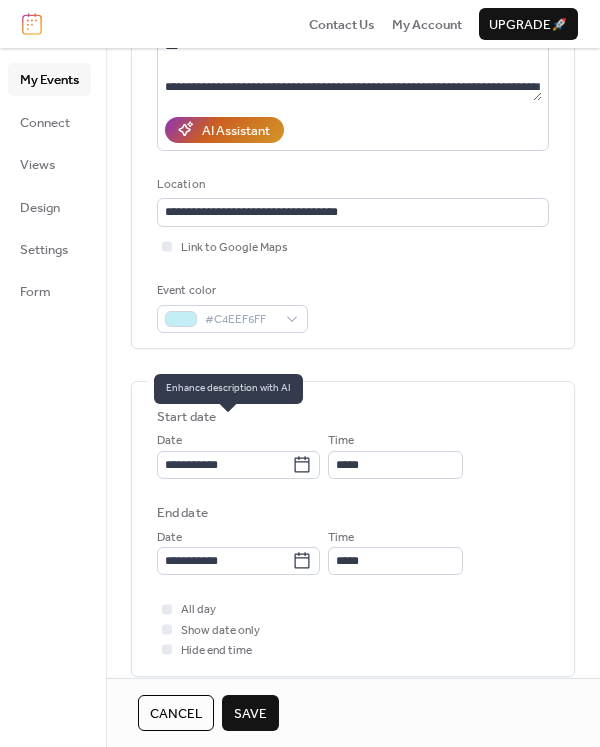 scroll, scrollTop: 0, scrollLeft: 0, axis: both 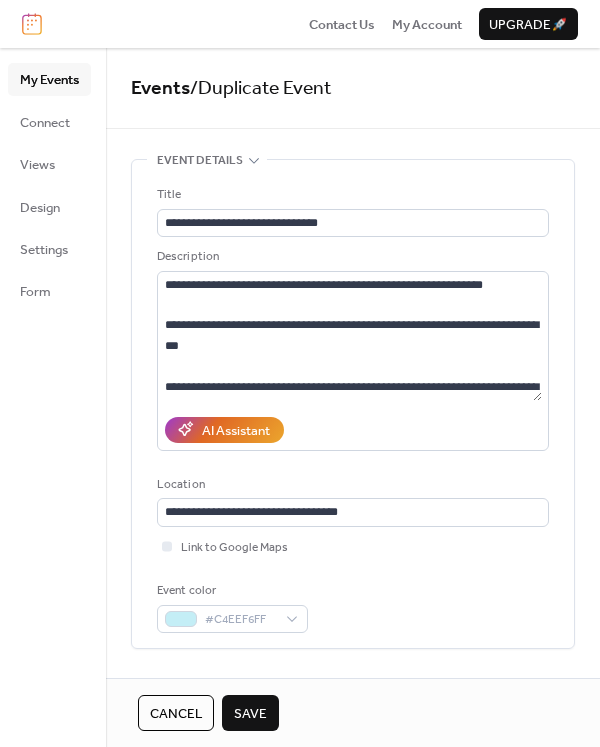 click on "Save" at bounding box center (250, 714) 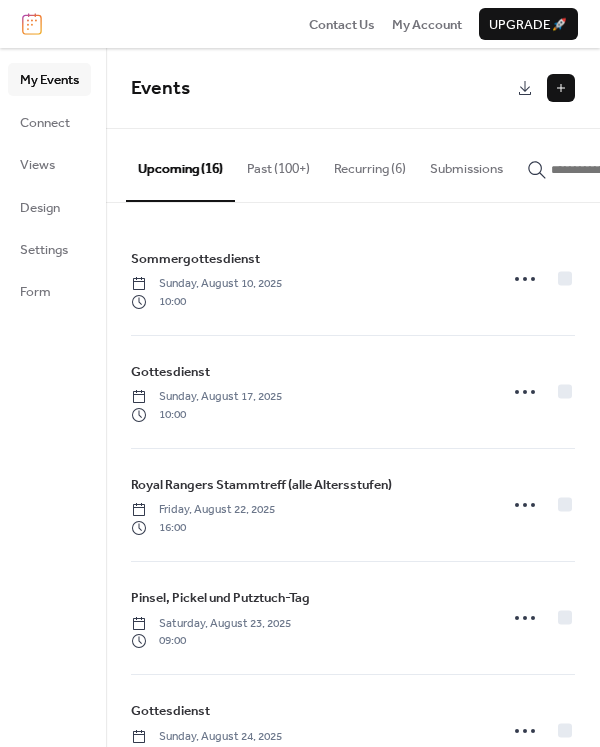 click at bounding box center (561, 88) 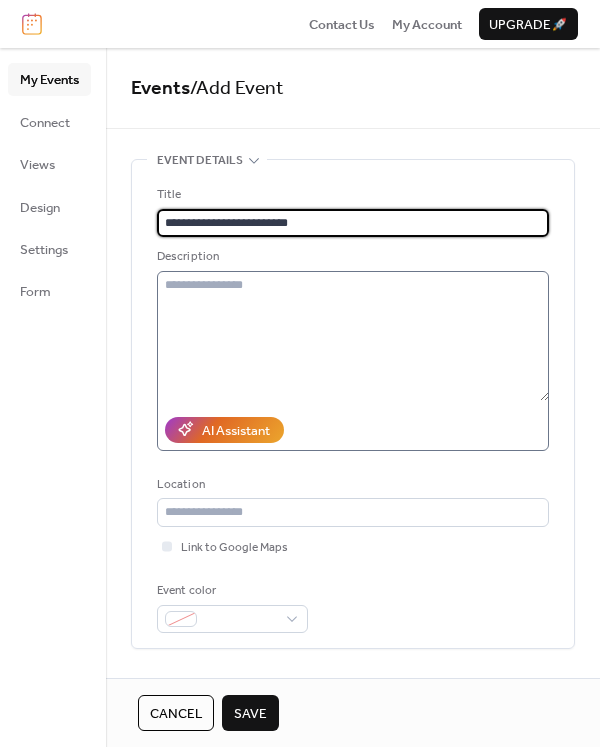 type on "**********" 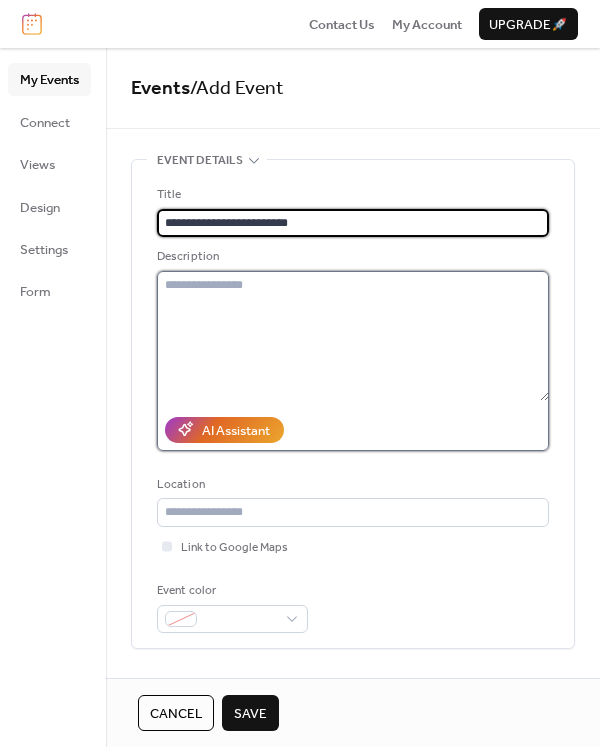click at bounding box center [353, 336] 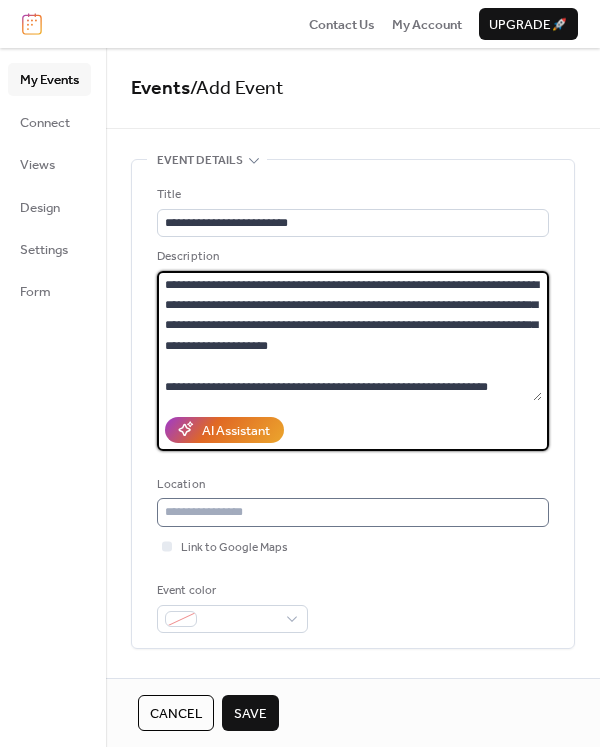 type on "**********" 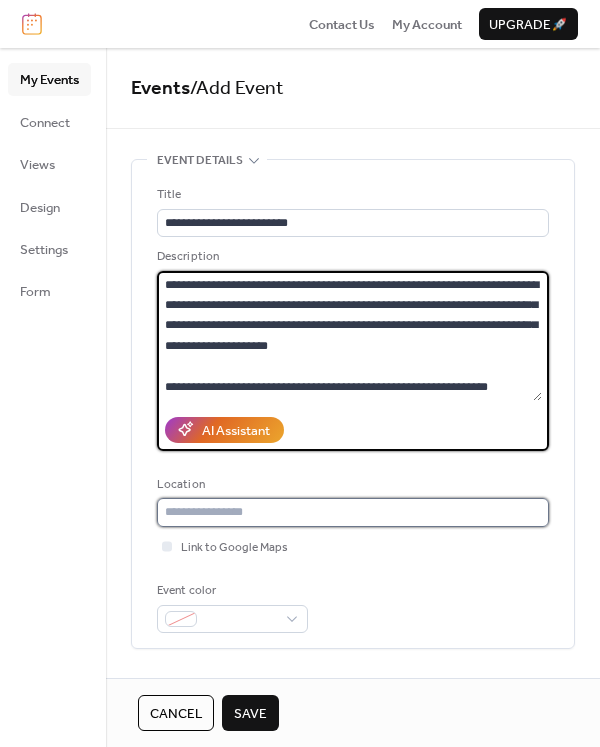 click at bounding box center (353, 512) 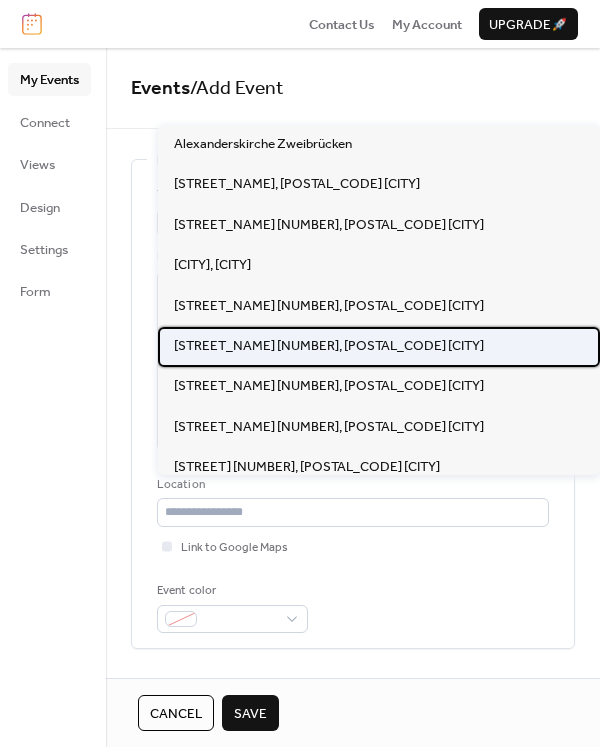 click on "[STREET_NAME] [NUMBER], [POSTAL_CODE] [CITY]" at bounding box center [329, 346] 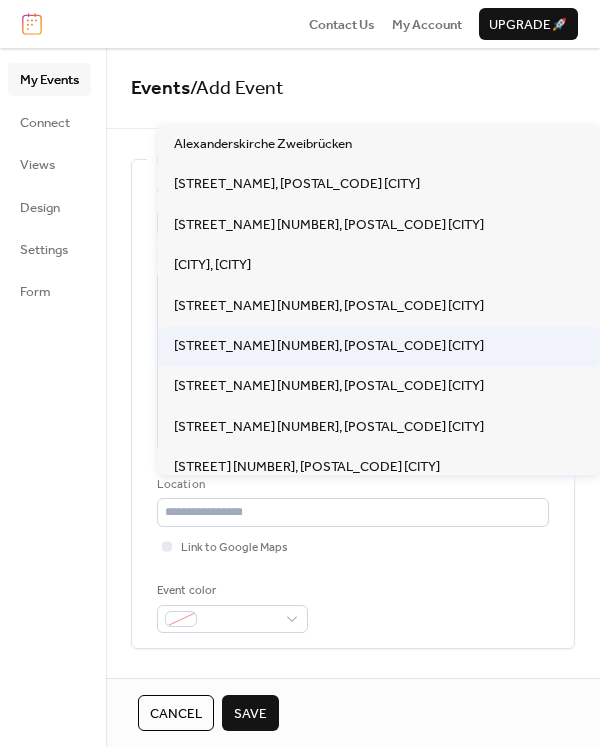 type on "**********" 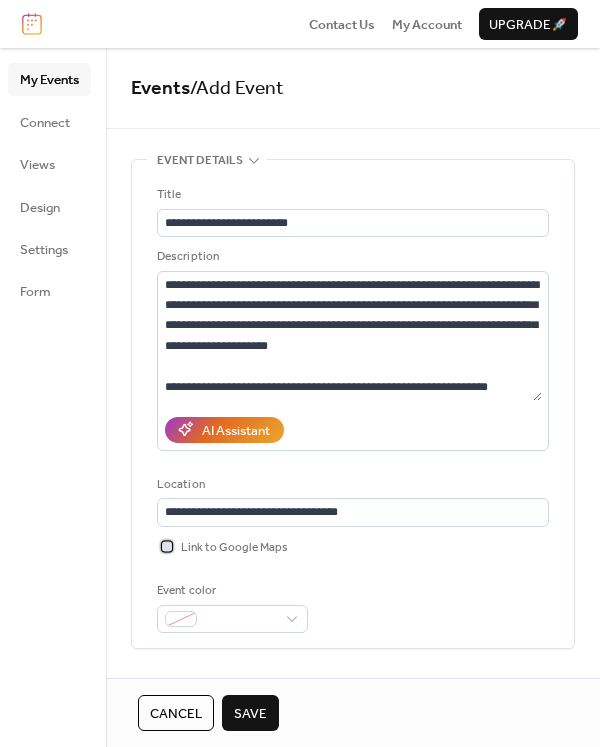 click on "Link to Google Maps" at bounding box center [234, 548] 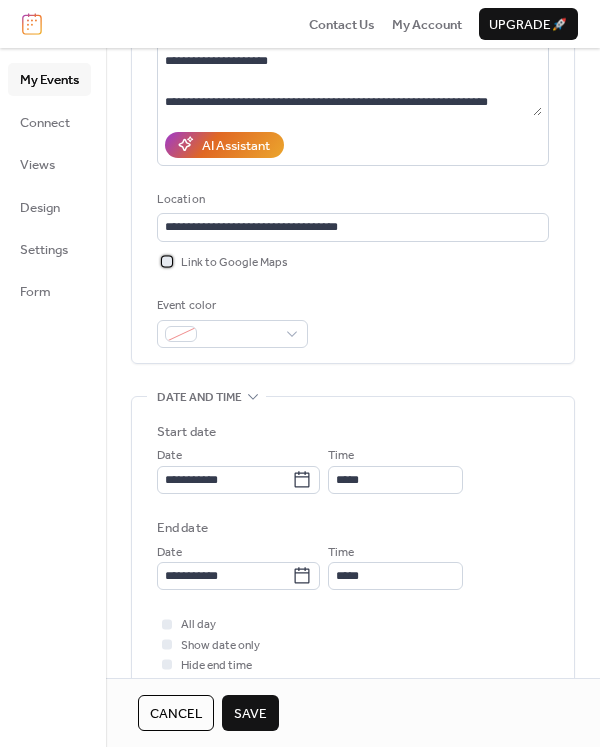 scroll, scrollTop: 300, scrollLeft: 0, axis: vertical 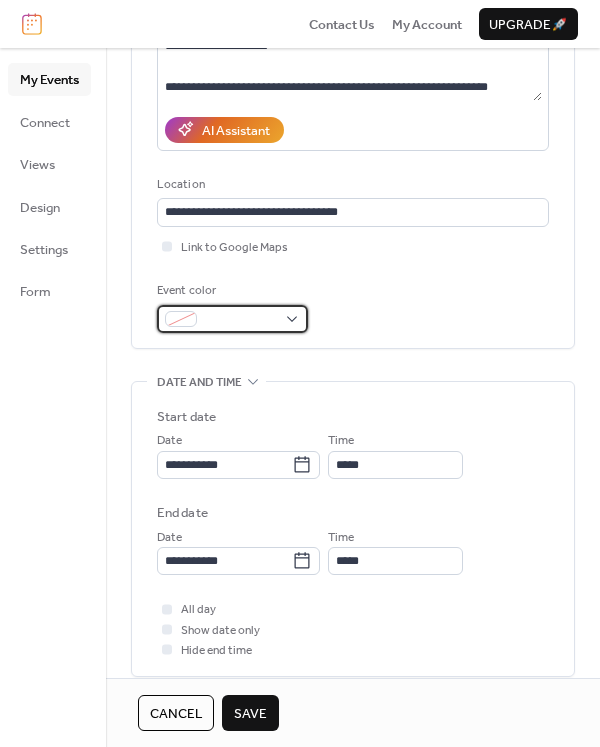 click at bounding box center [232, 319] 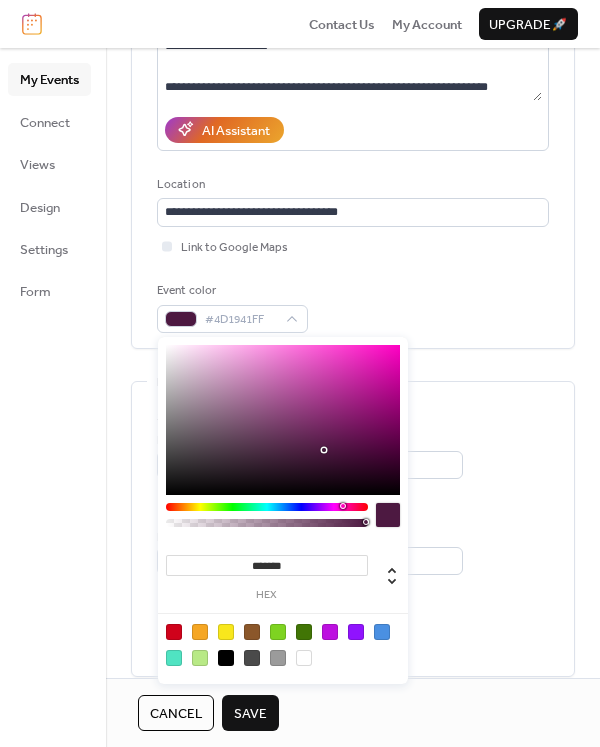 type on "*******" 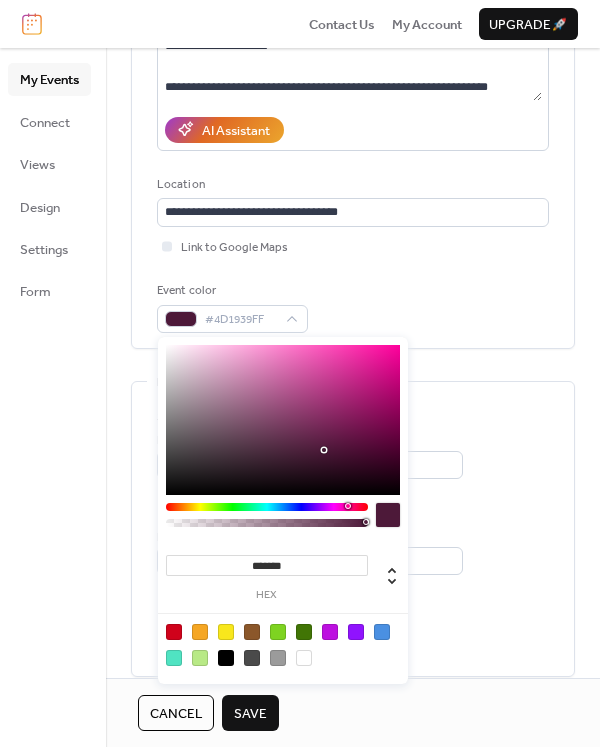 drag, startPoint x: 310, startPoint y: 504, endPoint x: 347, endPoint y: 498, distance: 37.48333 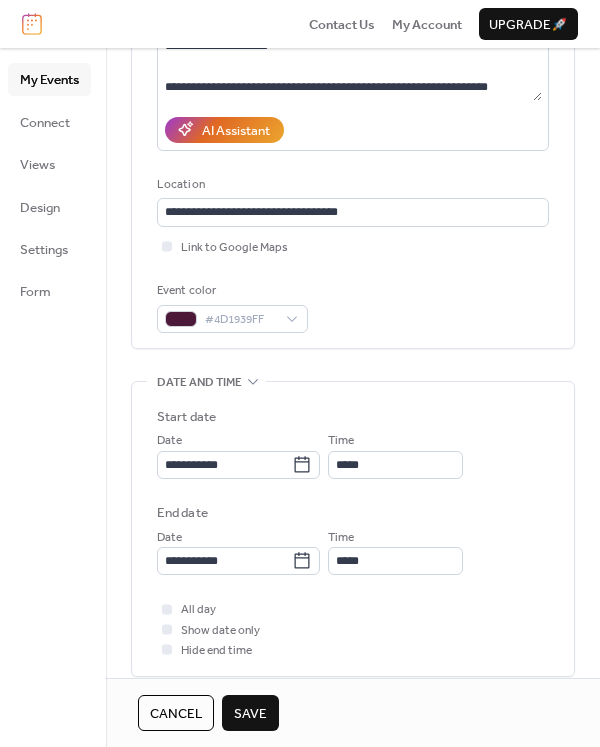 click on "Save" at bounding box center [250, 714] 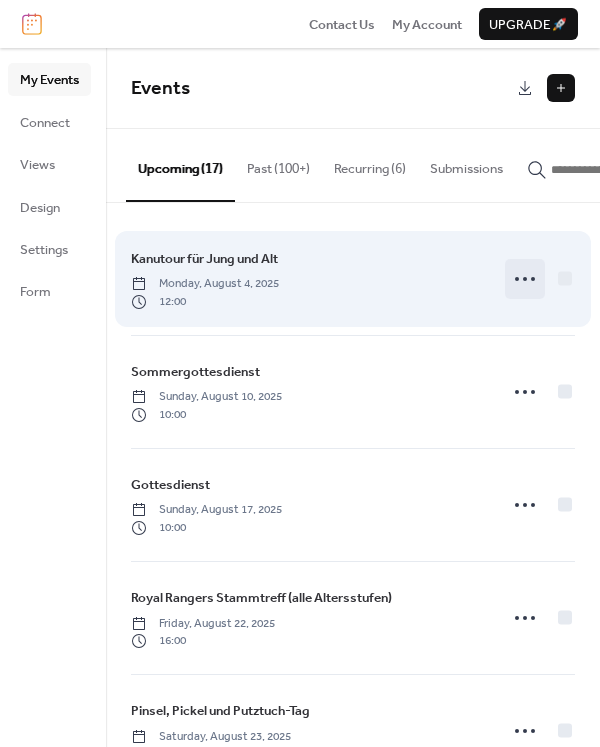 click 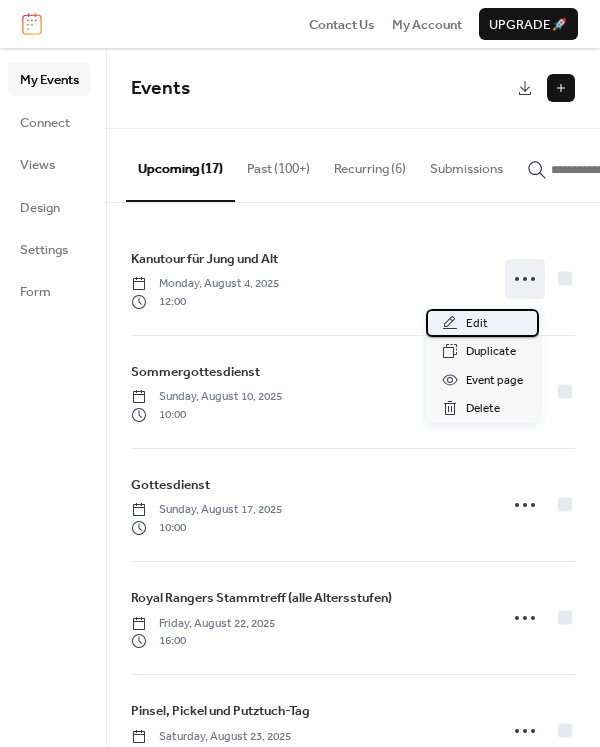 click on "Edit" at bounding box center (482, 323) 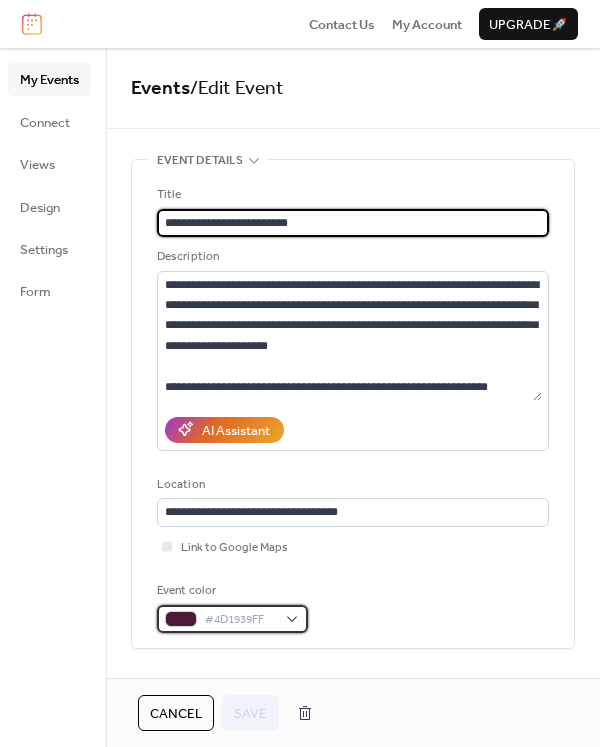 click on "#4D1939FF" at bounding box center [232, 619] 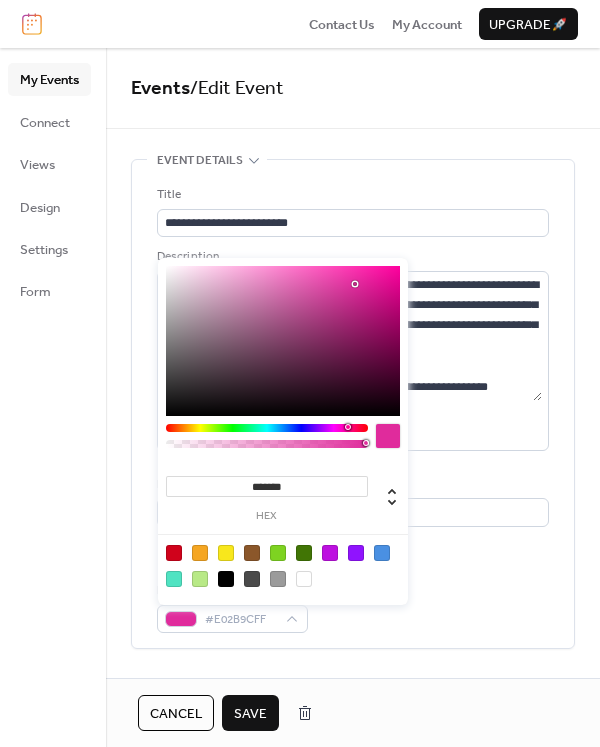 type on "*******" 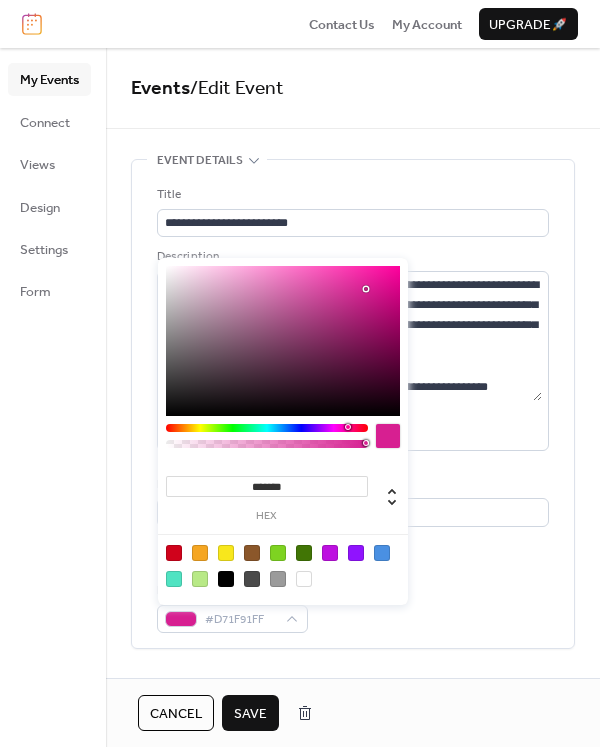 drag, startPoint x: 324, startPoint y: 370, endPoint x: 366, endPoint y: 289, distance: 91.24144 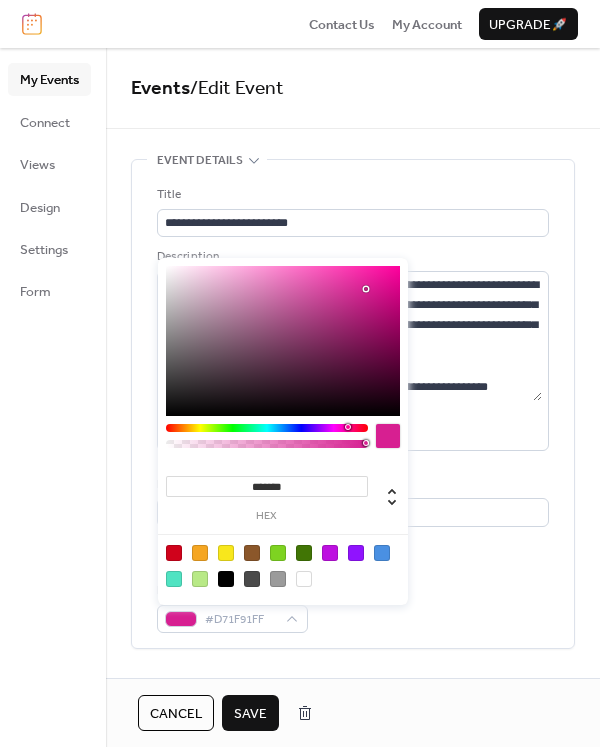click on "Title [TITLE] Description [DESCRIPTION]
AI Assistant Location [LOCATION] Link to Google Maps Event color [COLOR]" at bounding box center [353, 409] 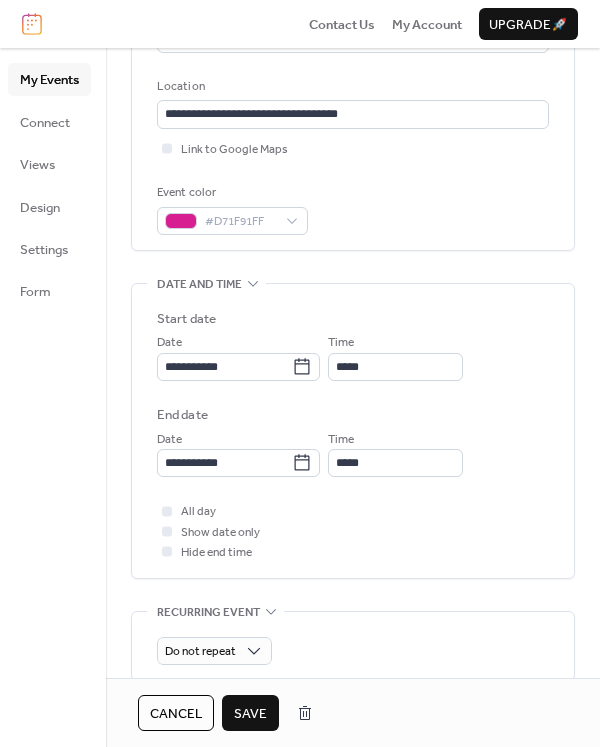 scroll, scrollTop: 400, scrollLeft: 0, axis: vertical 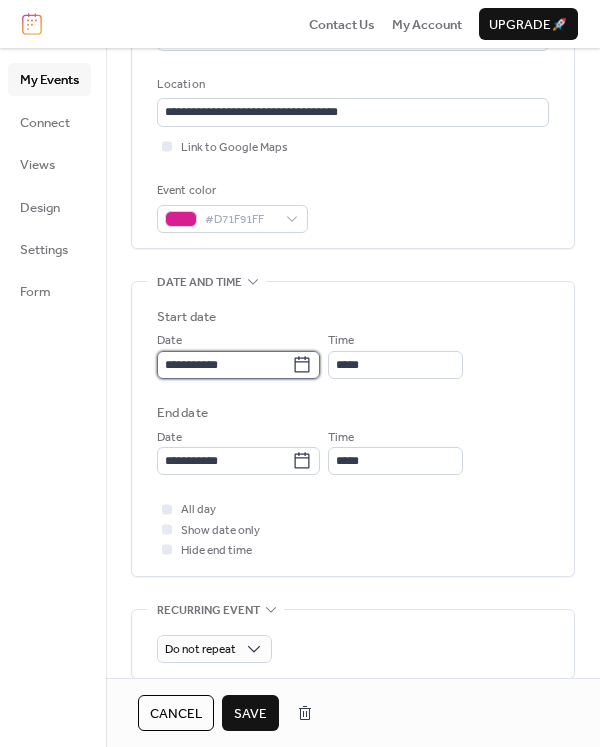 click on "**********" at bounding box center [224, 365] 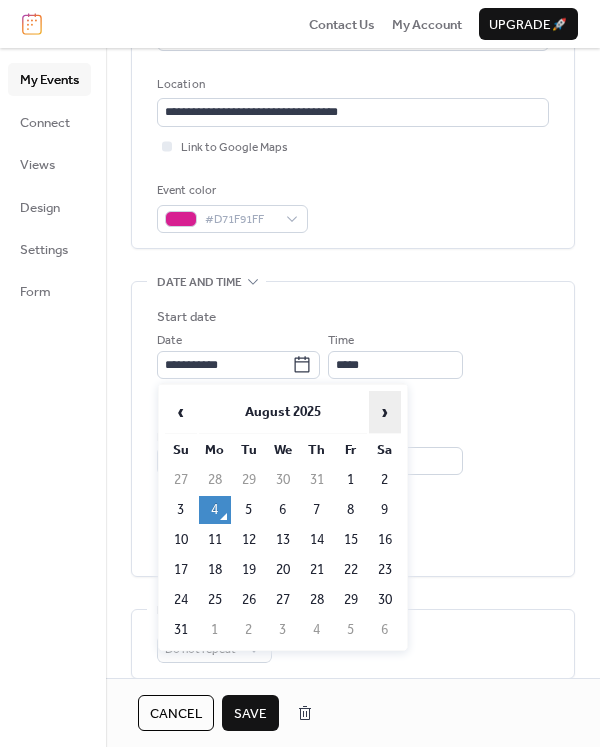 click on "›" at bounding box center [385, 412] 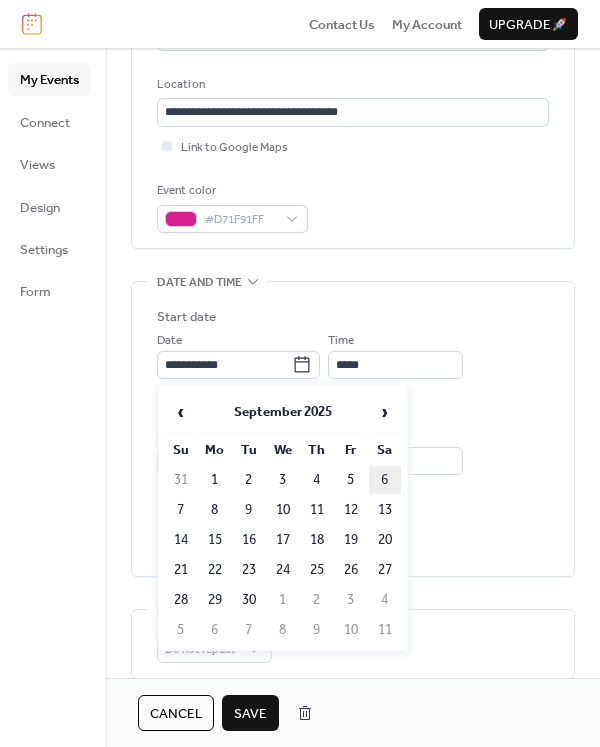click on "6" at bounding box center [385, 480] 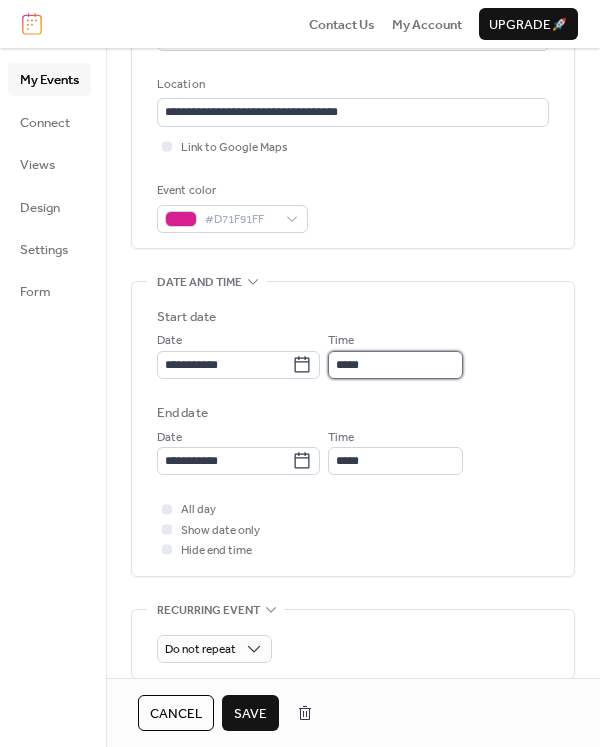 click on "*****" at bounding box center (395, 365) 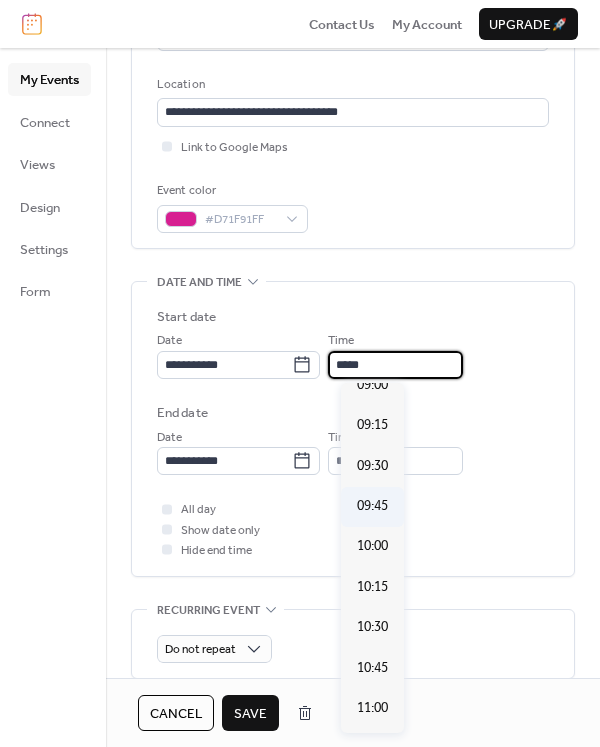 scroll, scrollTop: 1440, scrollLeft: 0, axis: vertical 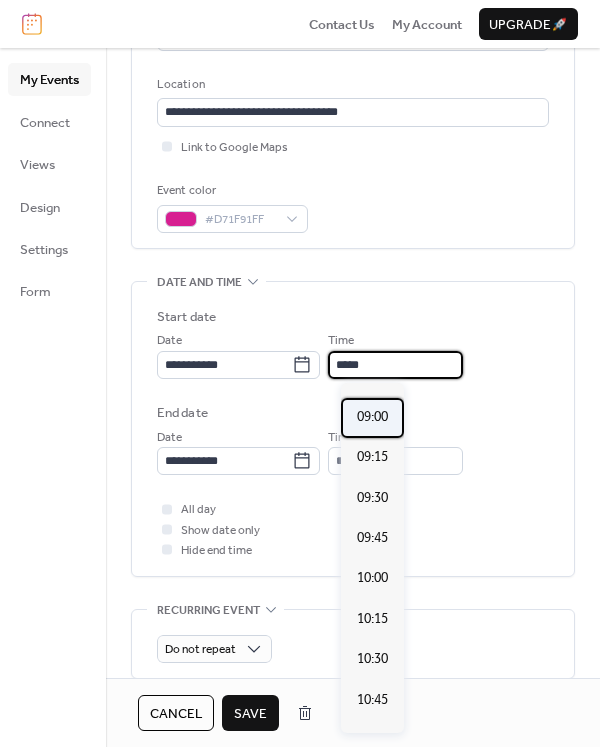 click on "09:00" at bounding box center (372, 417) 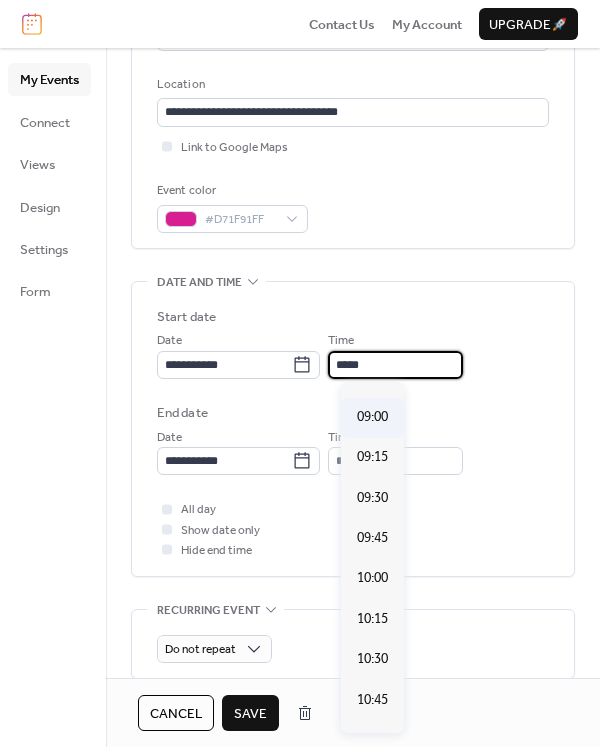 type on "*****" 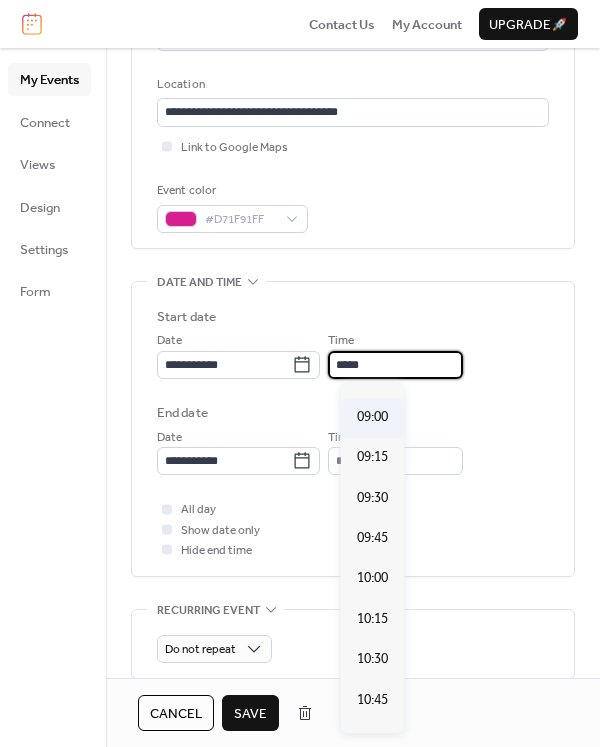 type on "*****" 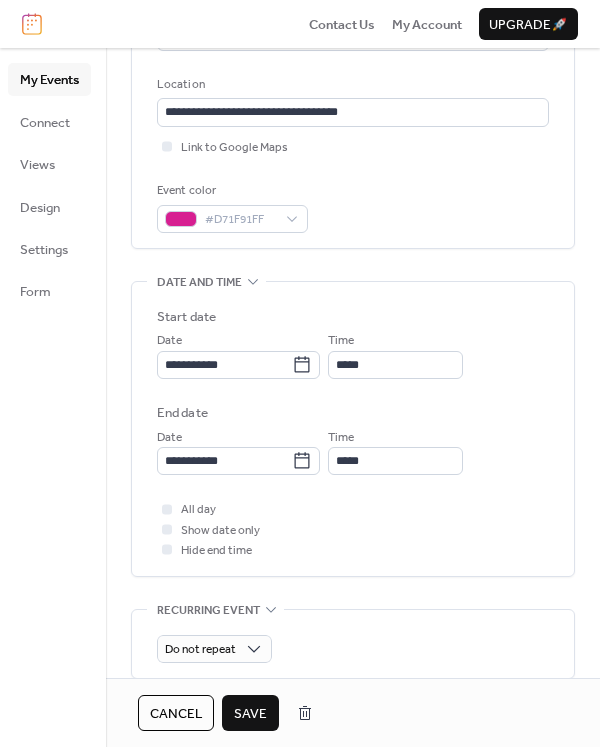 scroll, scrollTop: 773, scrollLeft: 0, axis: vertical 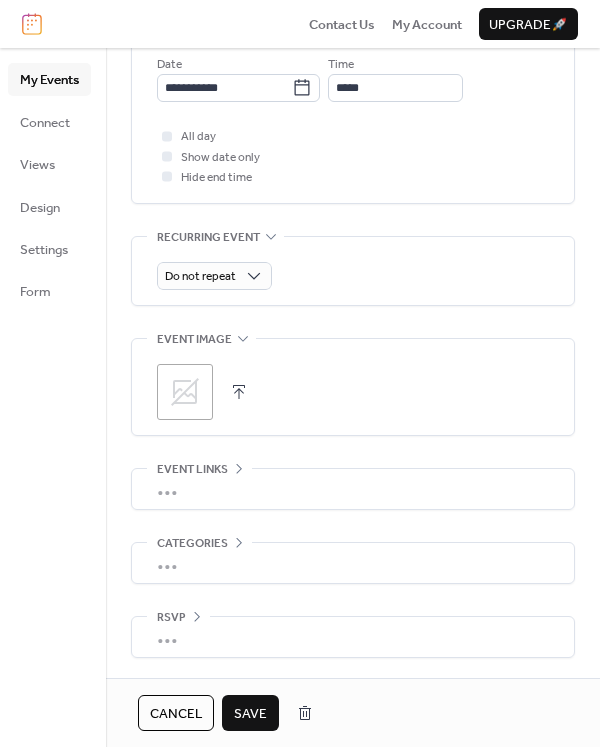 click 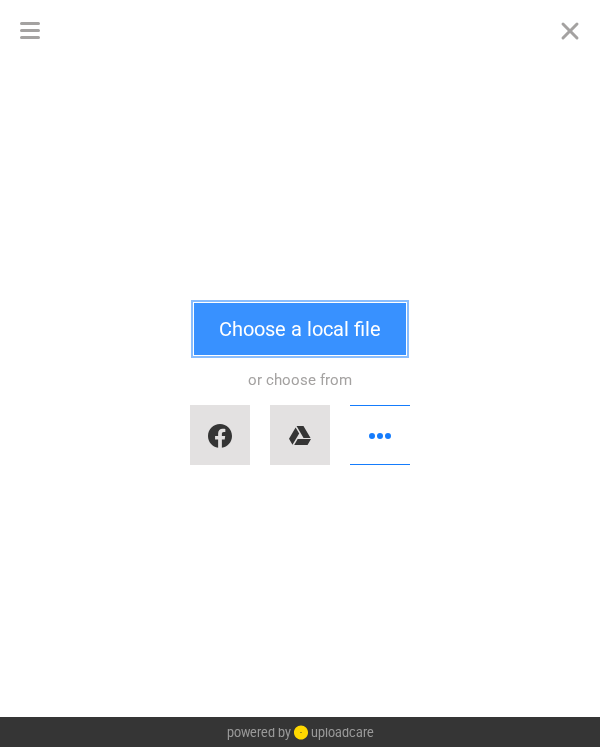 click on "Choose a local file" at bounding box center [300, 329] 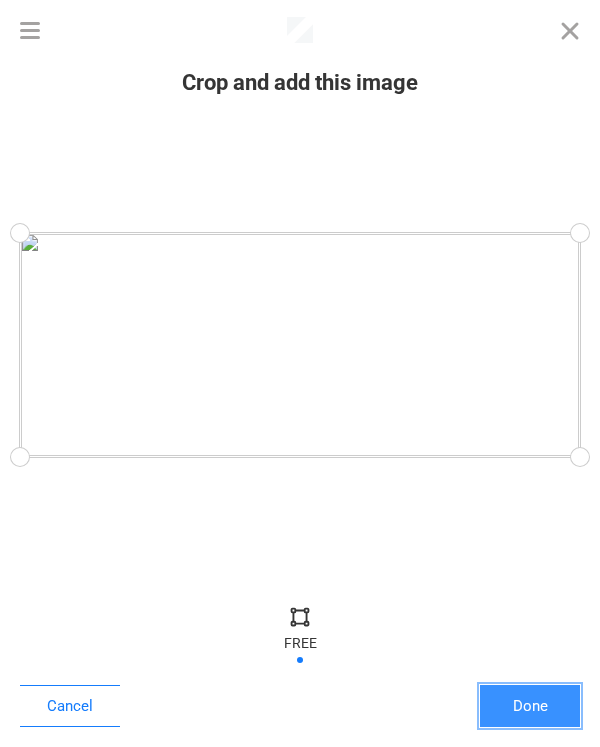 click on "Done" at bounding box center (530, 706) 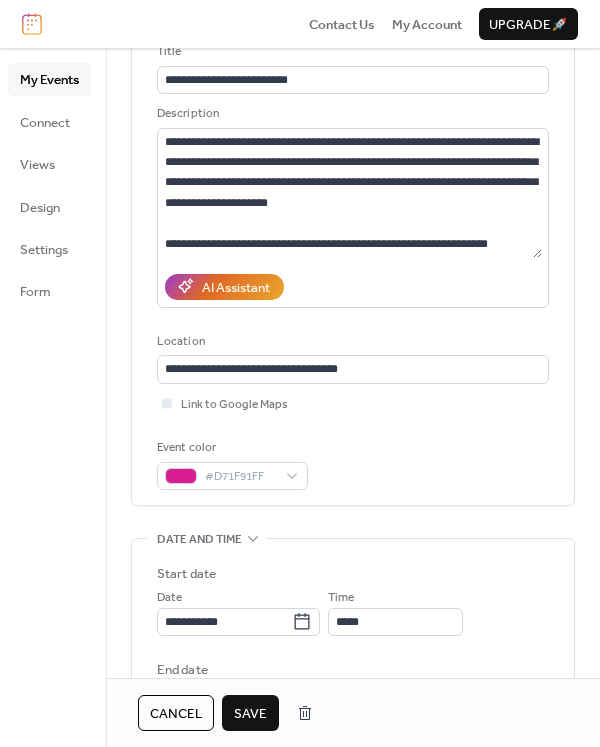 scroll, scrollTop: 0, scrollLeft: 0, axis: both 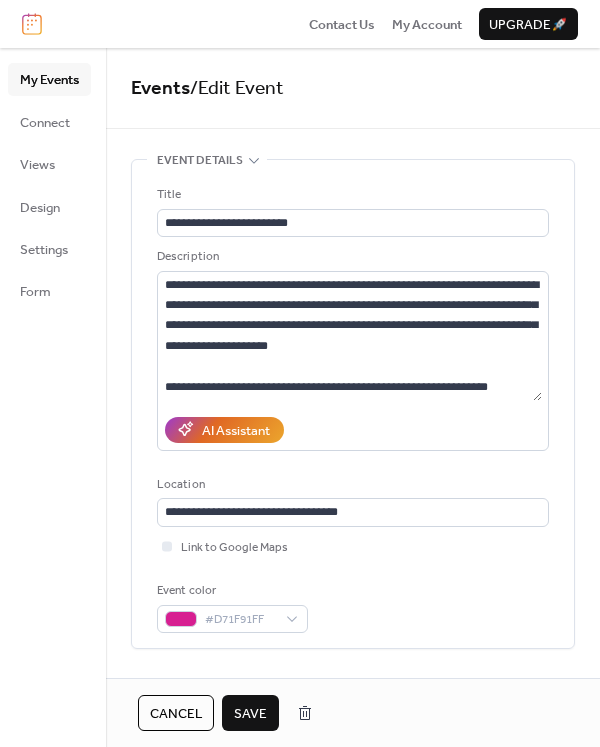 click on "Save" at bounding box center [250, 714] 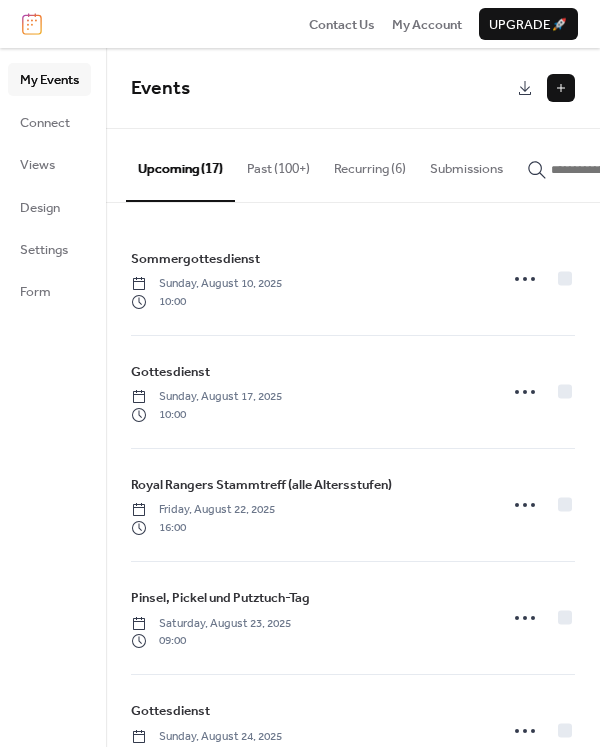 click on "Past (100+)" at bounding box center (278, 164) 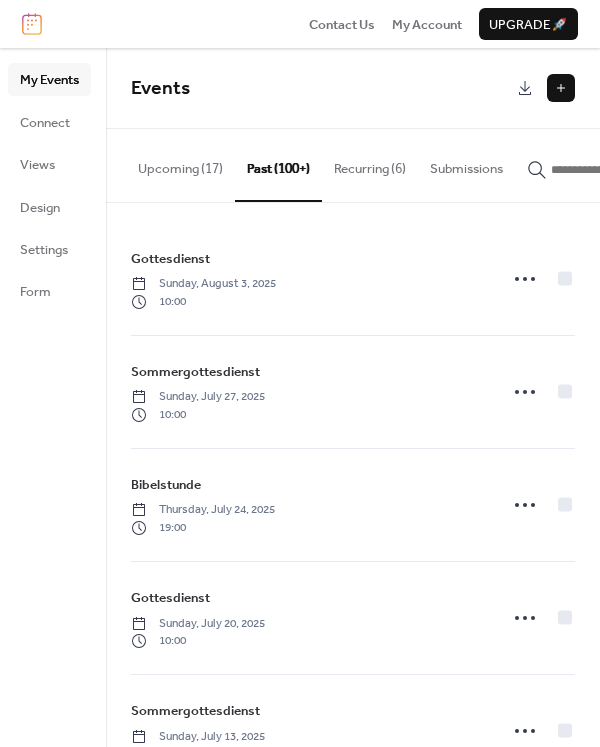 click at bounding box center (611, 170) 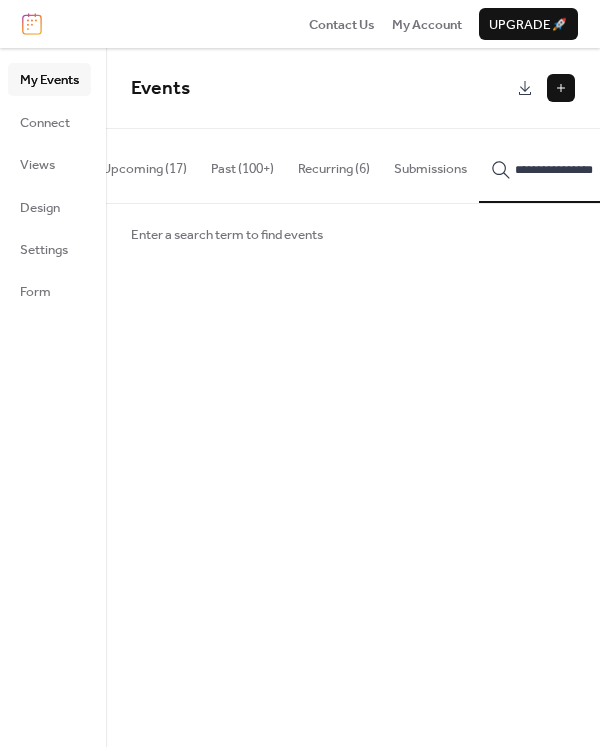 scroll, scrollTop: 0, scrollLeft: 49, axis: horizontal 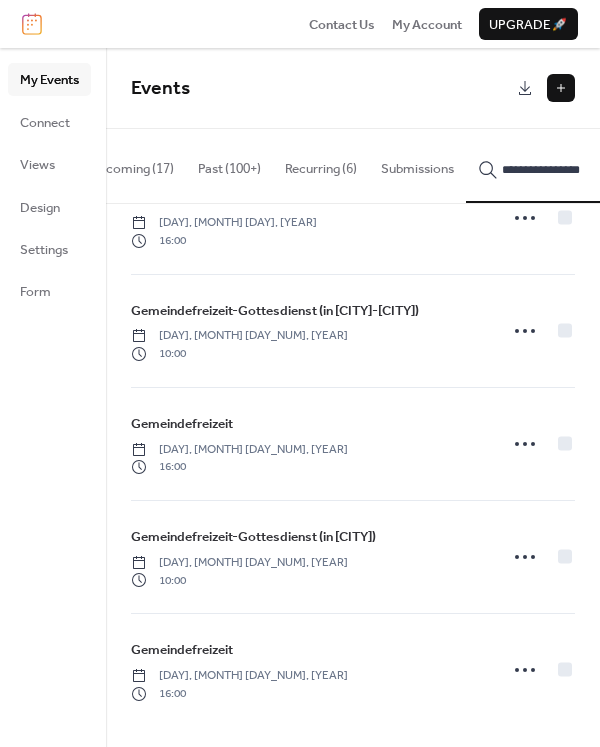 type on "**********" 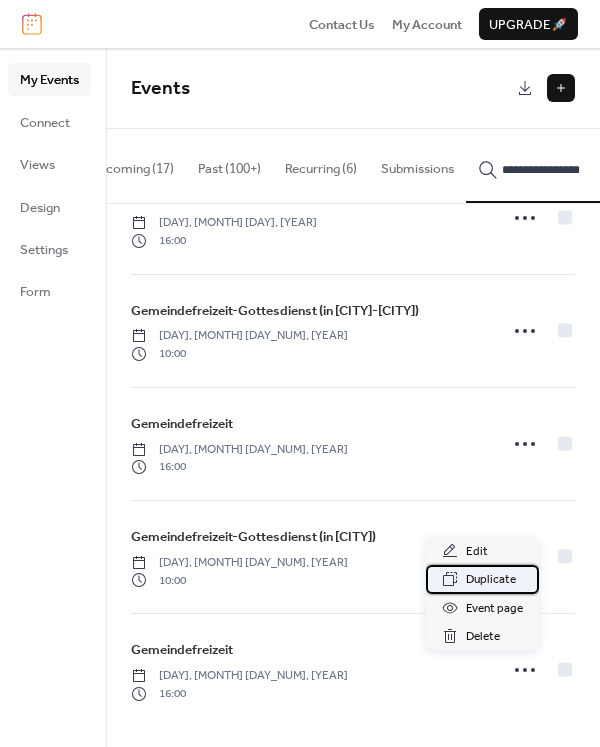 click on "Duplicate" at bounding box center [491, 580] 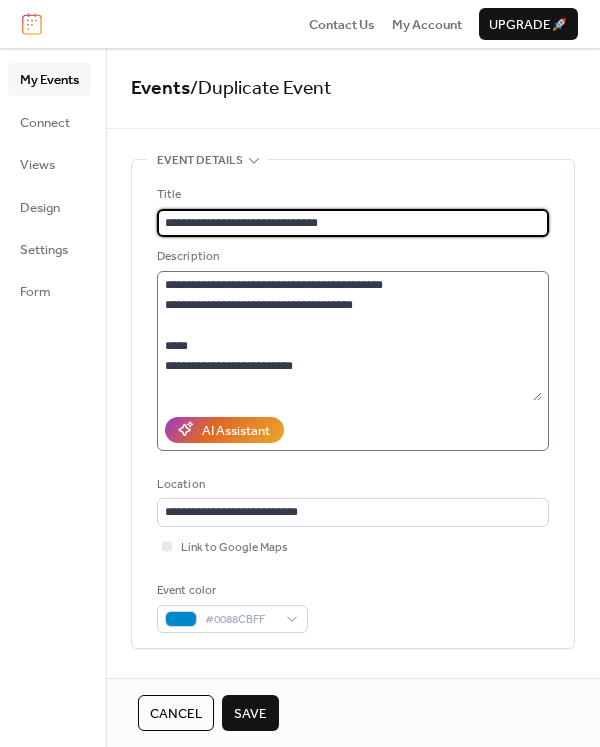 type on "**********" 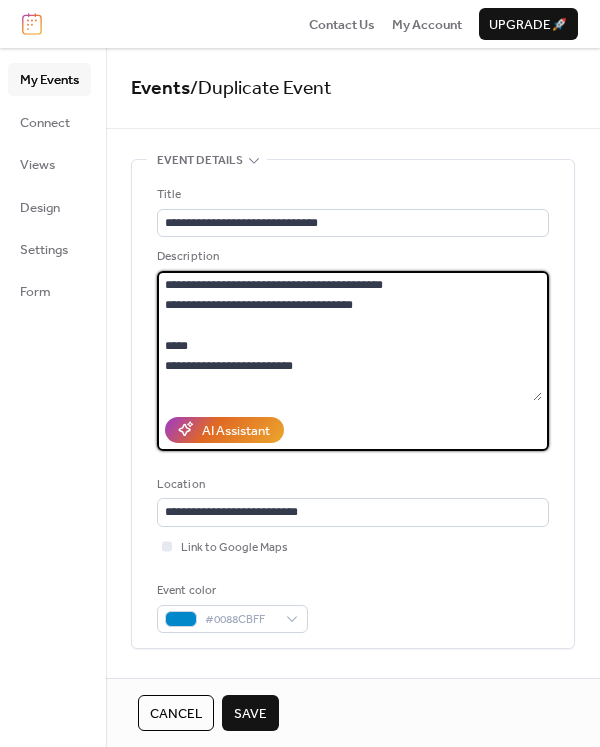 drag, startPoint x: 255, startPoint y: 363, endPoint x: 335, endPoint y: 363, distance: 80 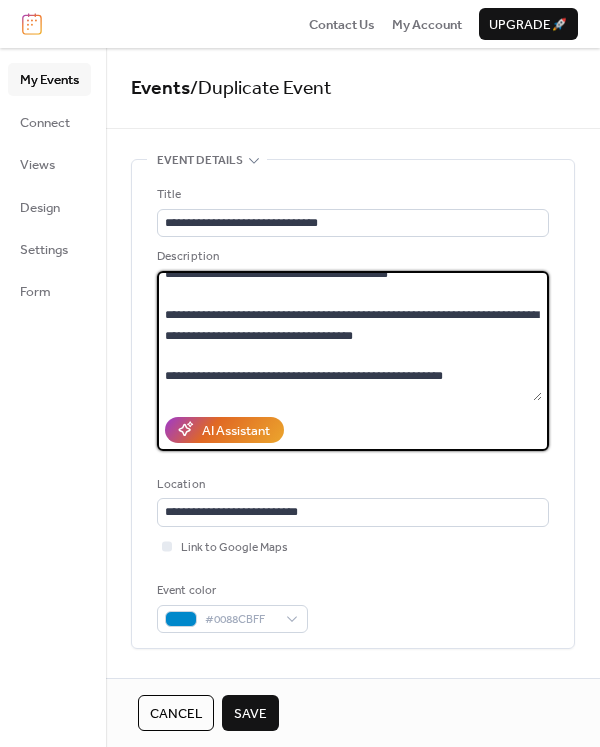 scroll, scrollTop: 186, scrollLeft: 0, axis: vertical 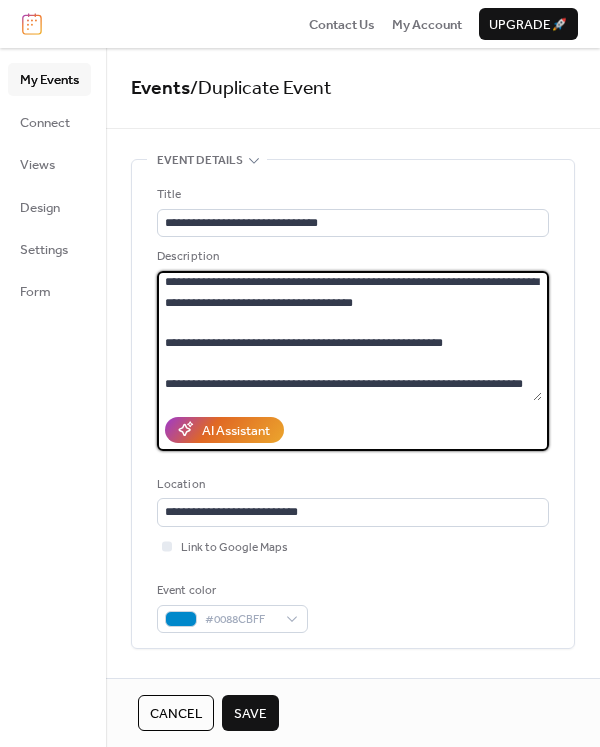 drag, startPoint x: 188, startPoint y: 339, endPoint x: 249, endPoint y: 340, distance: 61.008198 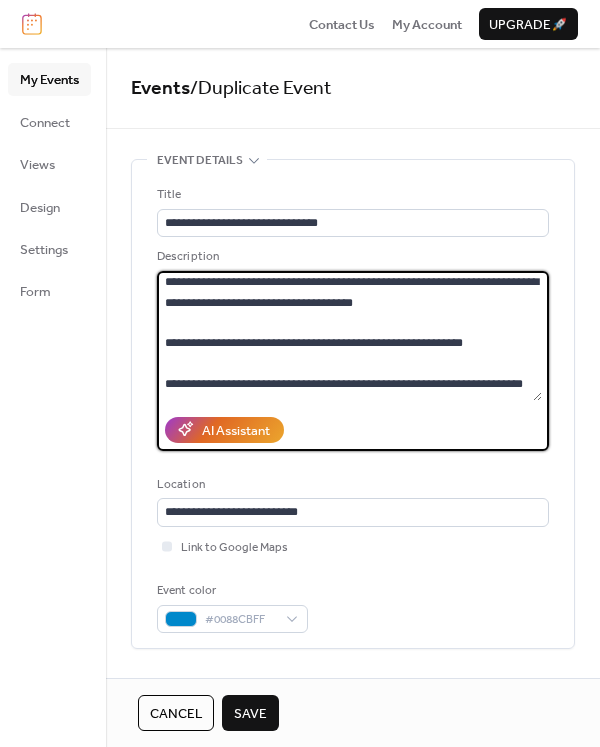 scroll, scrollTop: 286, scrollLeft: 0, axis: vertical 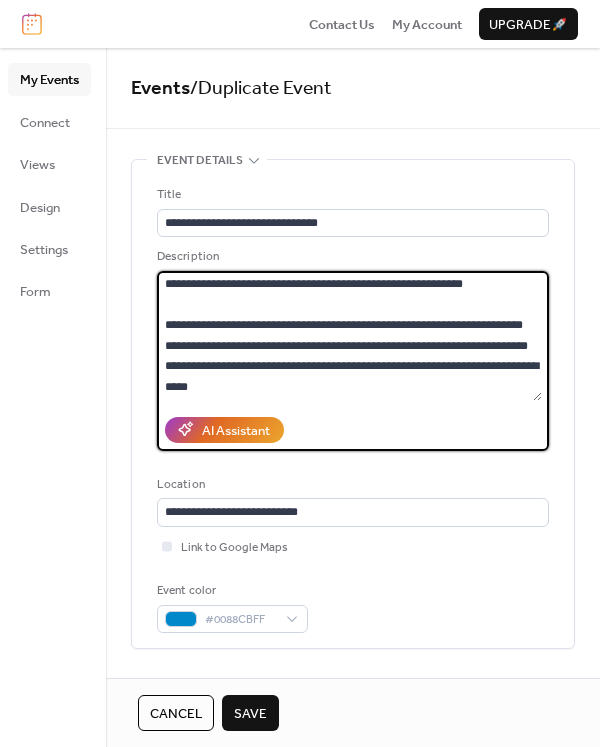 click on "**********" at bounding box center [349, 336] 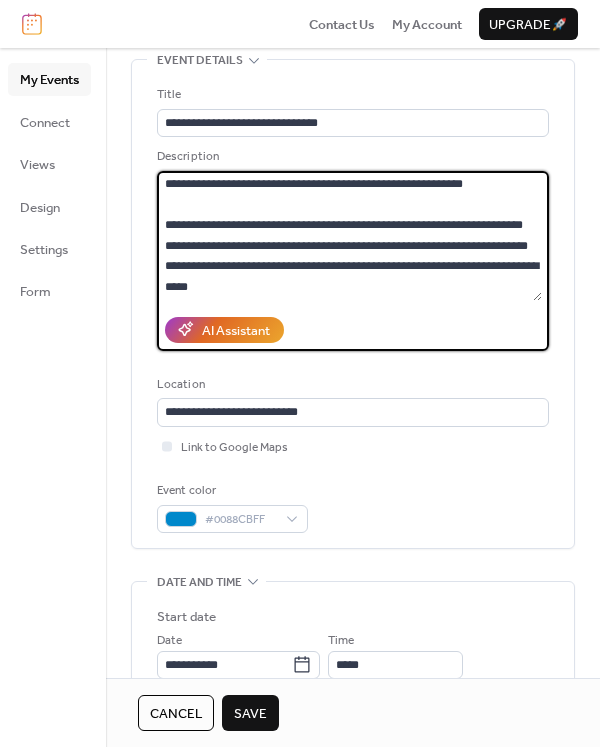 scroll, scrollTop: 0, scrollLeft: 0, axis: both 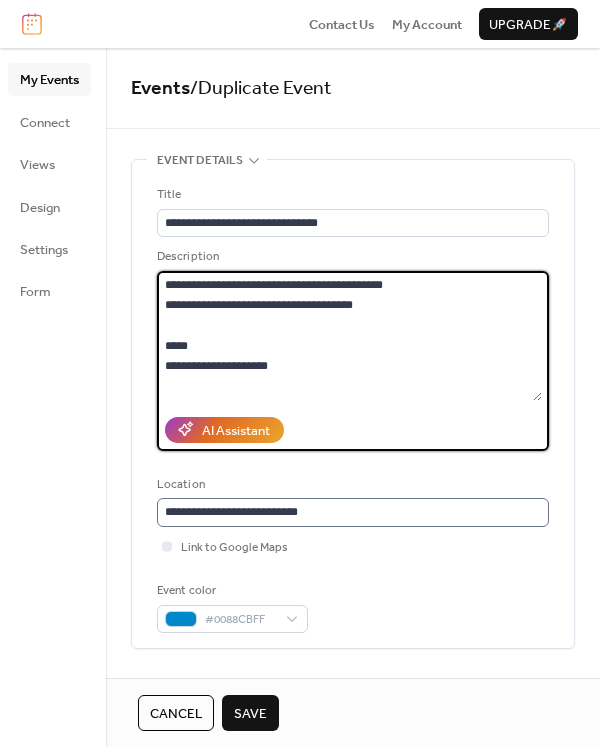 type on "**********" 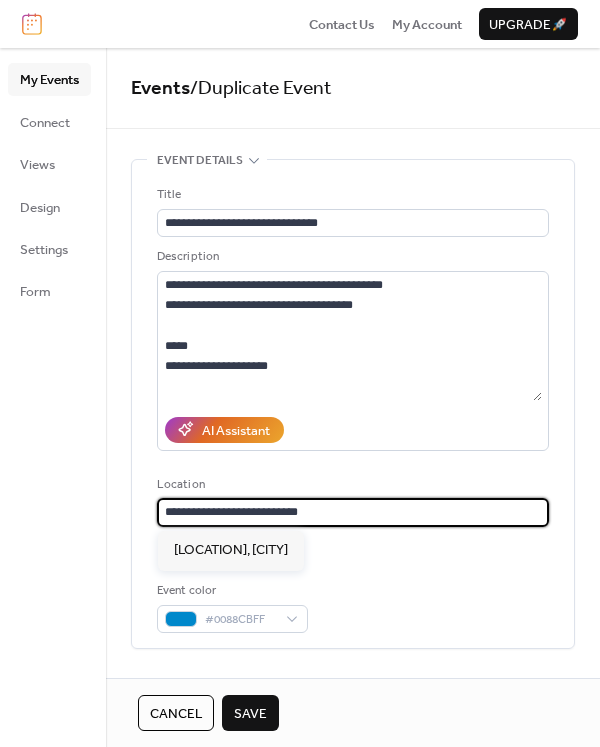 drag, startPoint x: 320, startPoint y: 512, endPoint x: 260, endPoint y: 506, distance: 60.299255 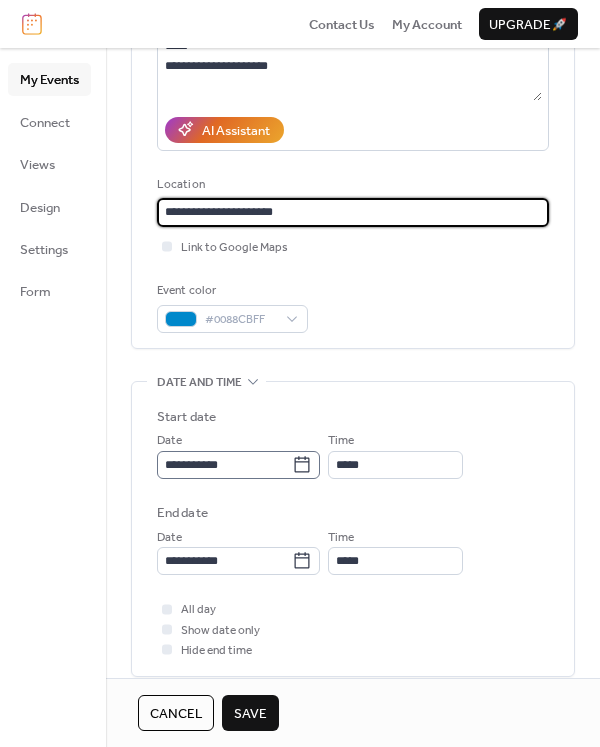 scroll, scrollTop: 400, scrollLeft: 0, axis: vertical 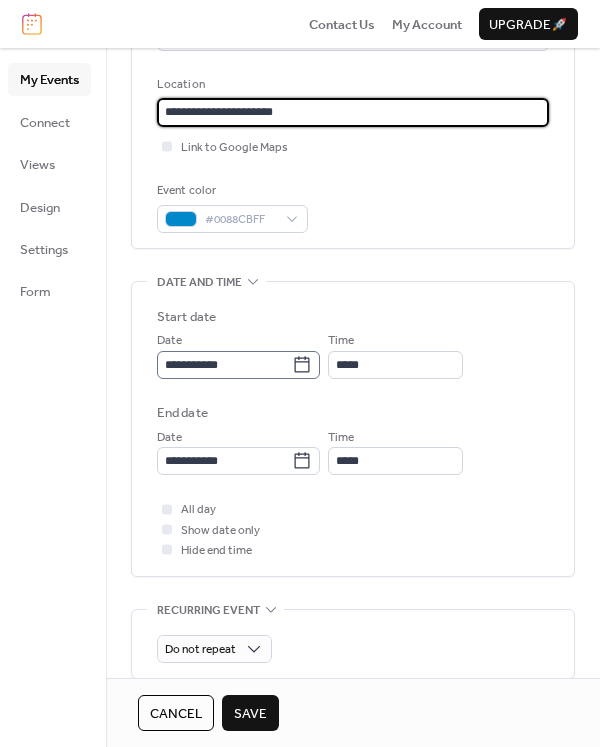 type on "**********" 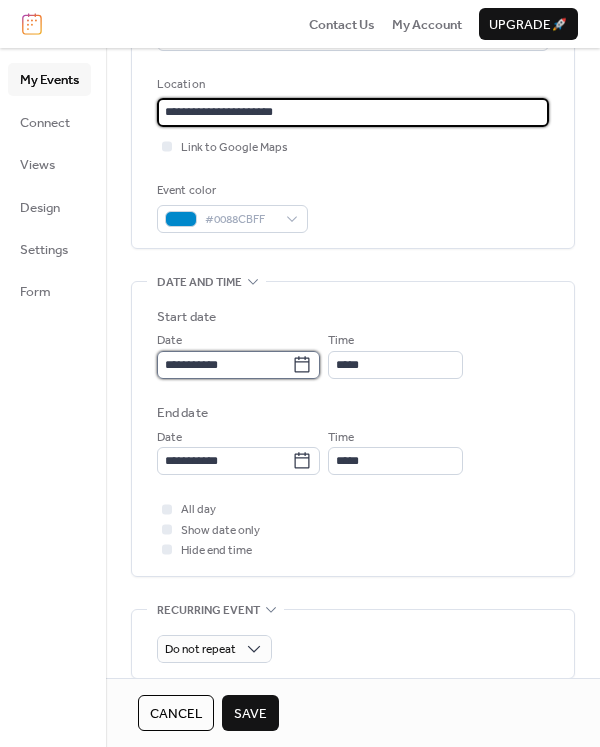 click on "**********" at bounding box center (224, 365) 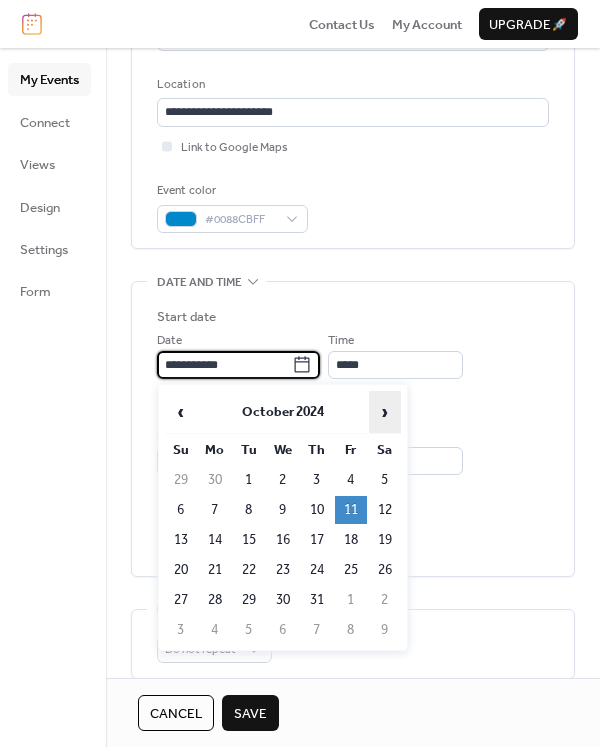 click on "›" at bounding box center [385, 412] 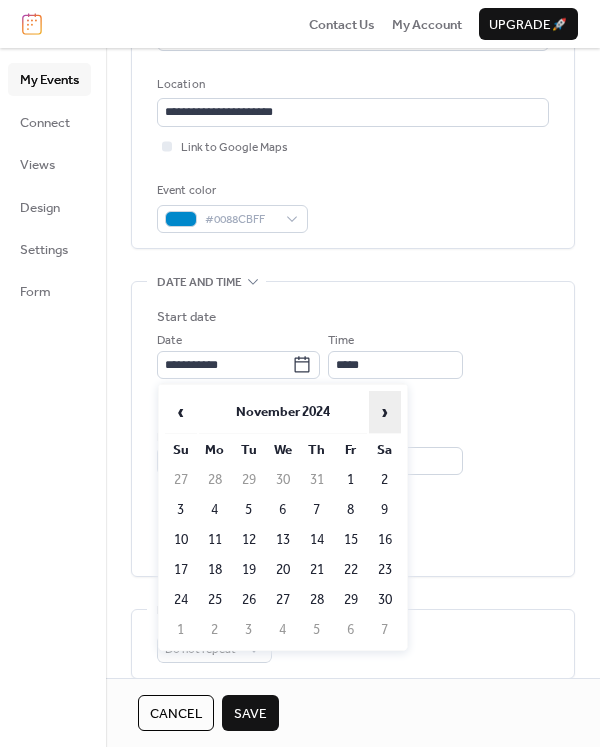 click on "›" at bounding box center (385, 412) 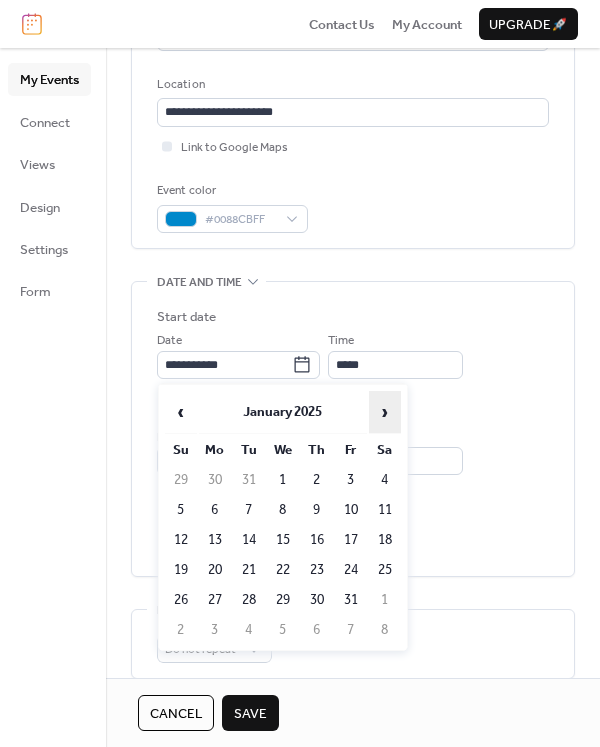 click on "›" at bounding box center [385, 412] 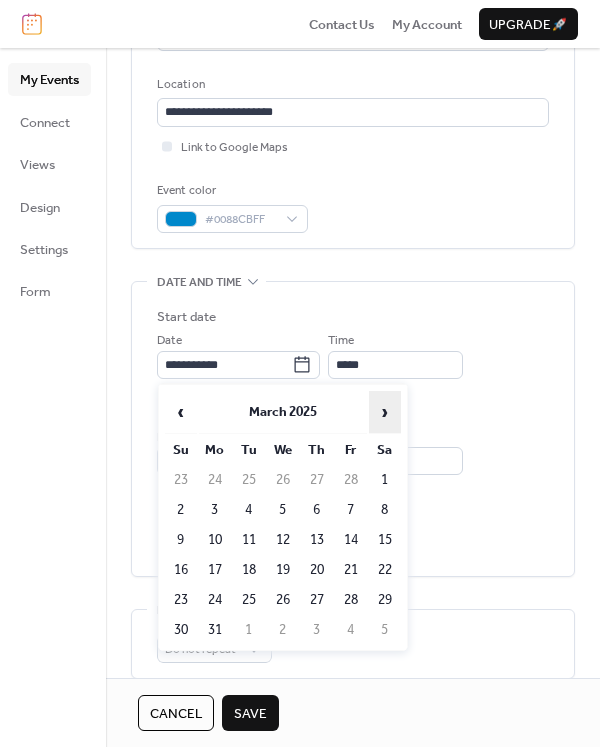 click on "›" at bounding box center (385, 412) 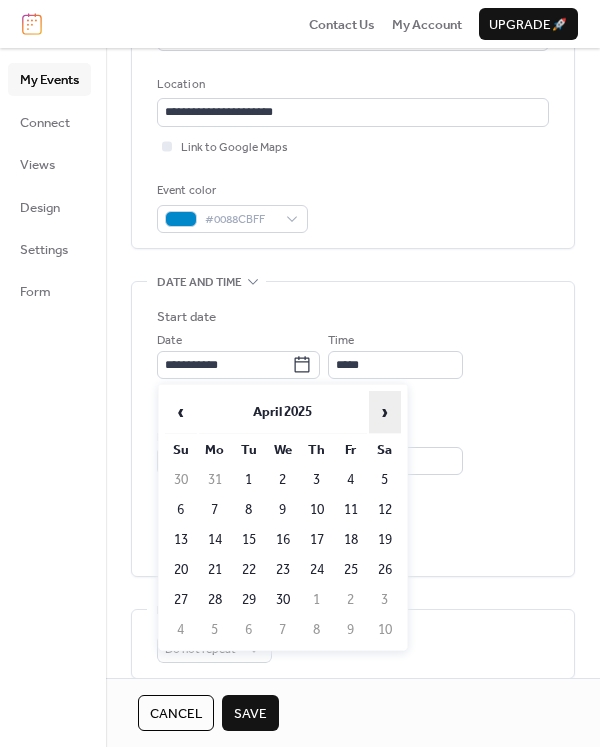 click on "›" at bounding box center [385, 412] 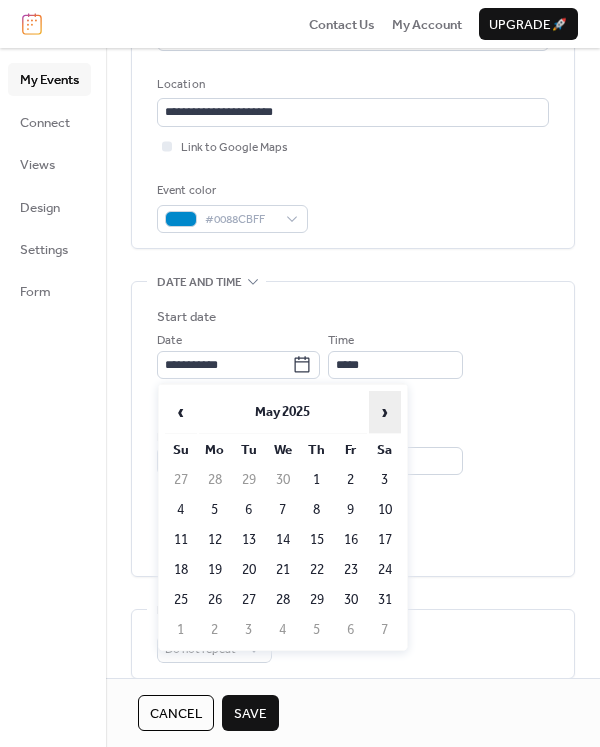 click on "›" at bounding box center [385, 412] 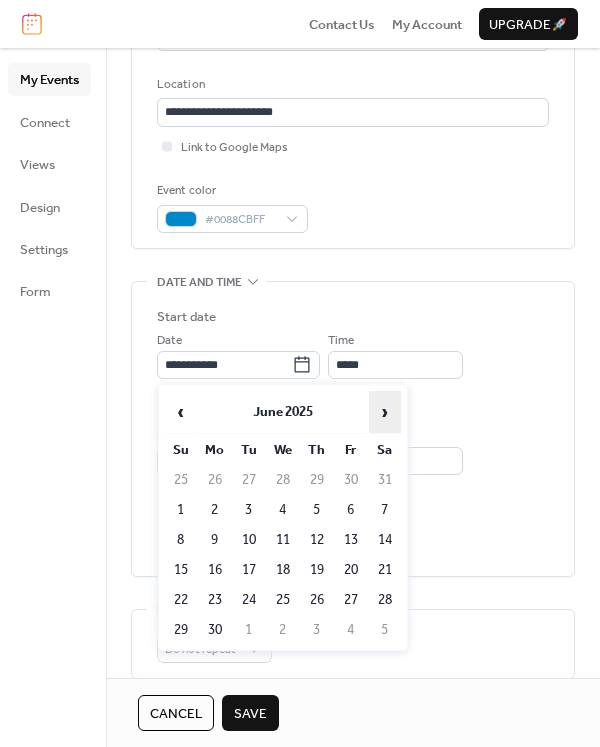 click on "›" at bounding box center [385, 412] 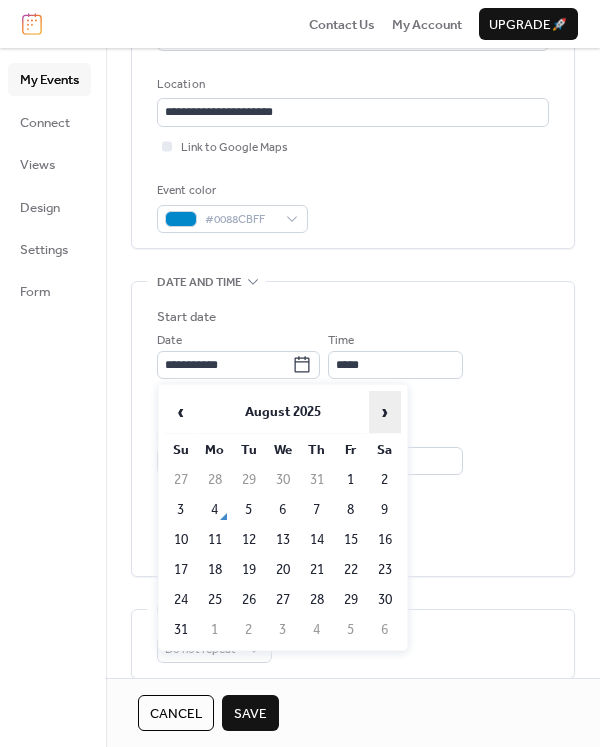 click on "›" at bounding box center [385, 412] 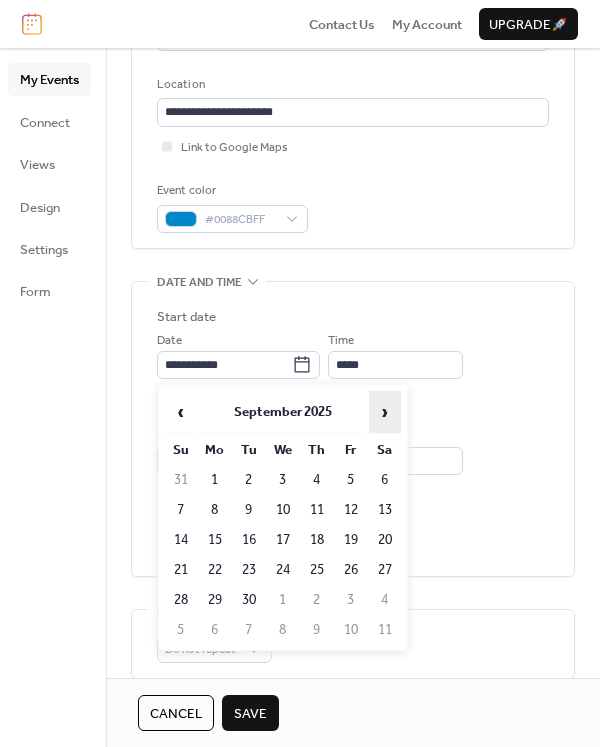 click on "›" at bounding box center [385, 412] 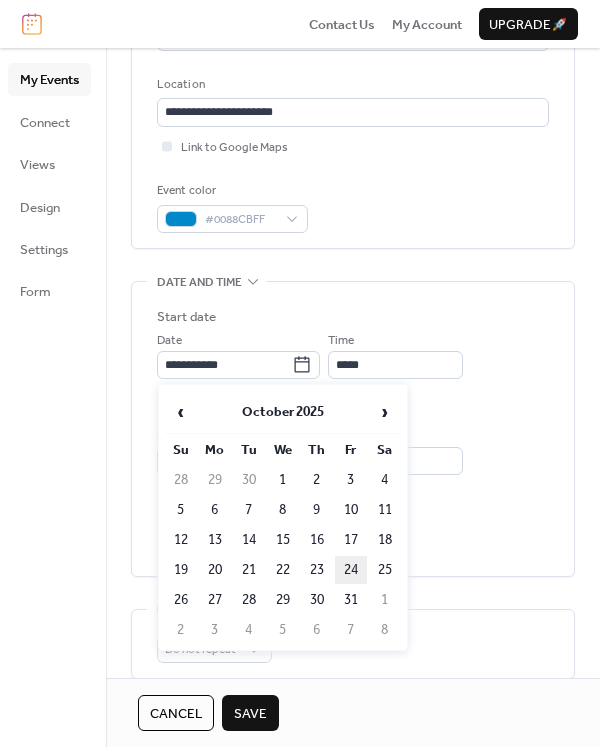 click on "24" at bounding box center [351, 570] 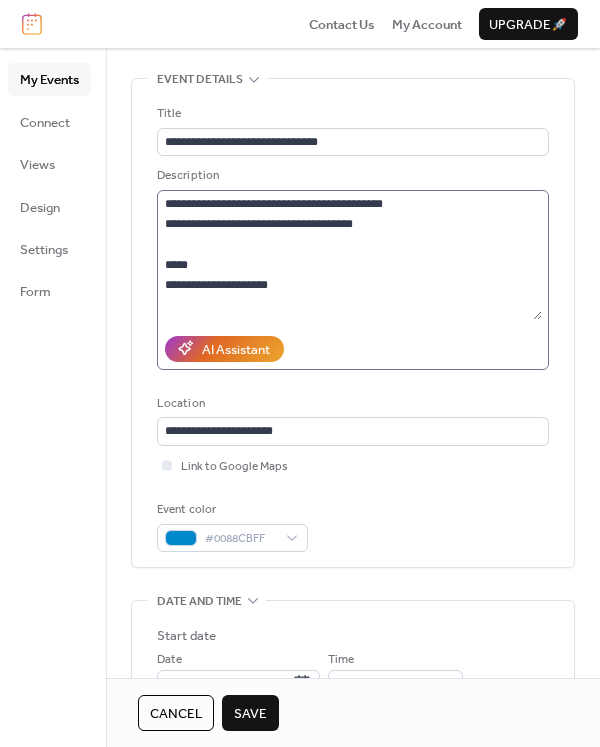 scroll, scrollTop: 0, scrollLeft: 0, axis: both 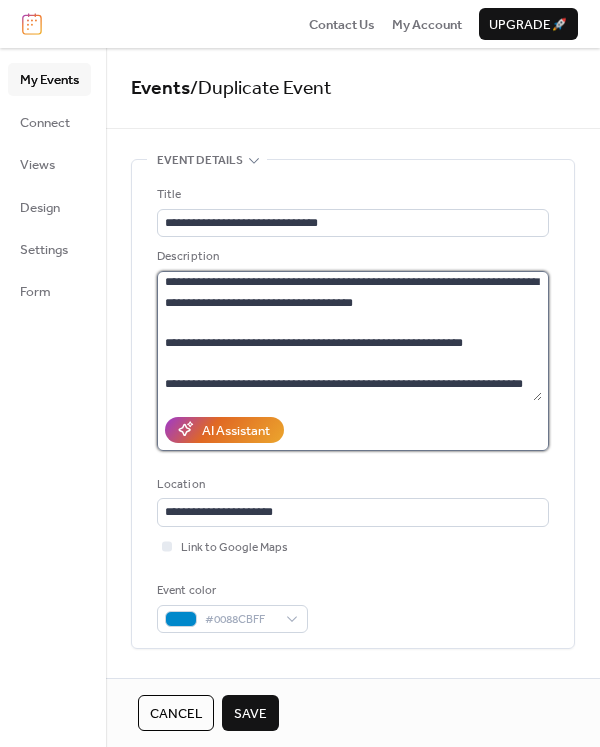 click on "**********" at bounding box center [349, 336] 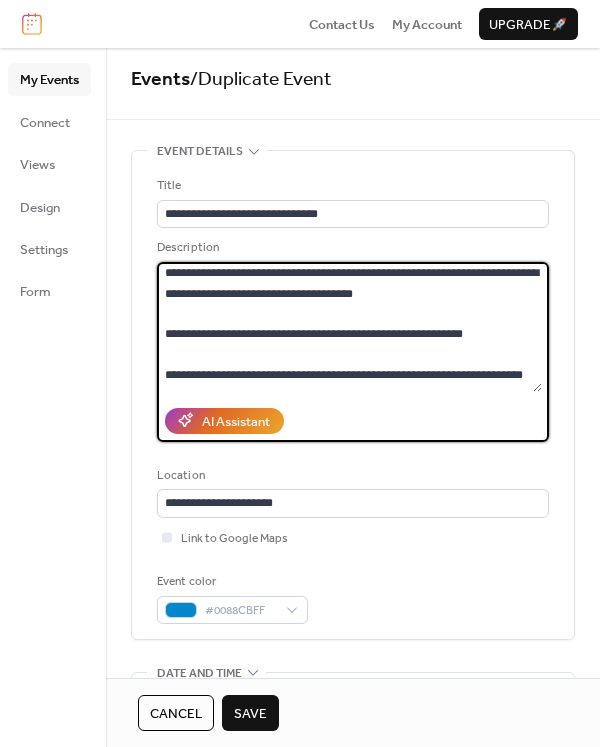 scroll, scrollTop: 0, scrollLeft: 0, axis: both 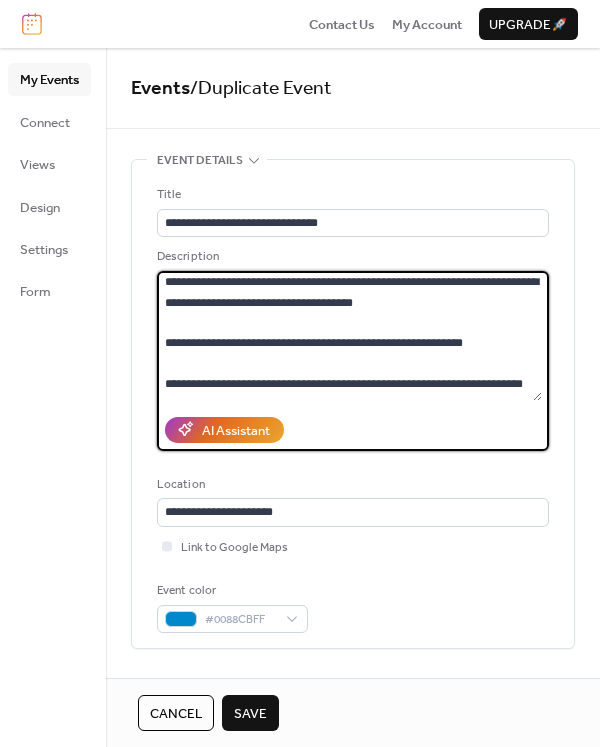 type on "**********" 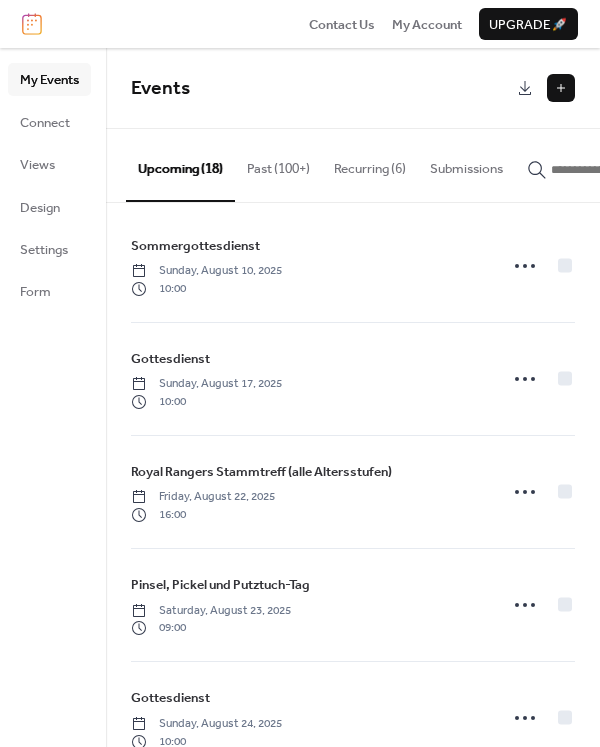 scroll, scrollTop: 0, scrollLeft: 0, axis: both 